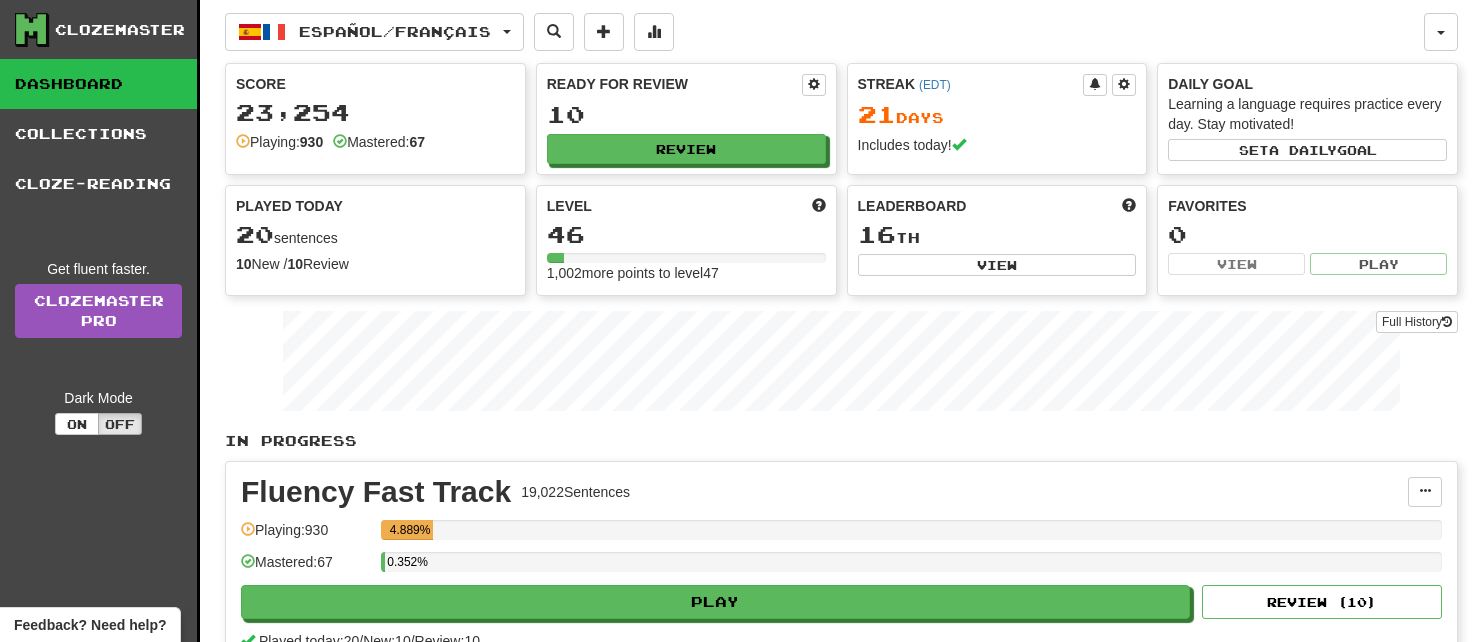 scroll, scrollTop: 0, scrollLeft: 0, axis: both 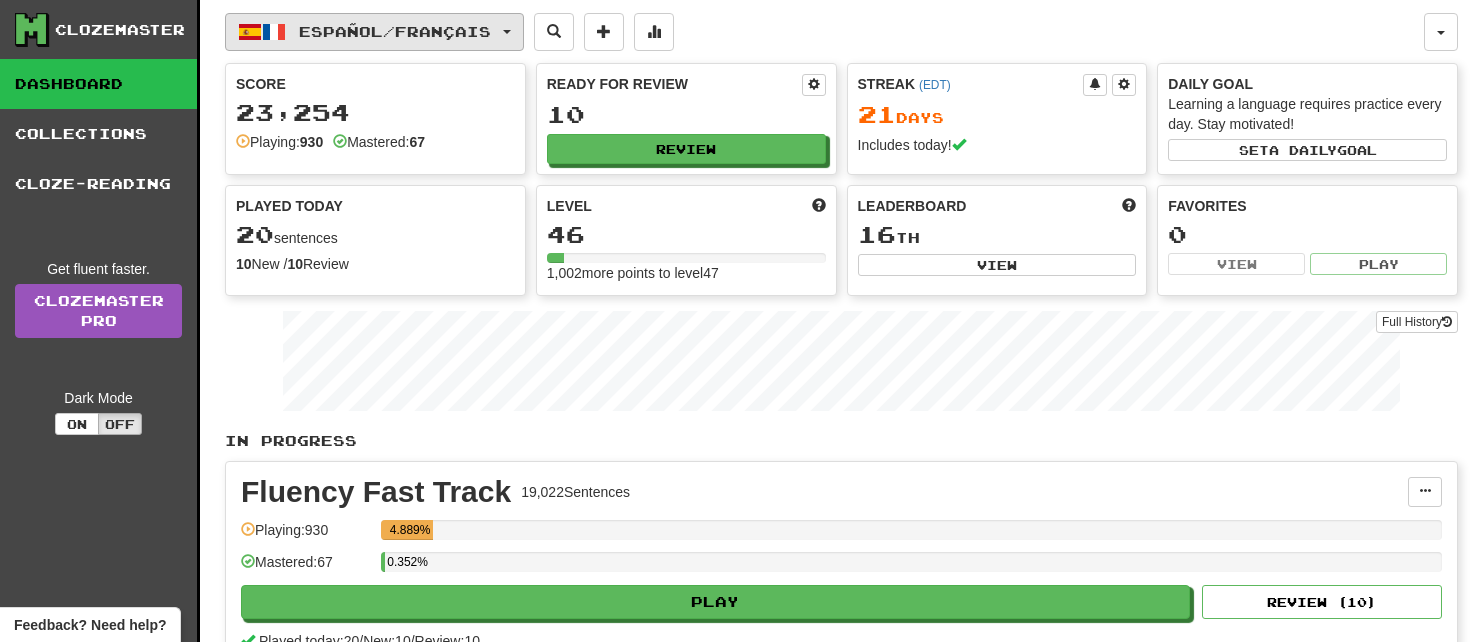 click on "Español  /  Français" at bounding box center (395, 31) 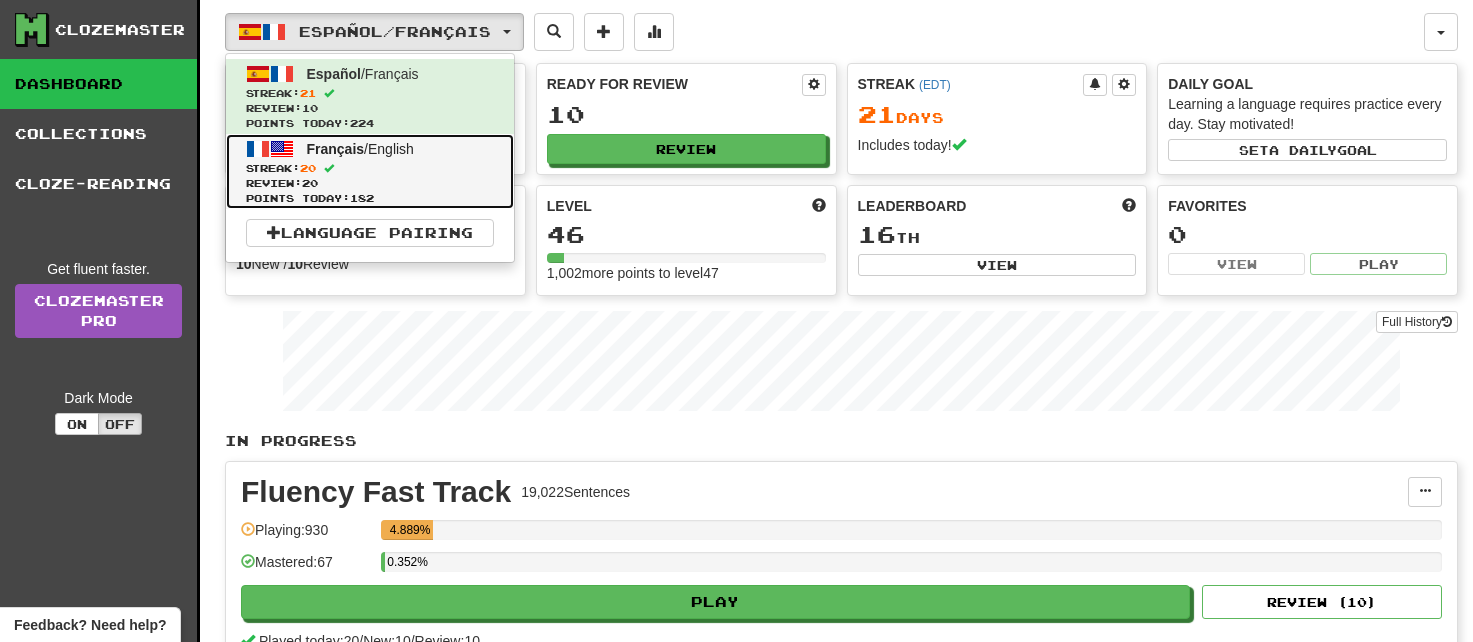 click on "Streak:  20" at bounding box center [370, 168] 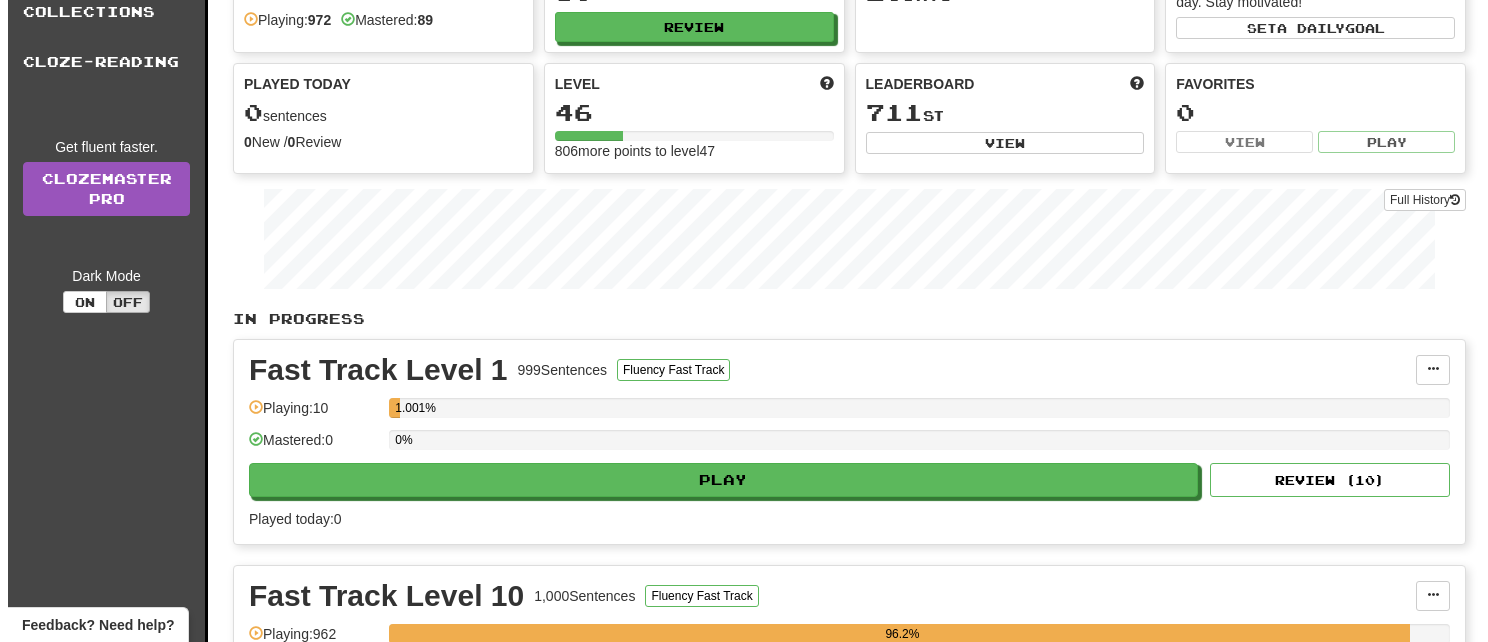 scroll, scrollTop: 230, scrollLeft: 0, axis: vertical 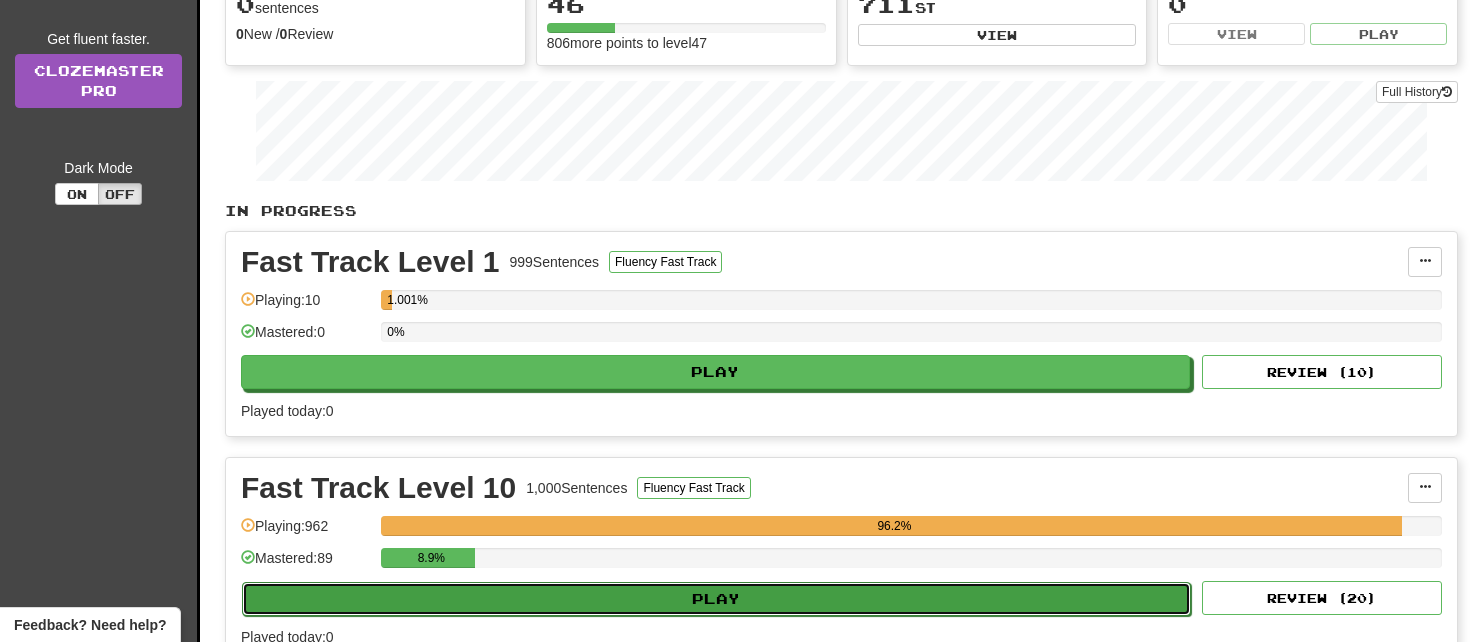 click on "Play" at bounding box center (716, 599) 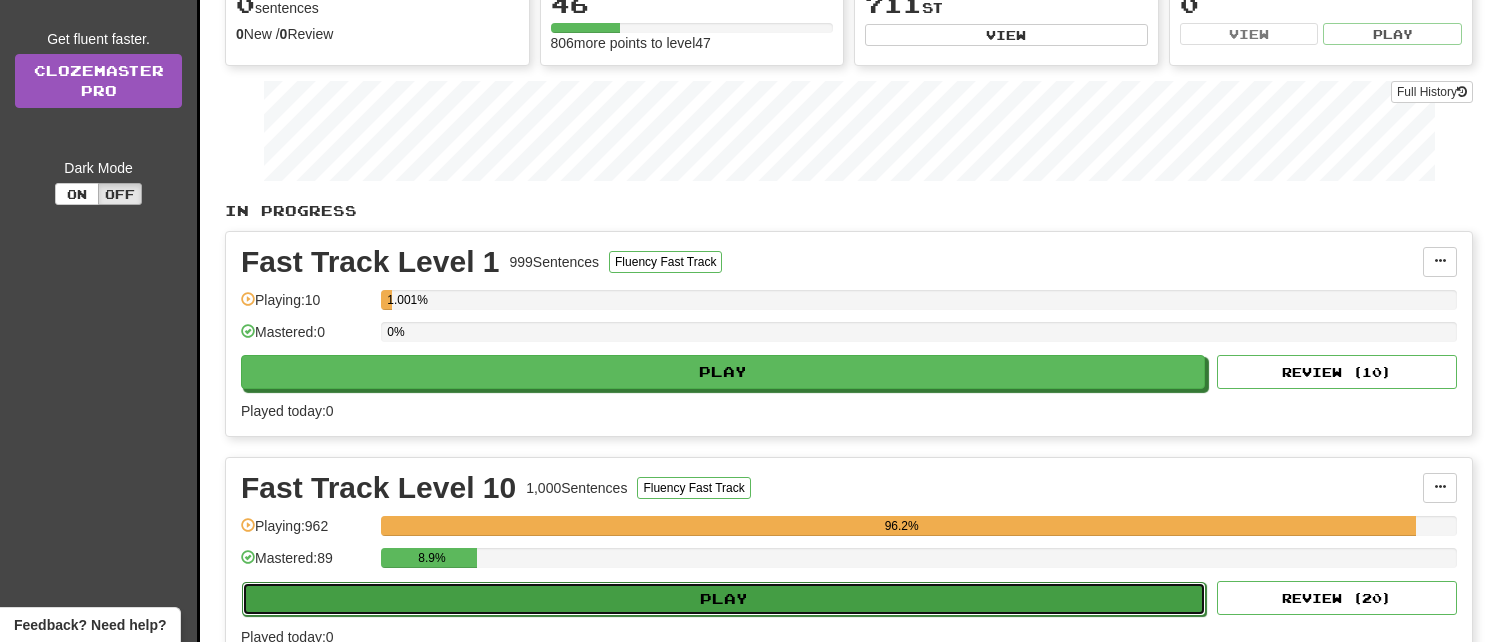 select on "**" 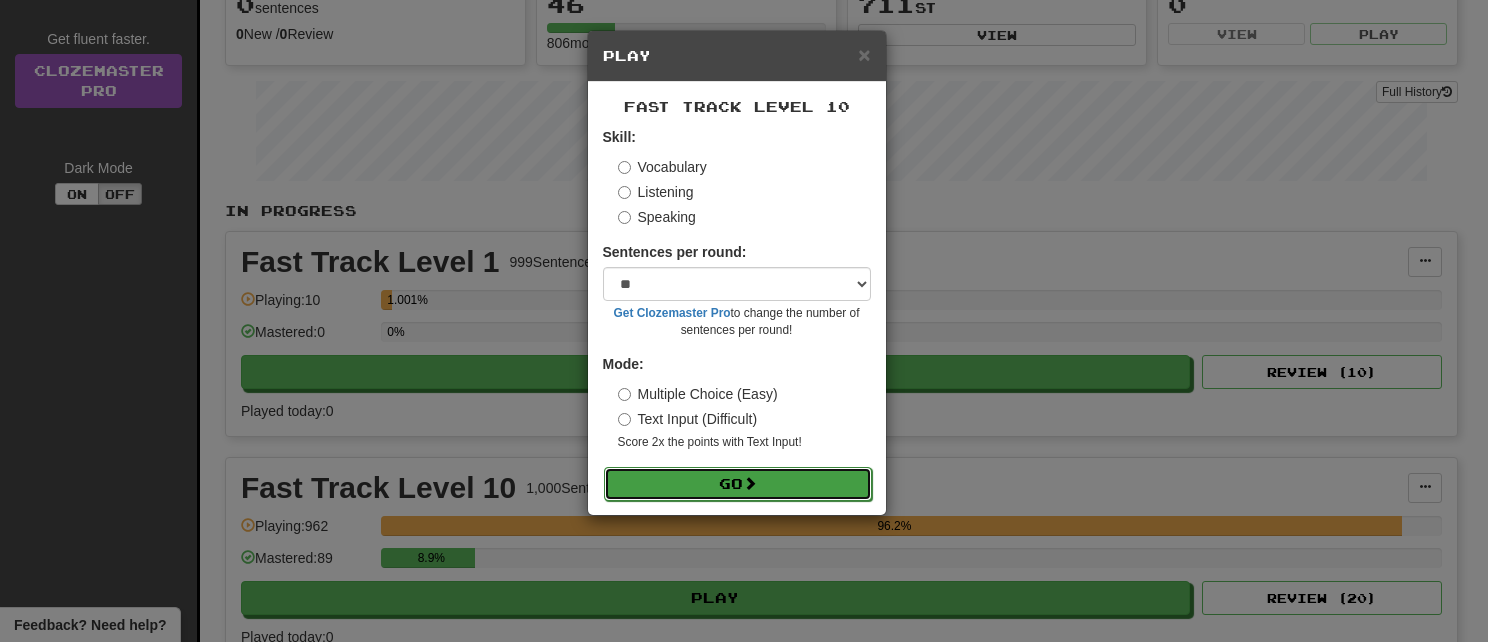 click on "Go" at bounding box center (738, 484) 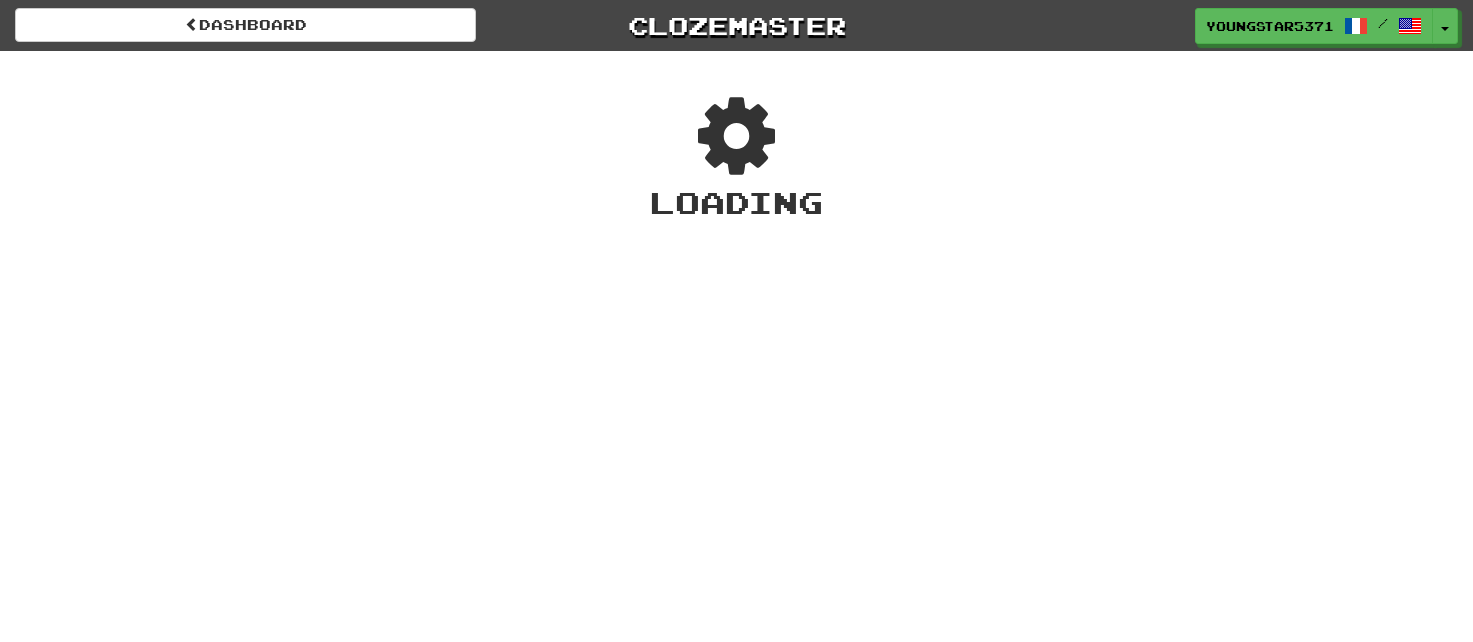 scroll, scrollTop: 0, scrollLeft: 0, axis: both 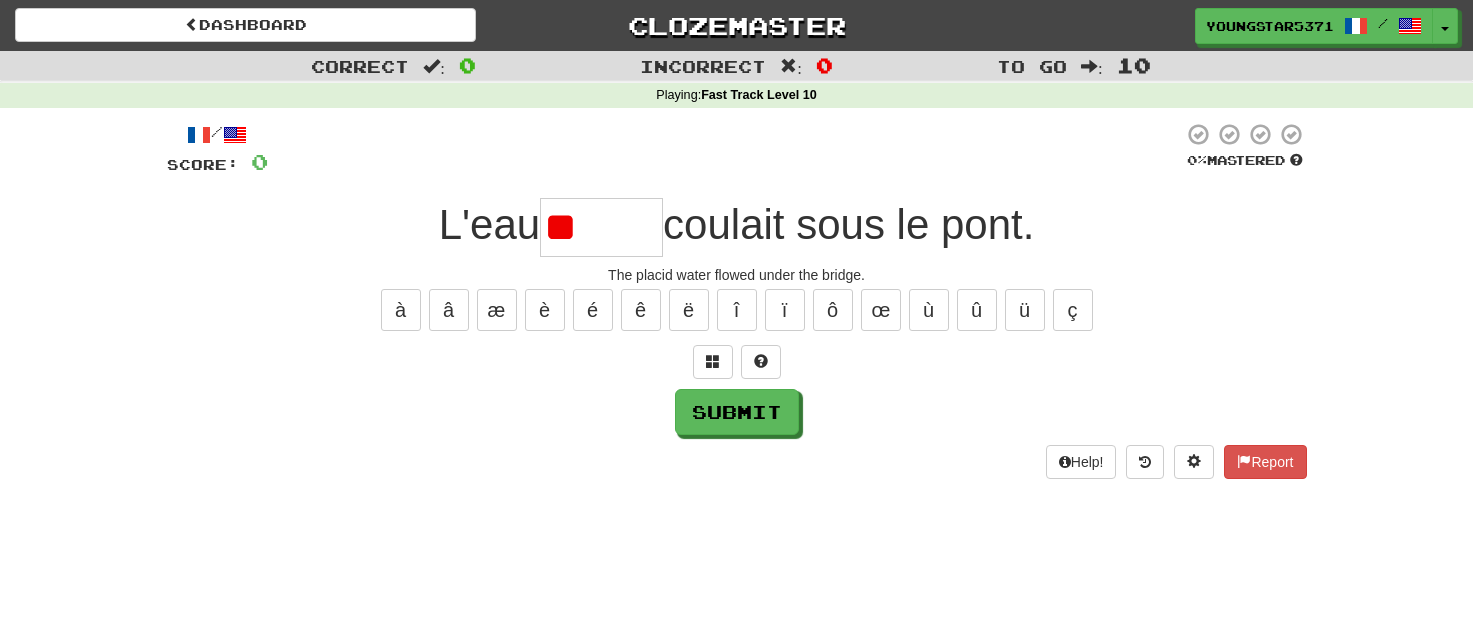type on "*" 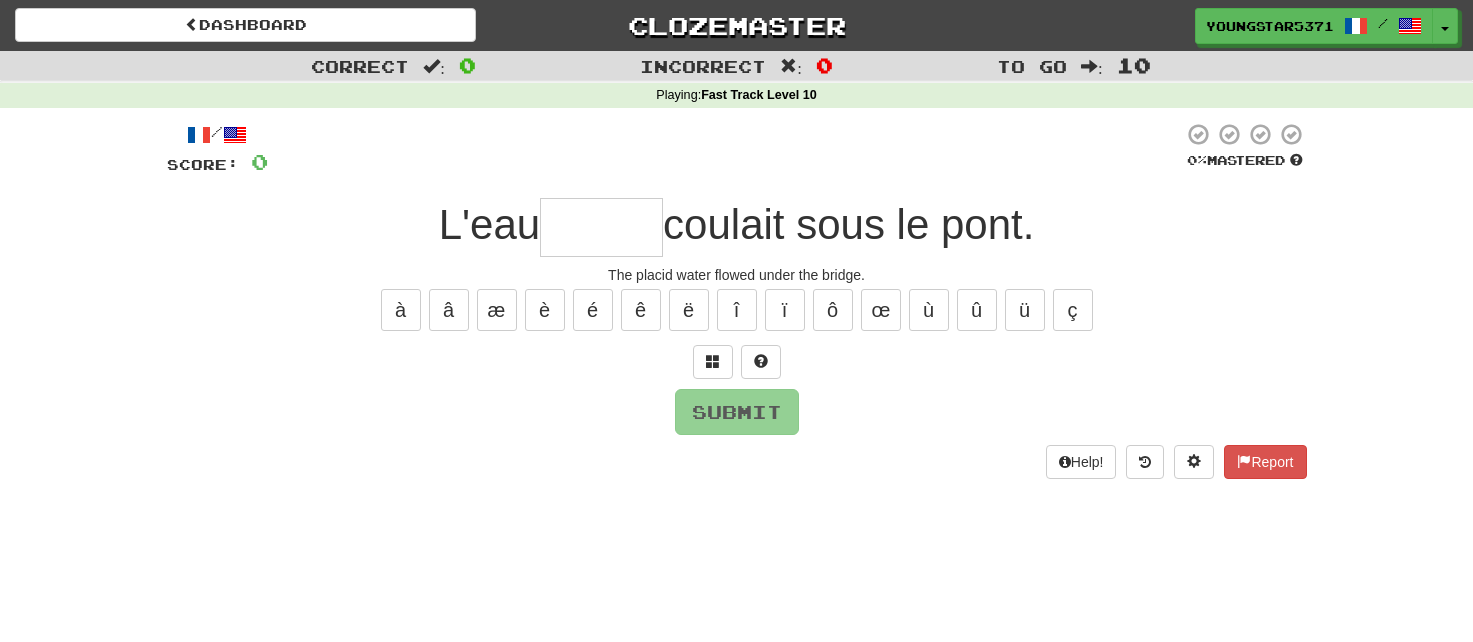 type on "*" 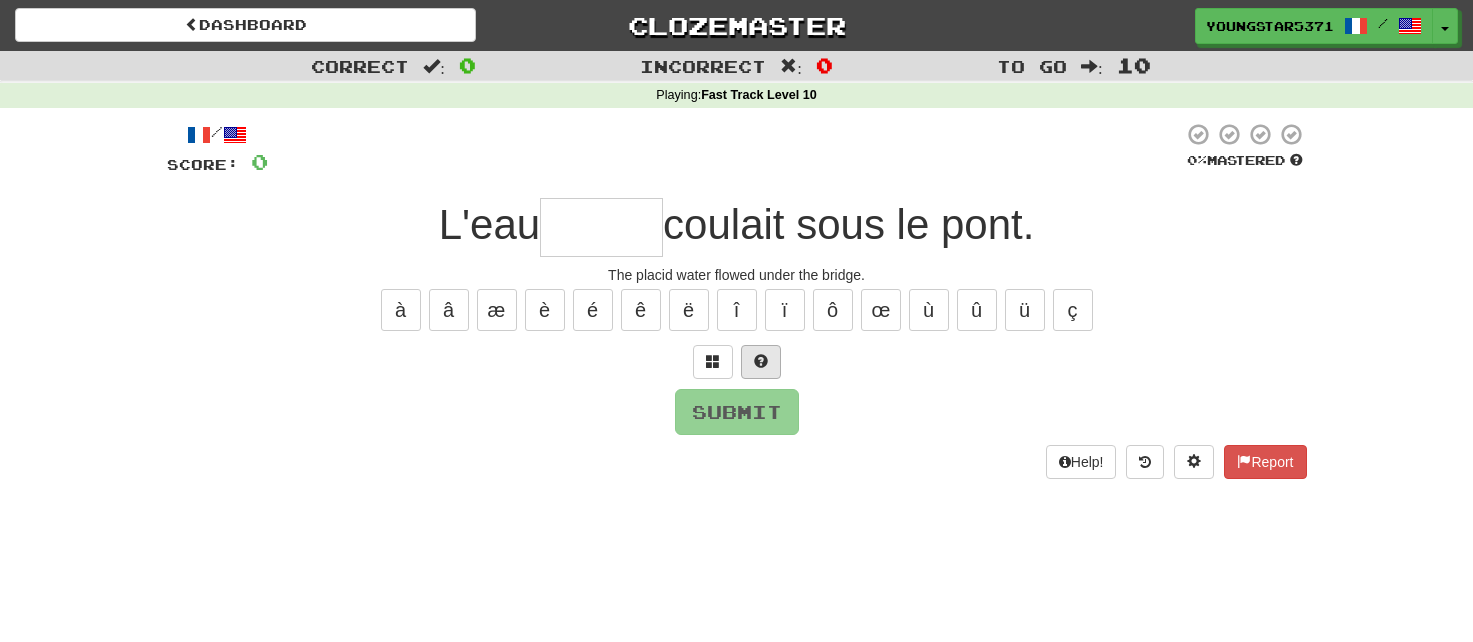 type on "*" 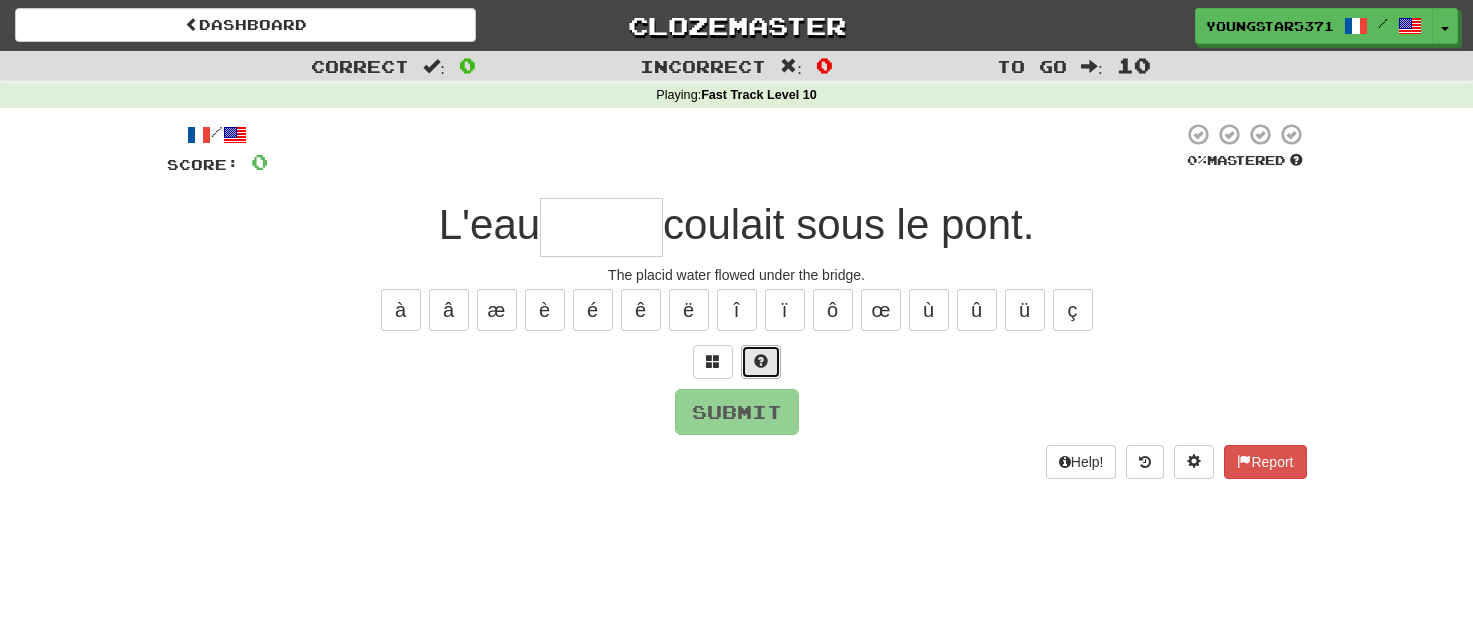 click at bounding box center (761, 362) 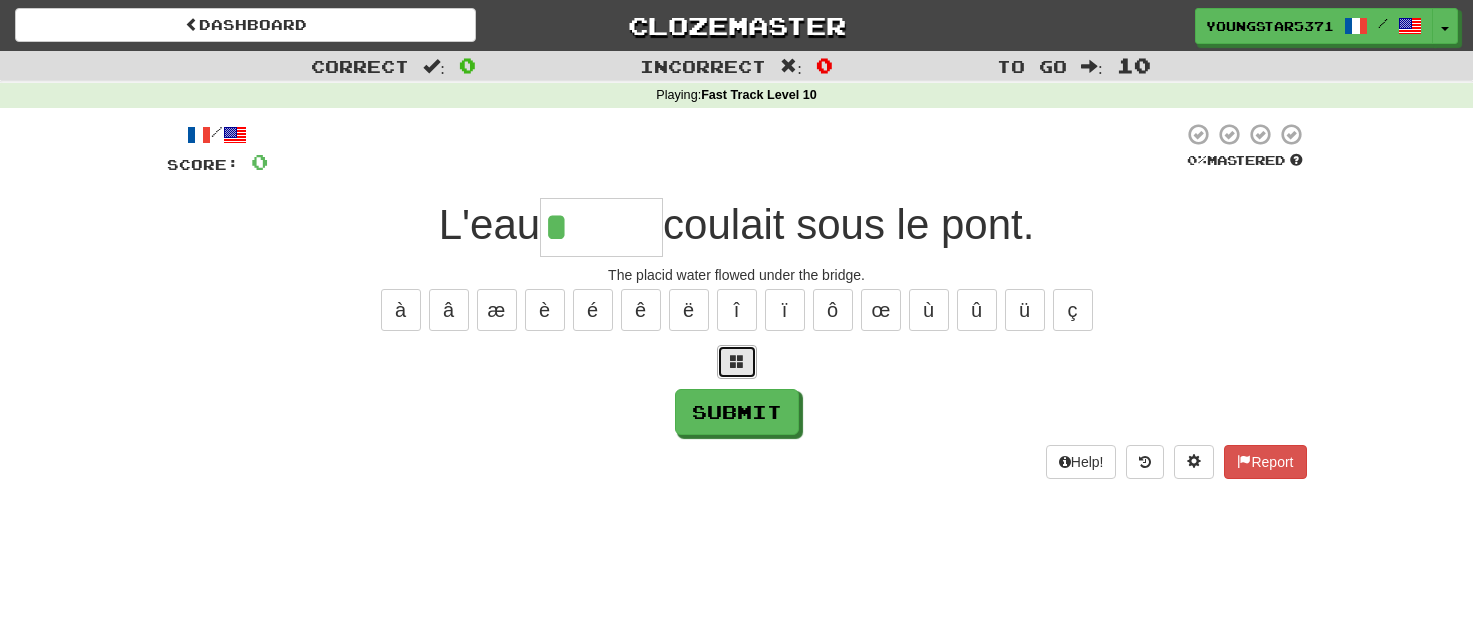 click at bounding box center [737, 361] 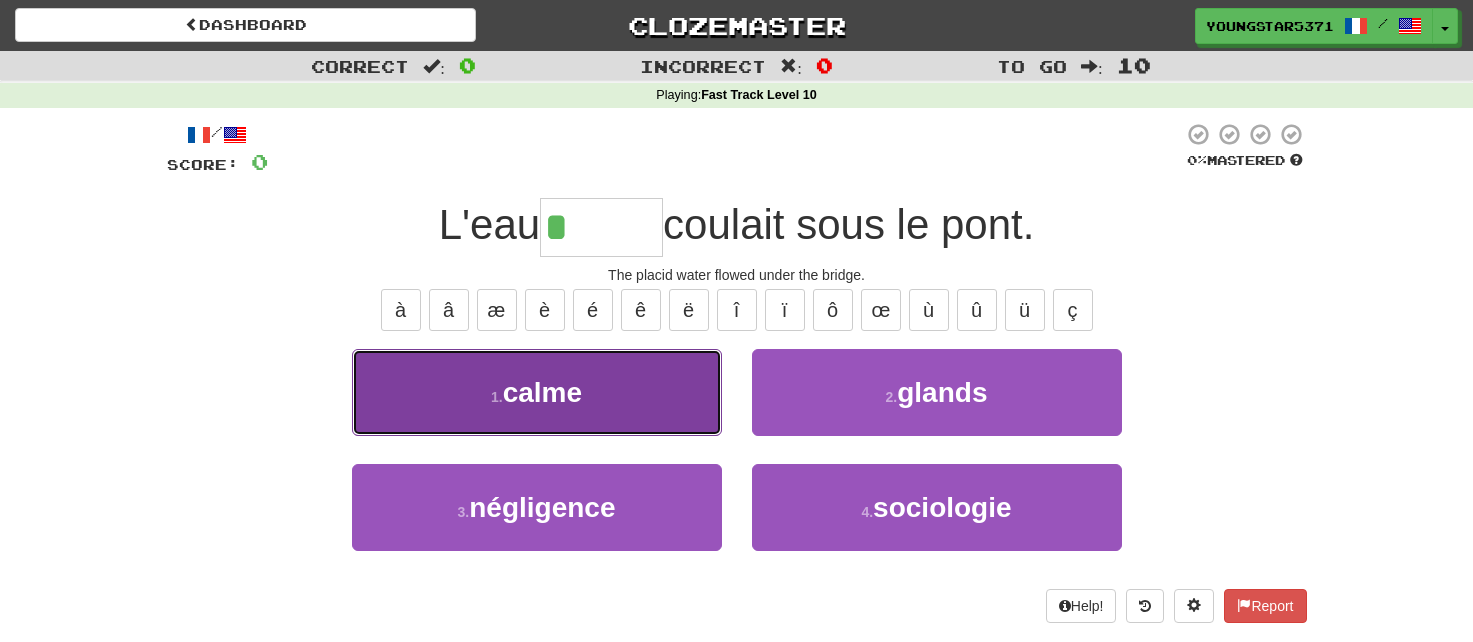 click on "calme" at bounding box center (542, 392) 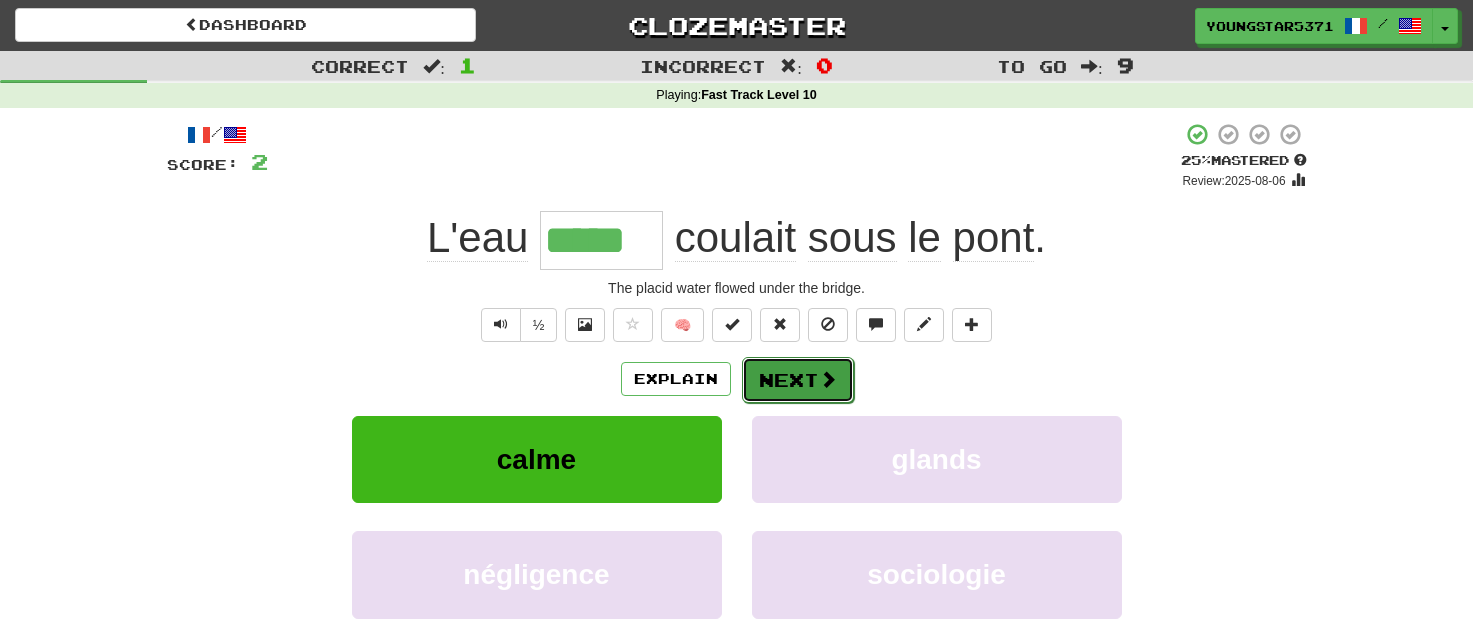 click on "Next" at bounding box center (798, 380) 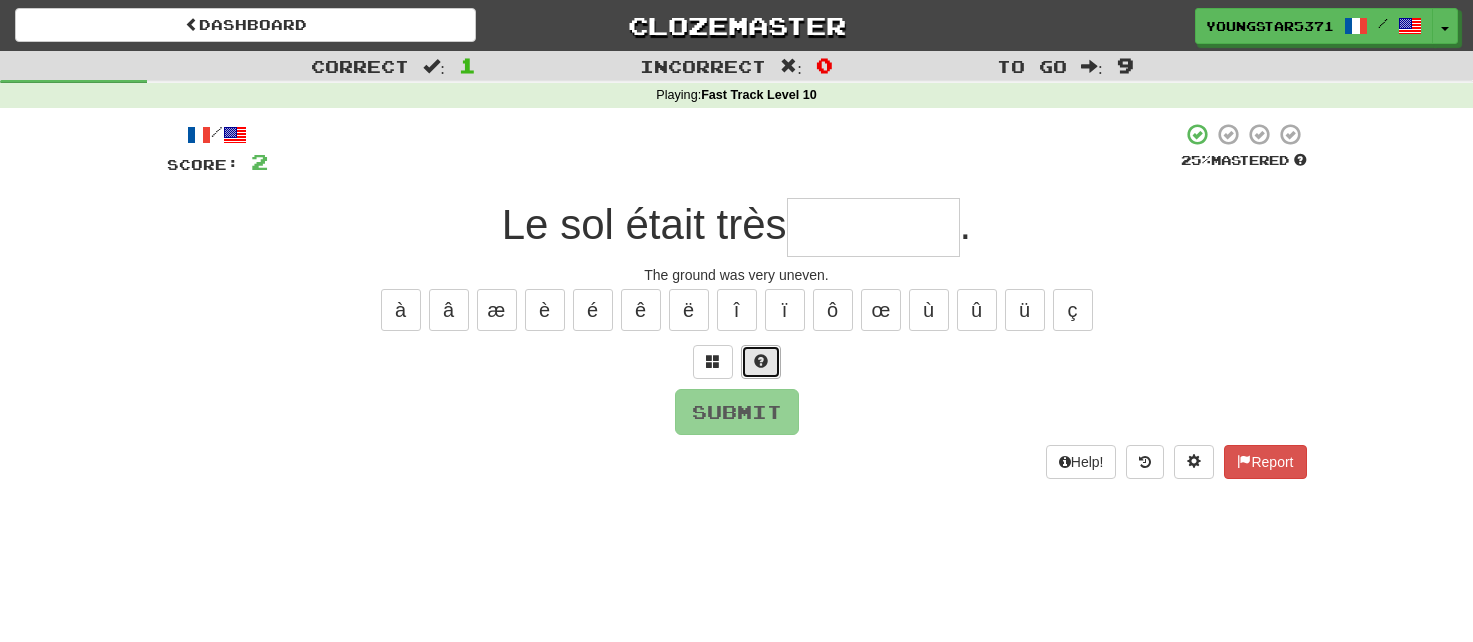 click at bounding box center [761, 362] 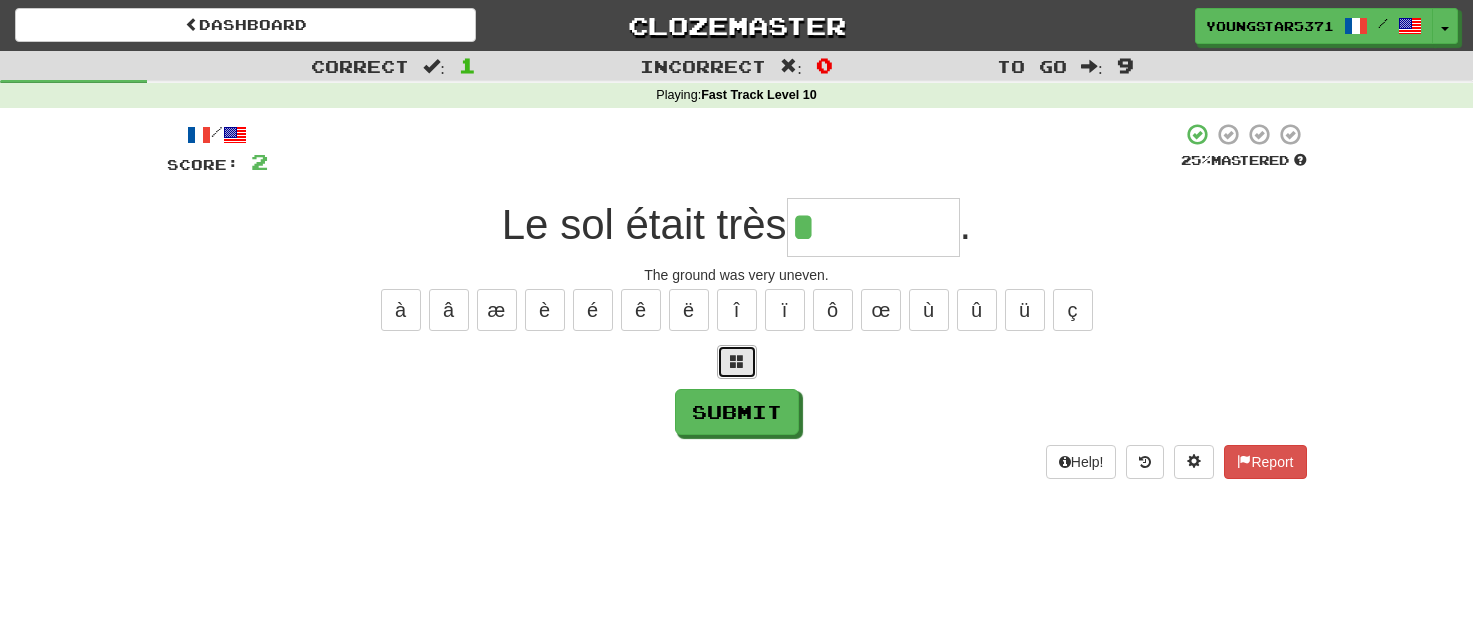 click at bounding box center (737, 362) 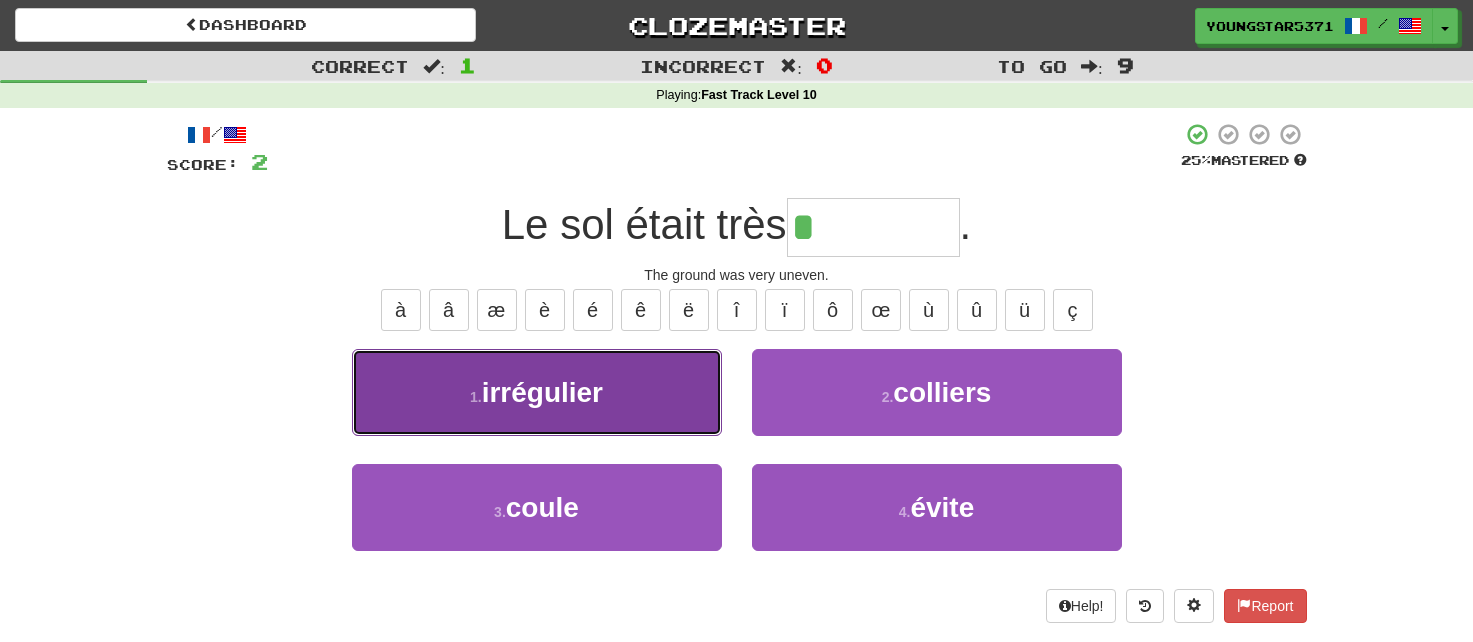 click on "1 .  irrégulier" at bounding box center [537, 392] 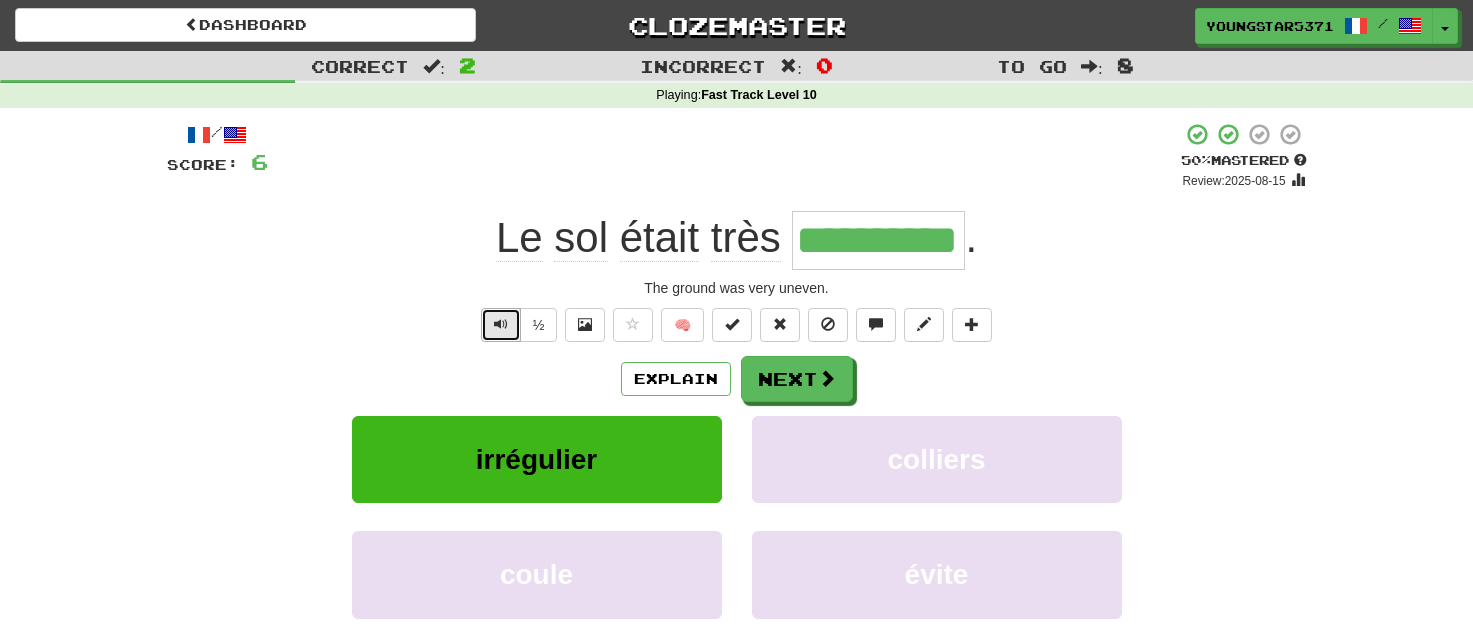 click at bounding box center [501, 325] 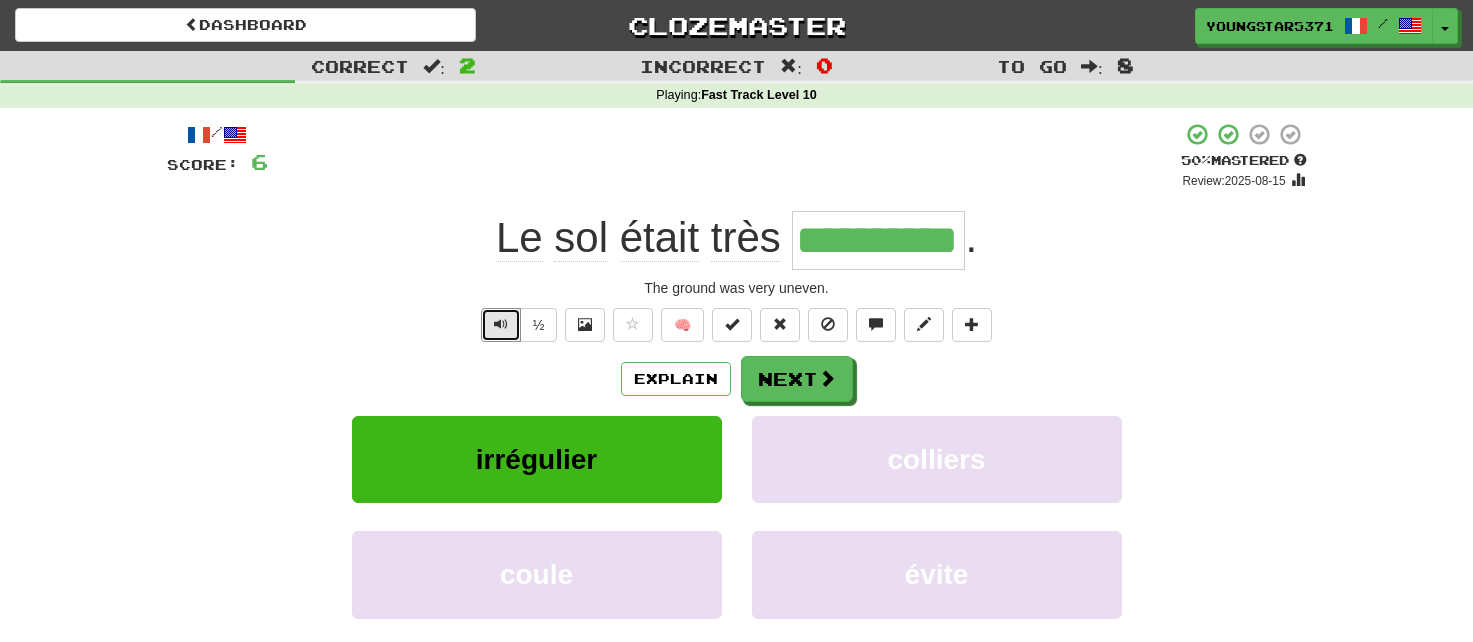 type 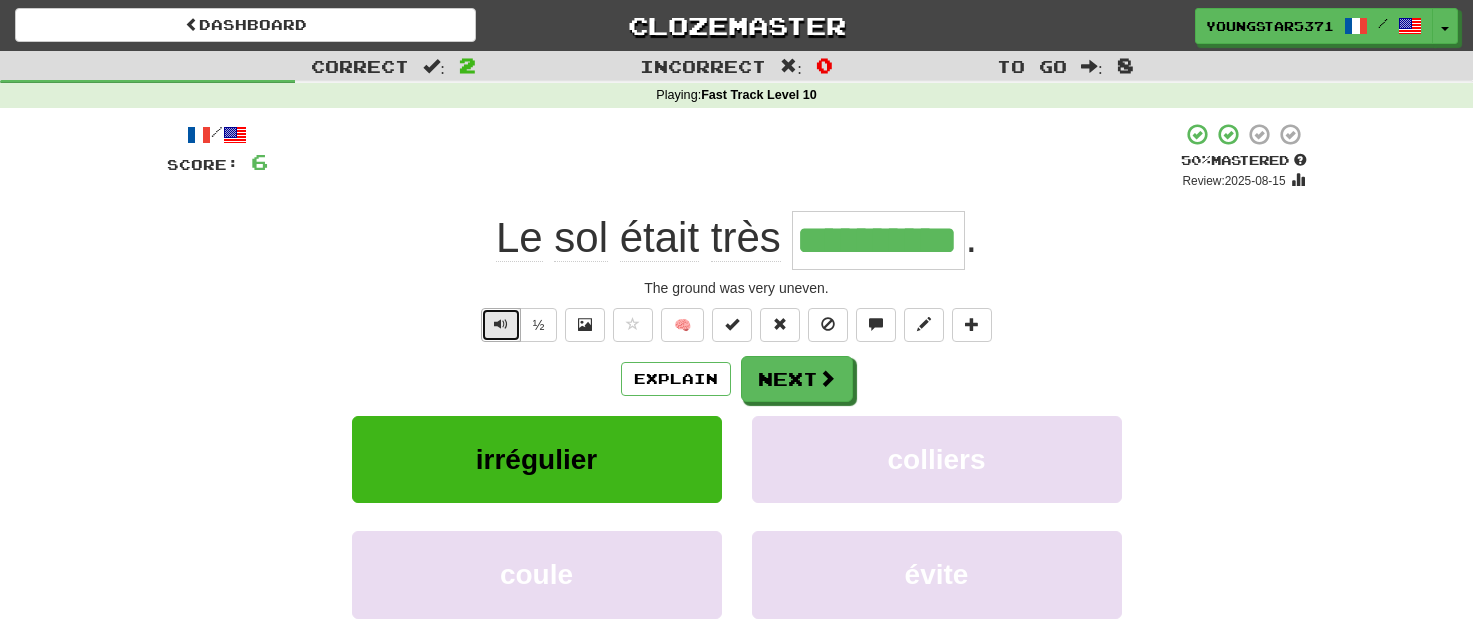click at bounding box center (501, 324) 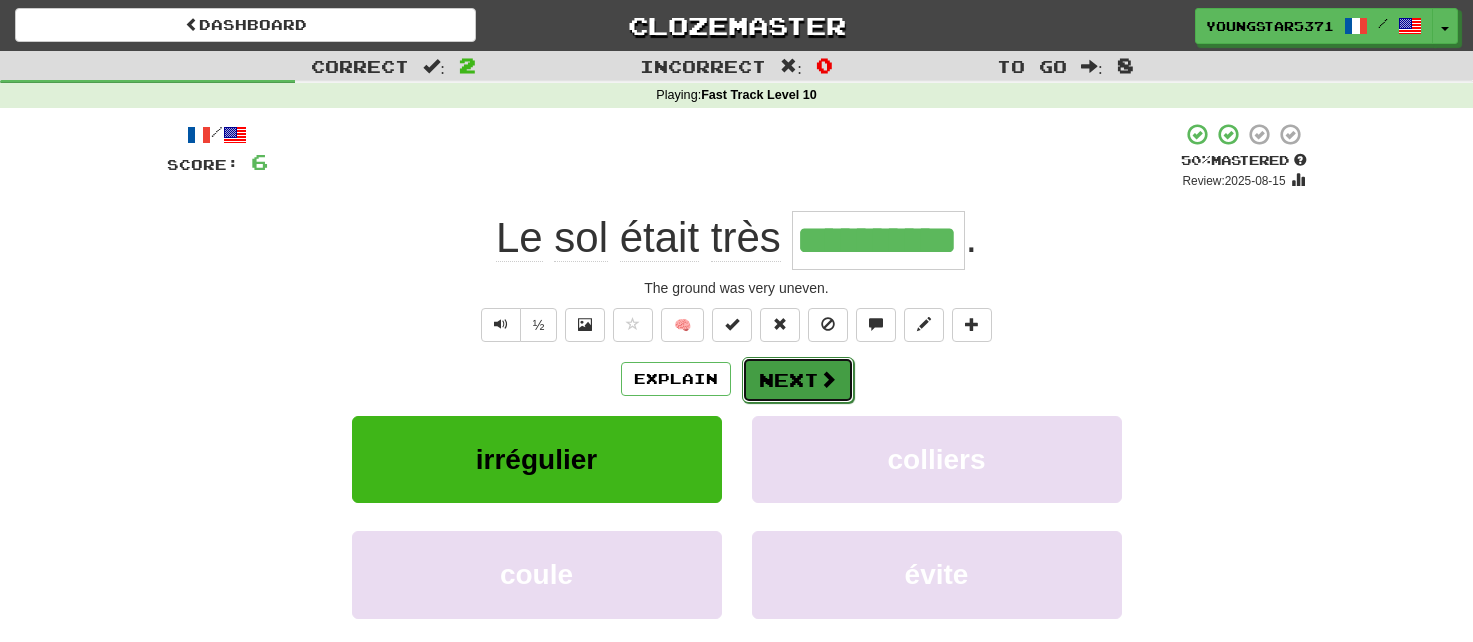 click on "Next" at bounding box center [798, 380] 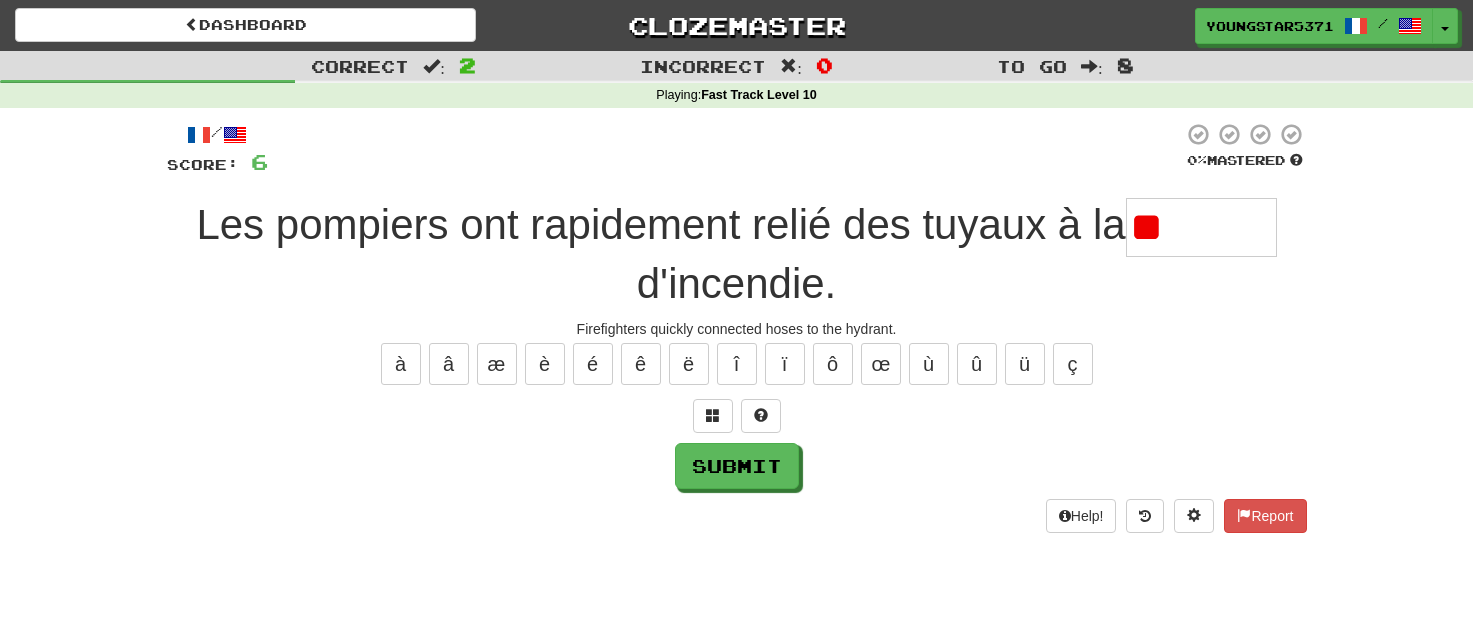 type on "*" 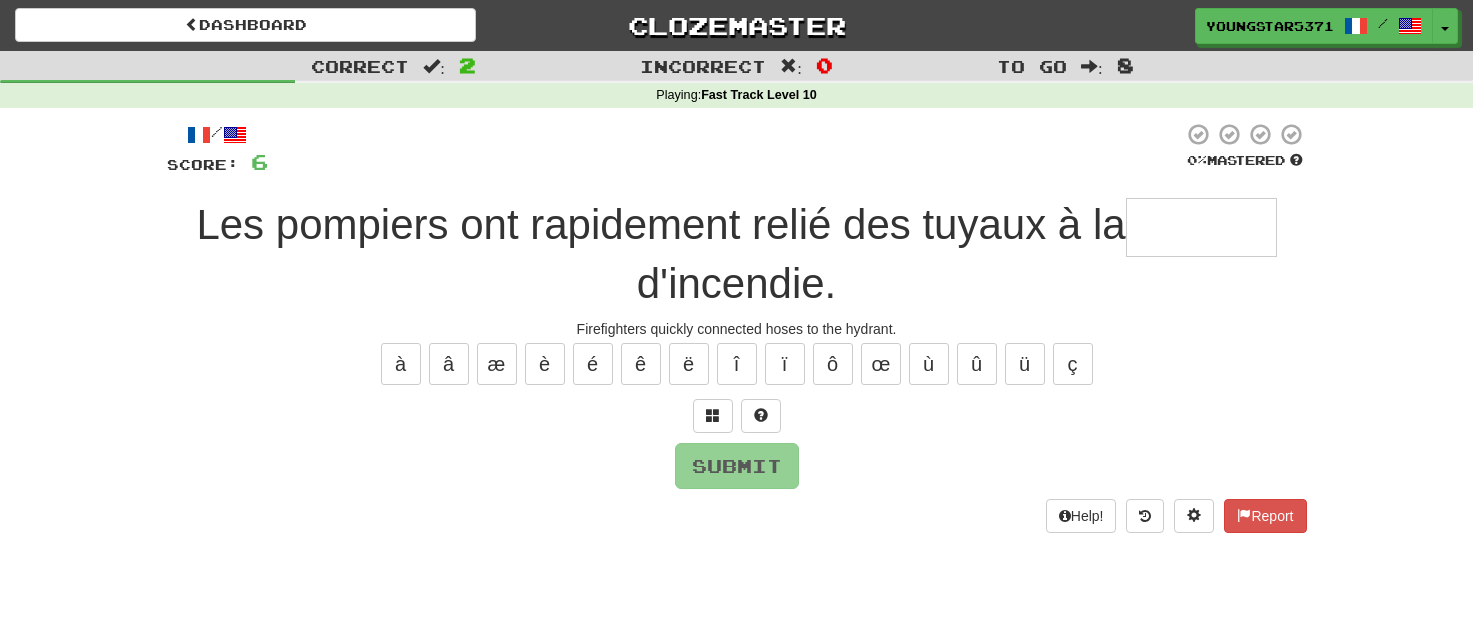 type on "*" 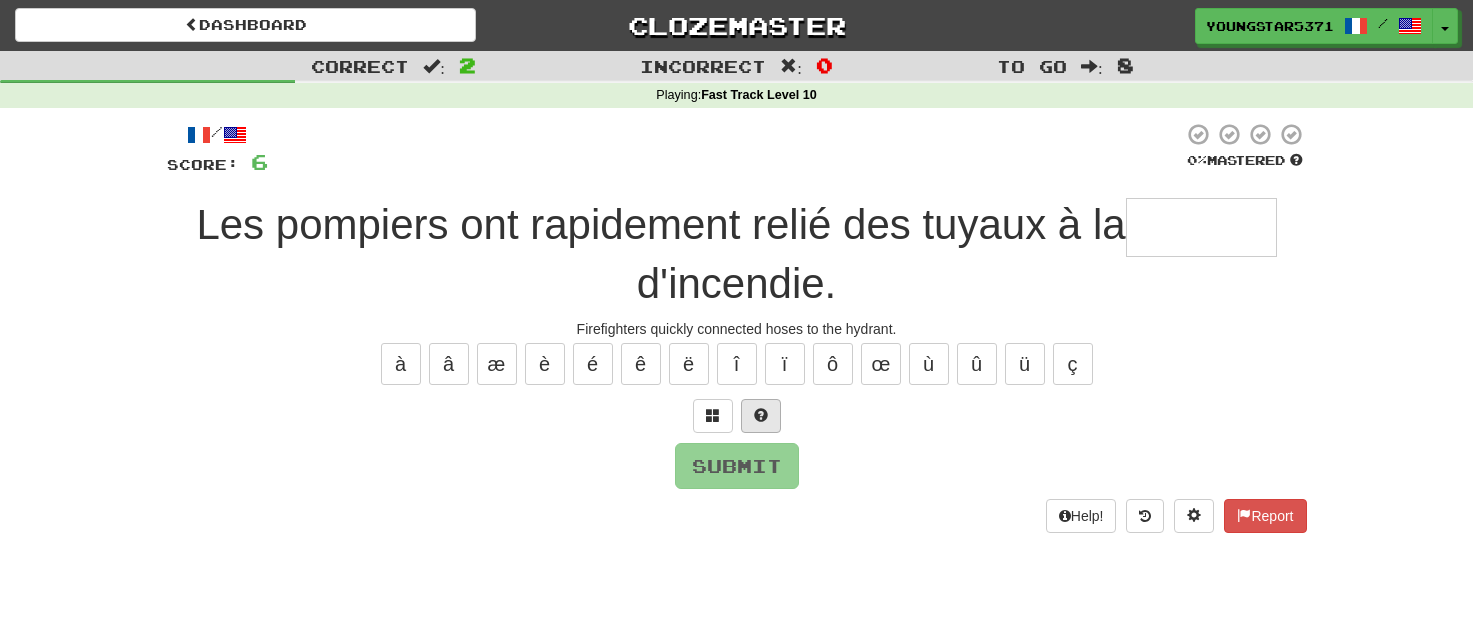 type on "*" 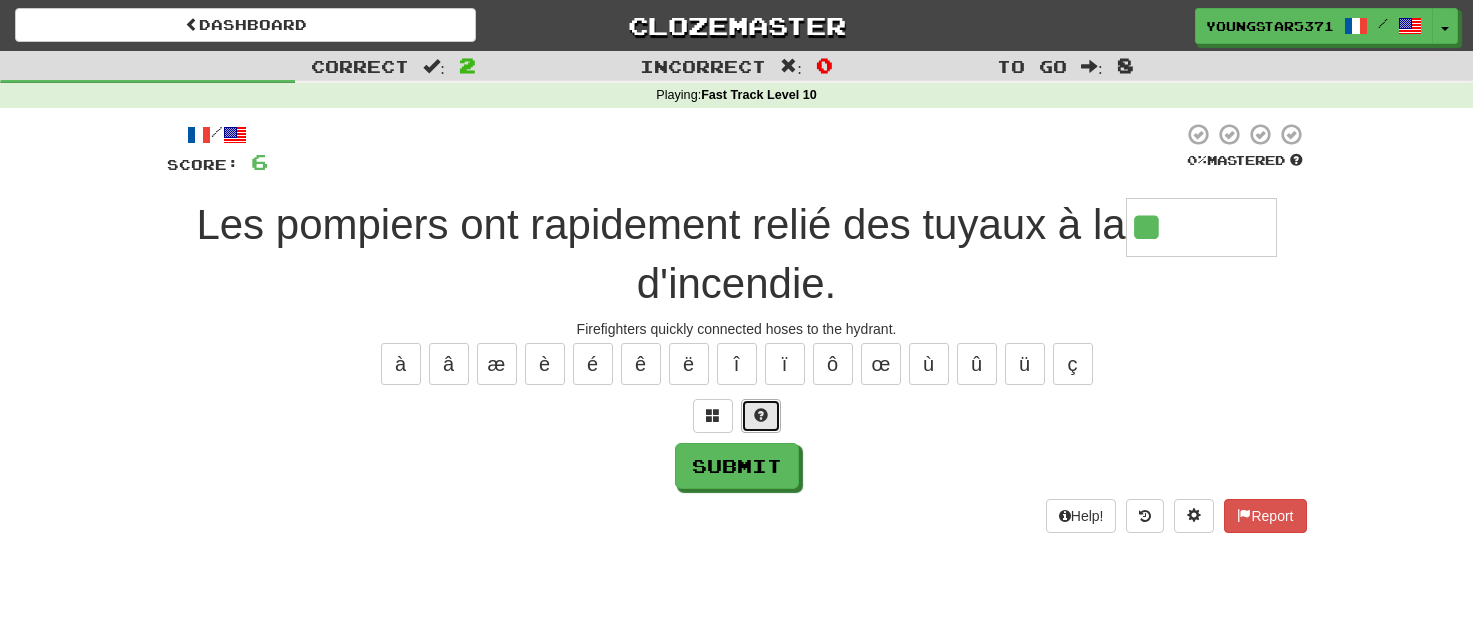click at bounding box center (761, 416) 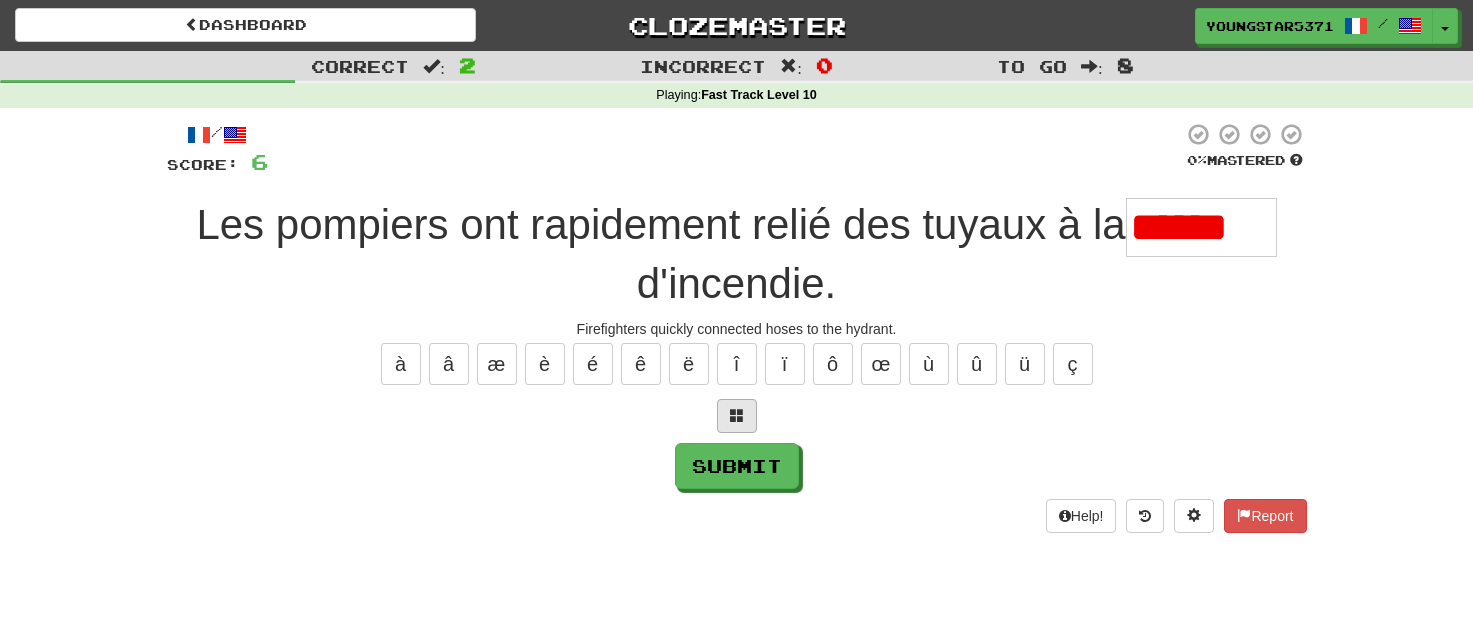 scroll, scrollTop: 0, scrollLeft: 0, axis: both 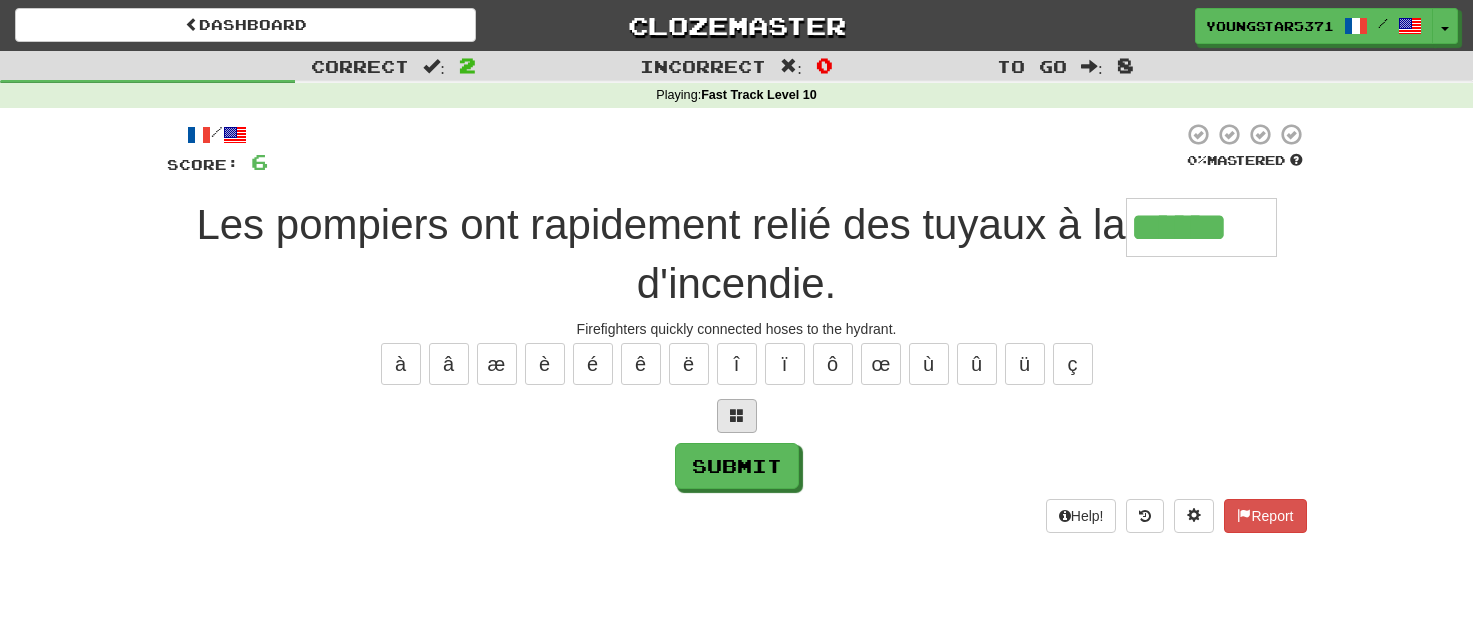type on "******" 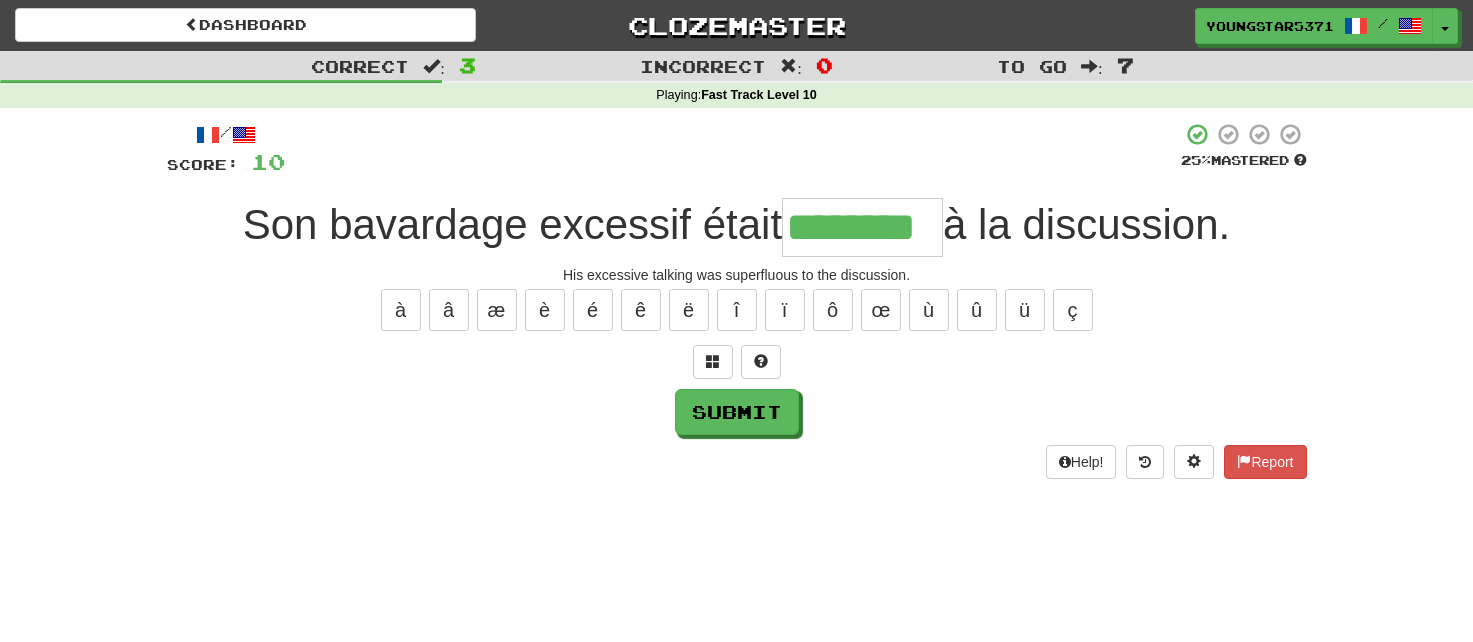 type on "********" 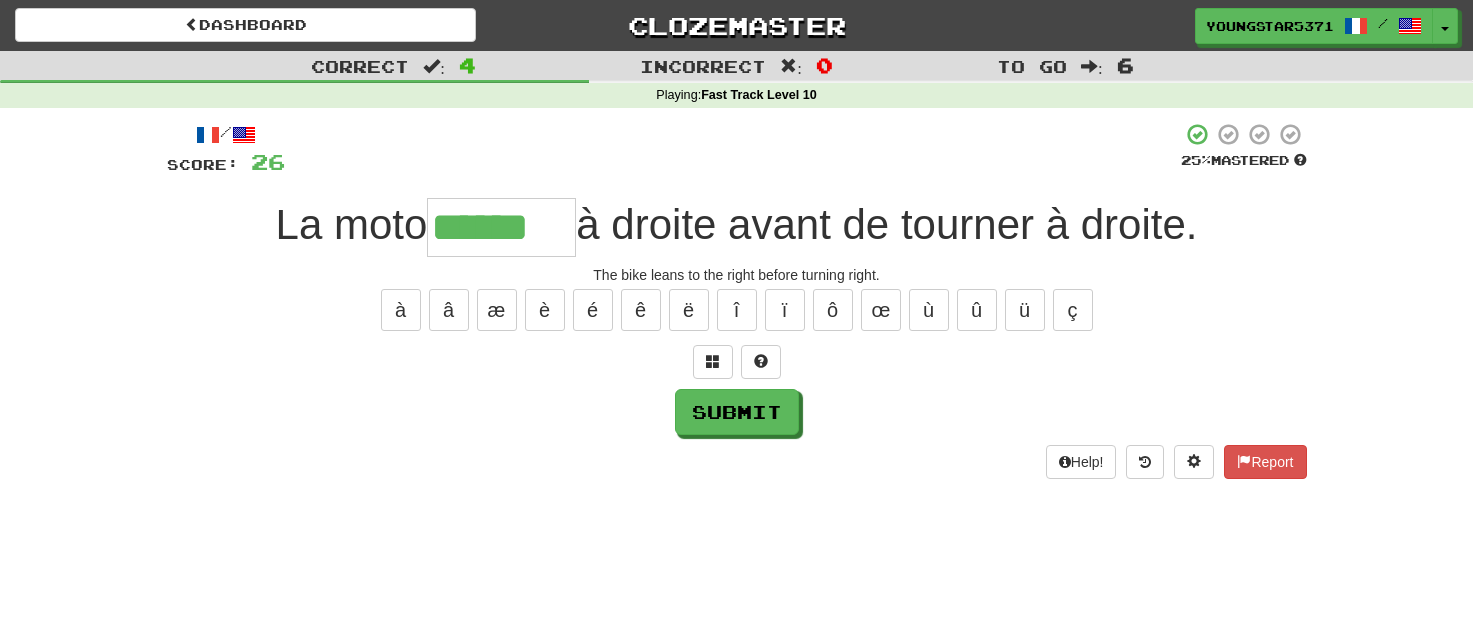 type on "******" 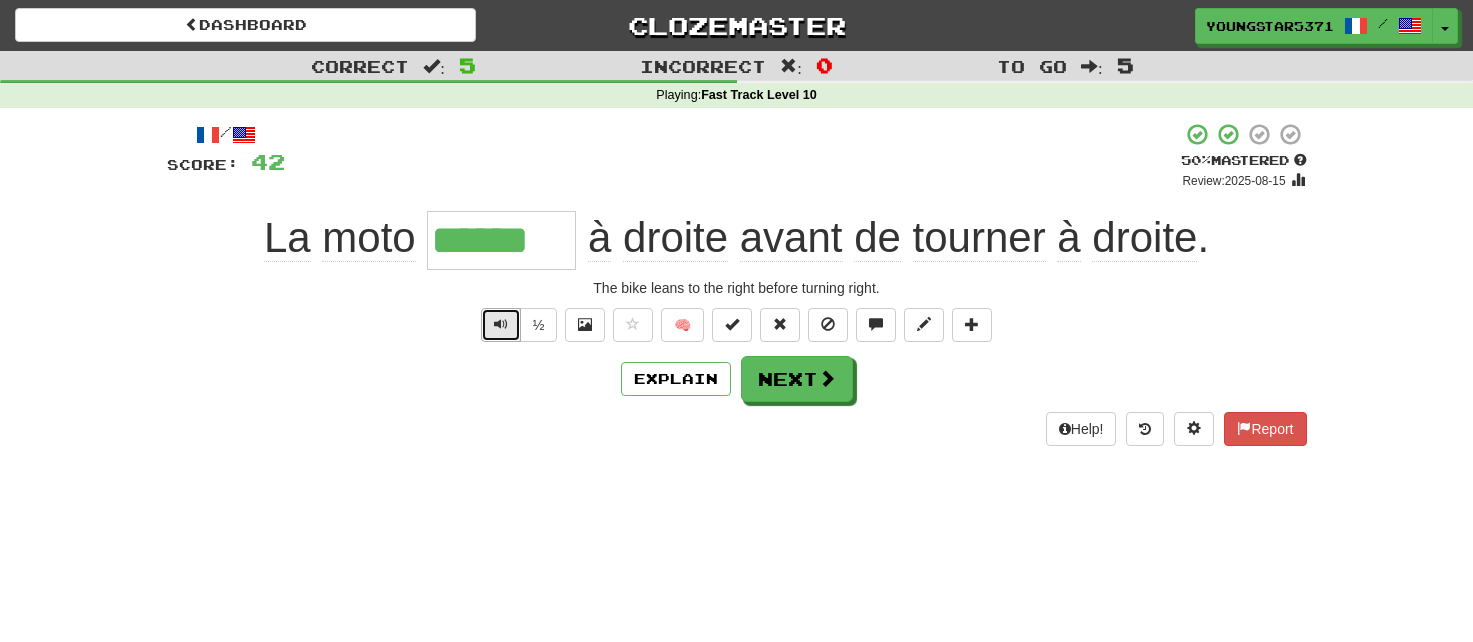 click at bounding box center [501, 324] 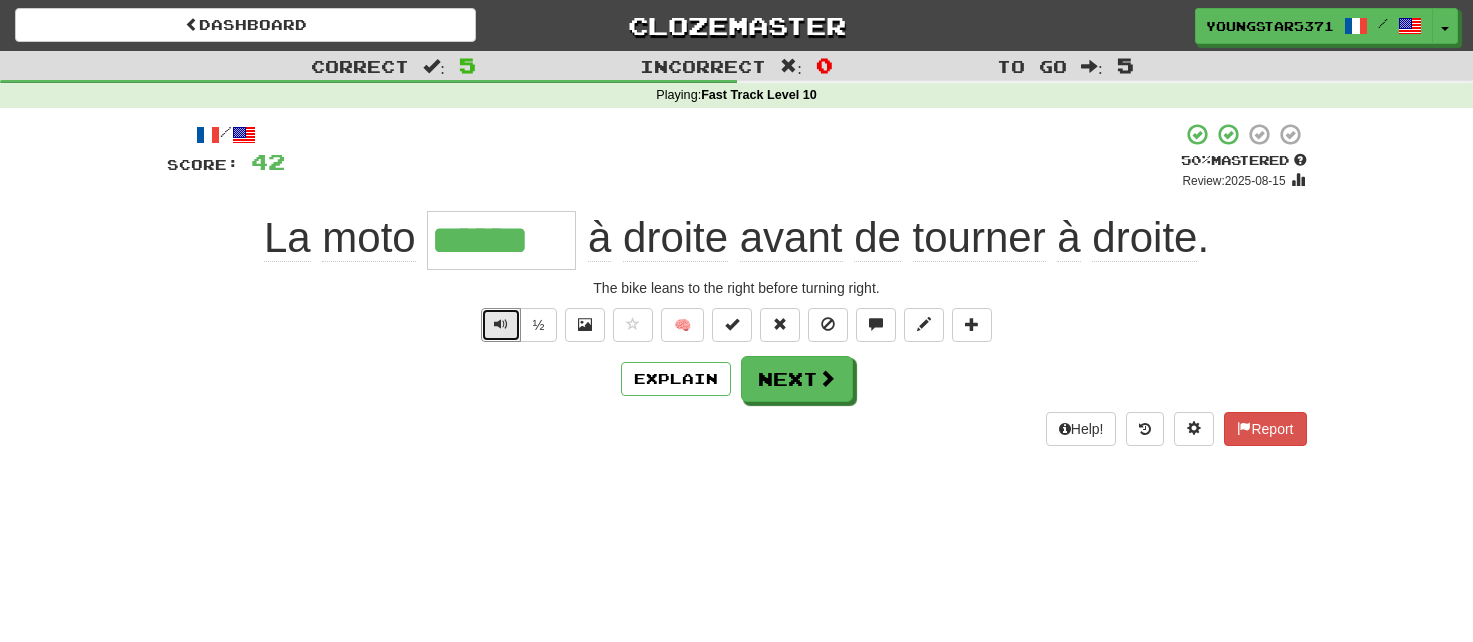type 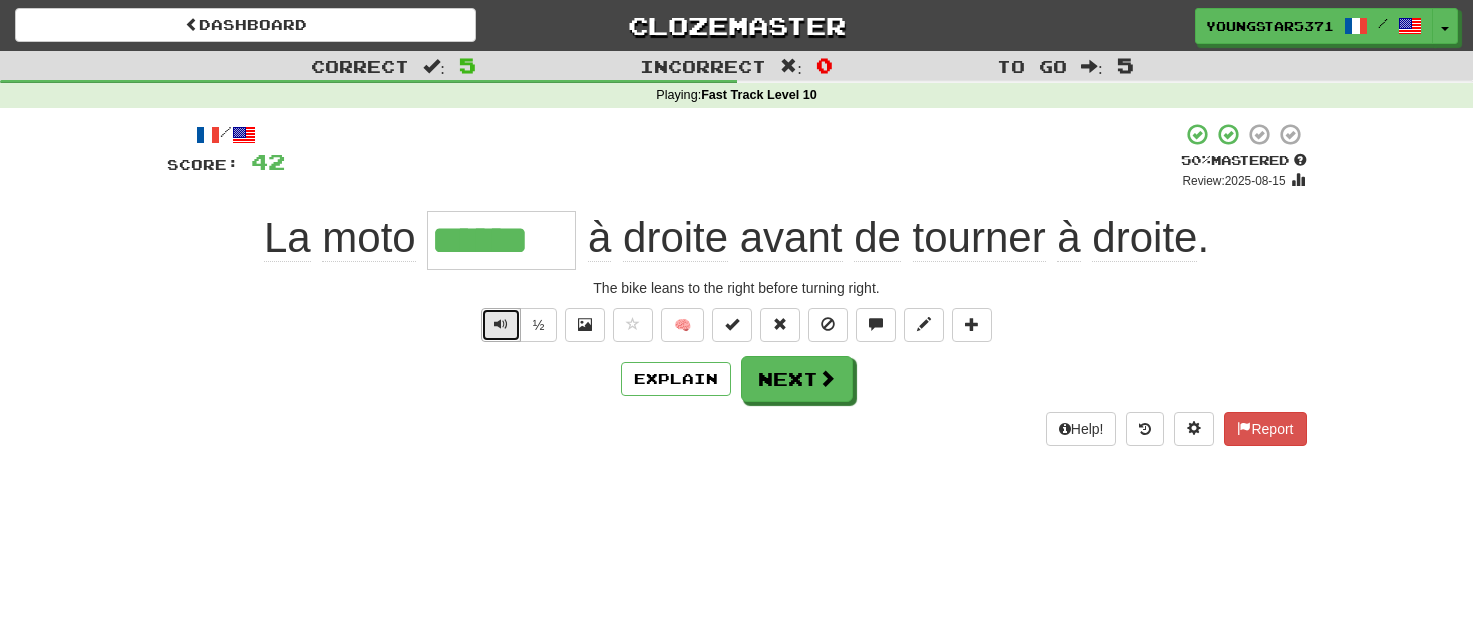 click at bounding box center [501, 324] 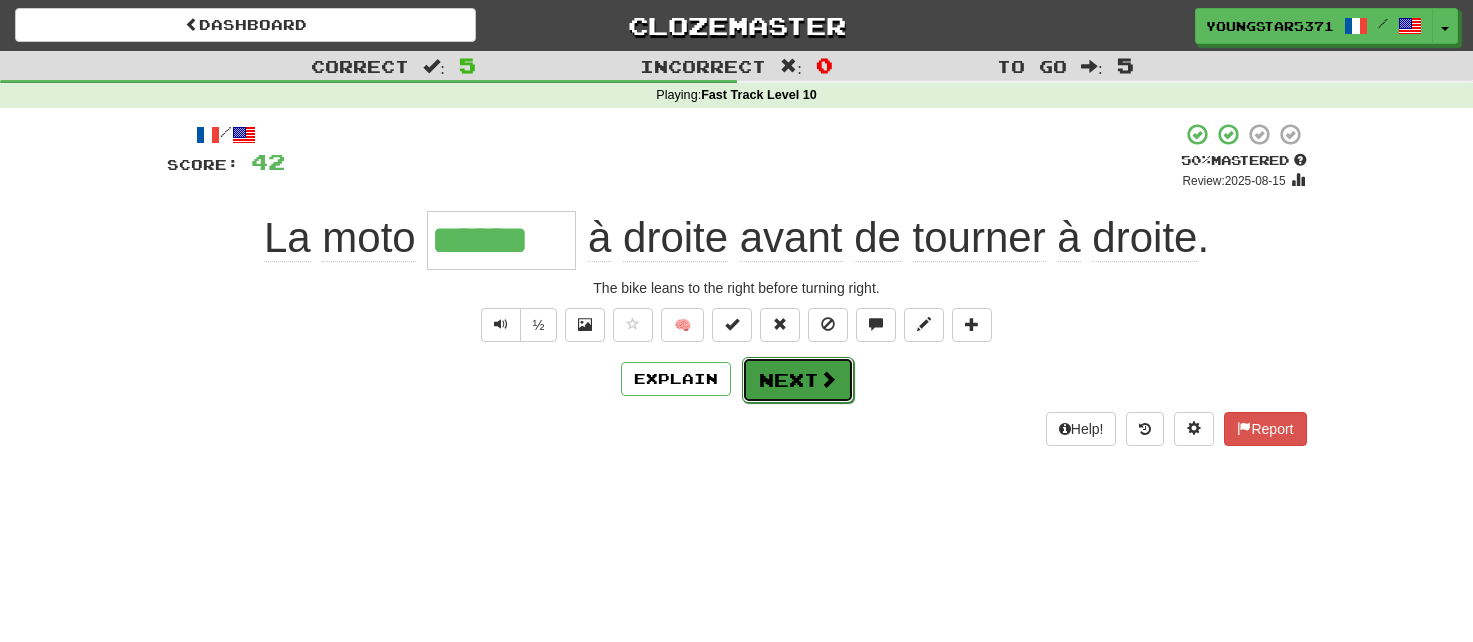 click on "Next" at bounding box center [798, 380] 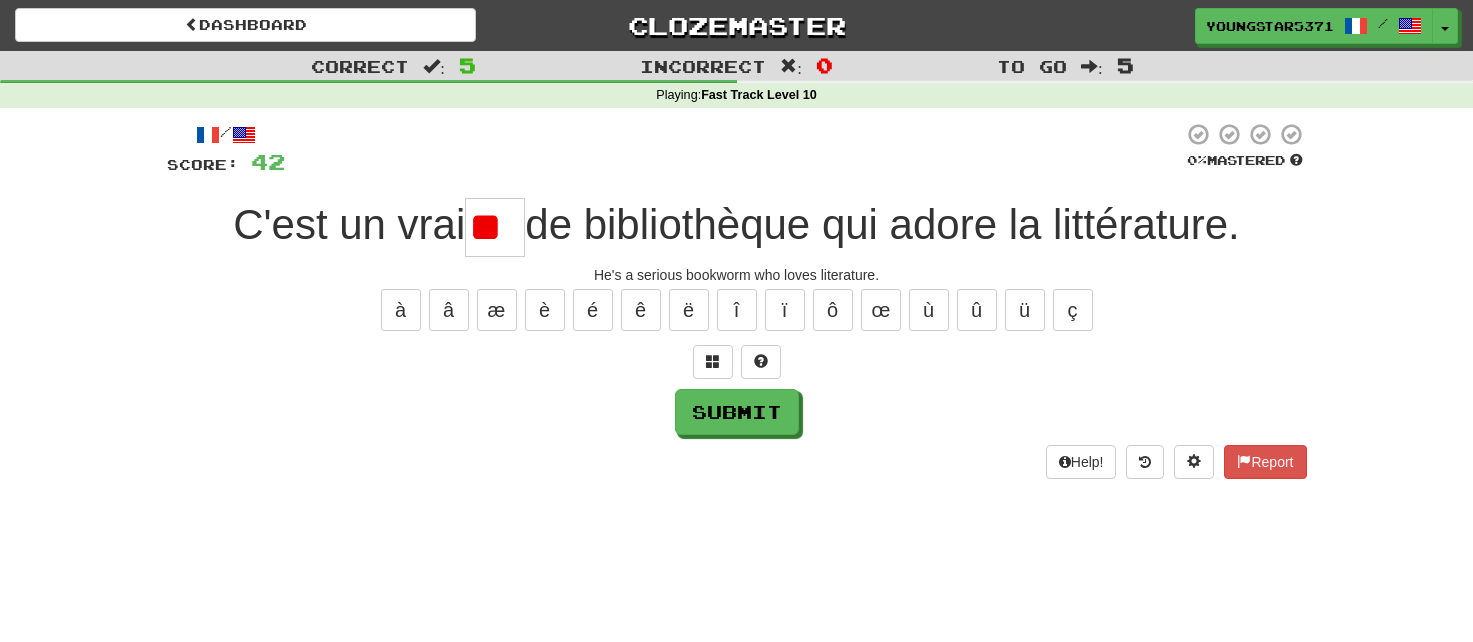 scroll, scrollTop: 0, scrollLeft: 0, axis: both 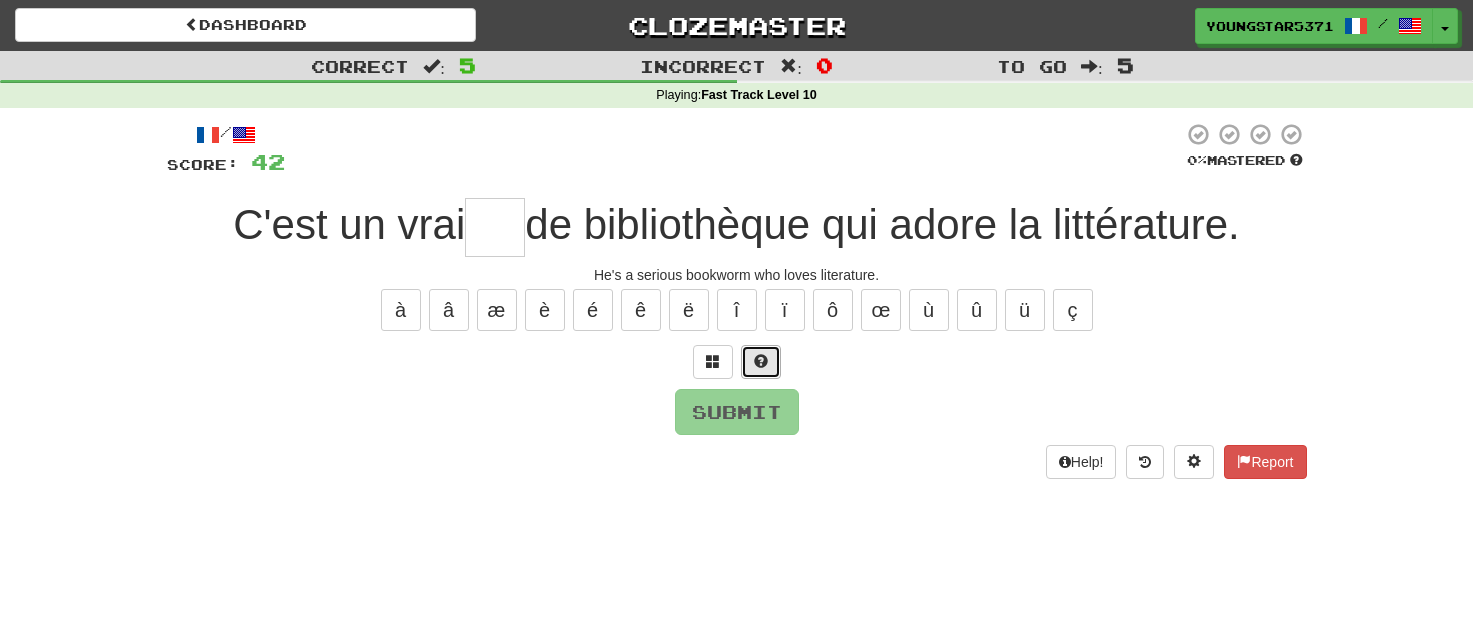 click at bounding box center (761, 362) 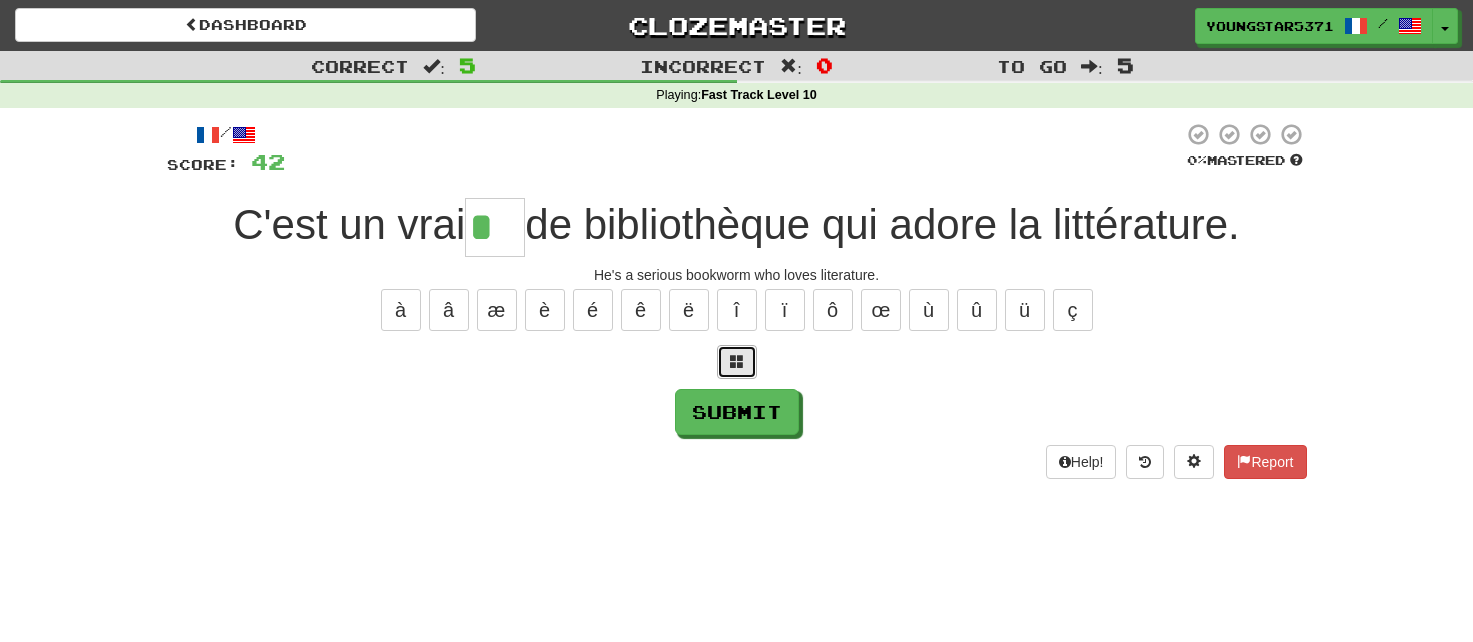 click at bounding box center [737, 361] 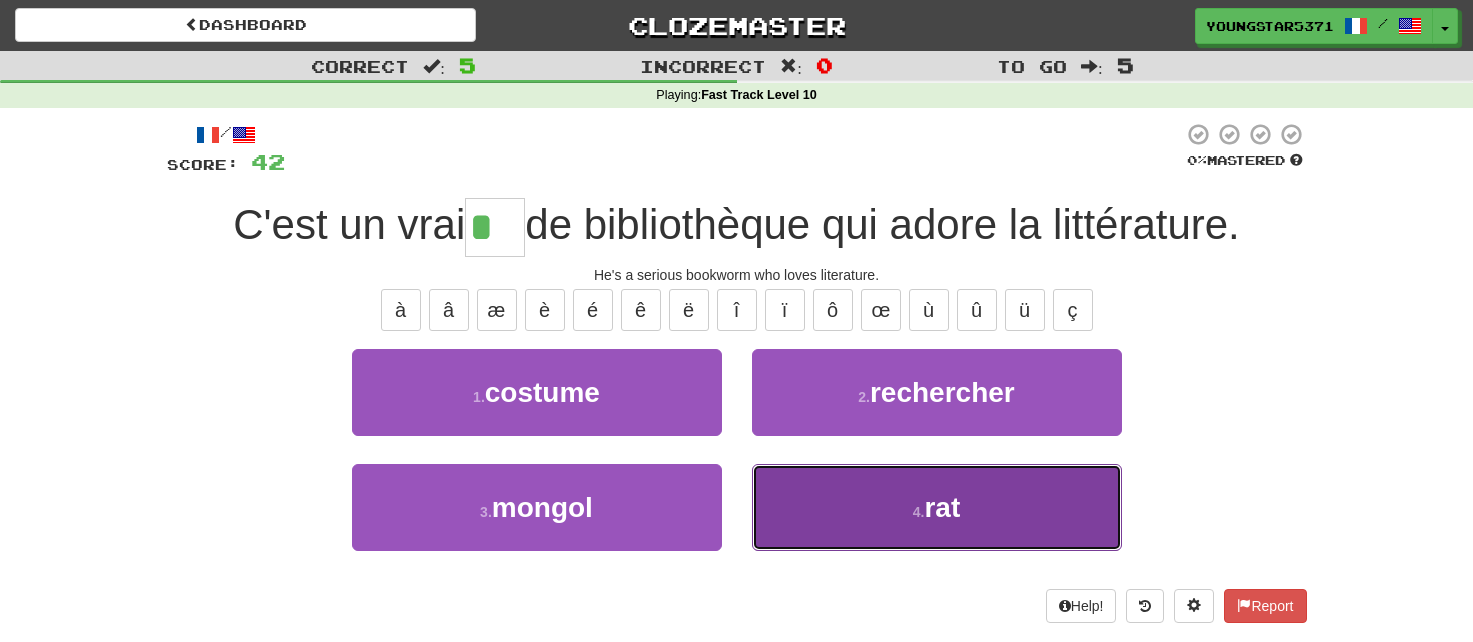 click on "4 .  rat" at bounding box center [937, 507] 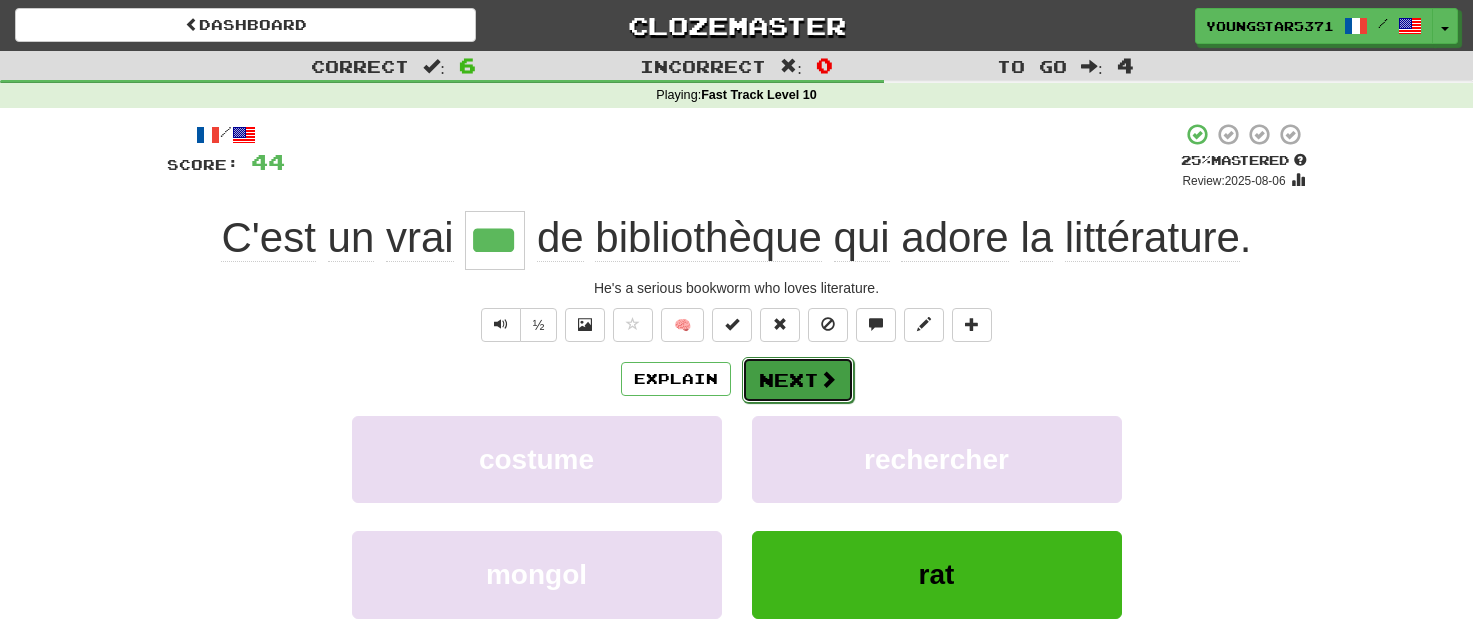 click at bounding box center [828, 379] 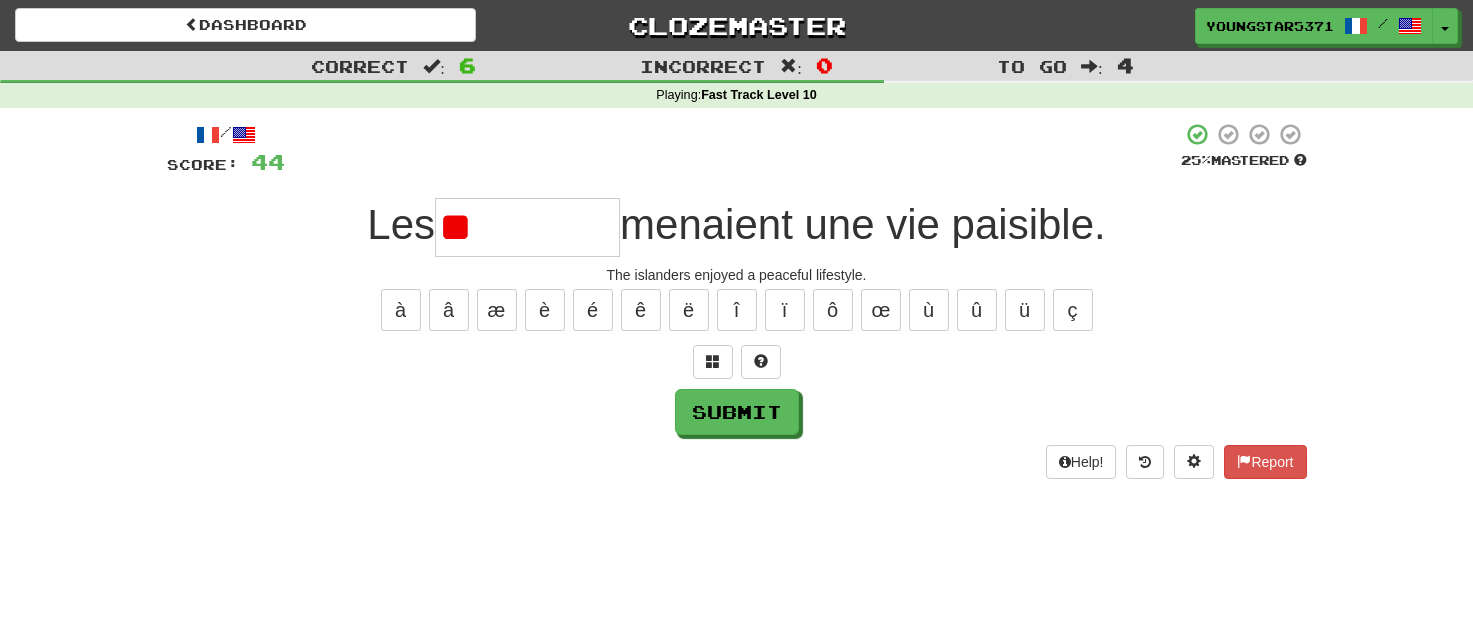 type on "*" 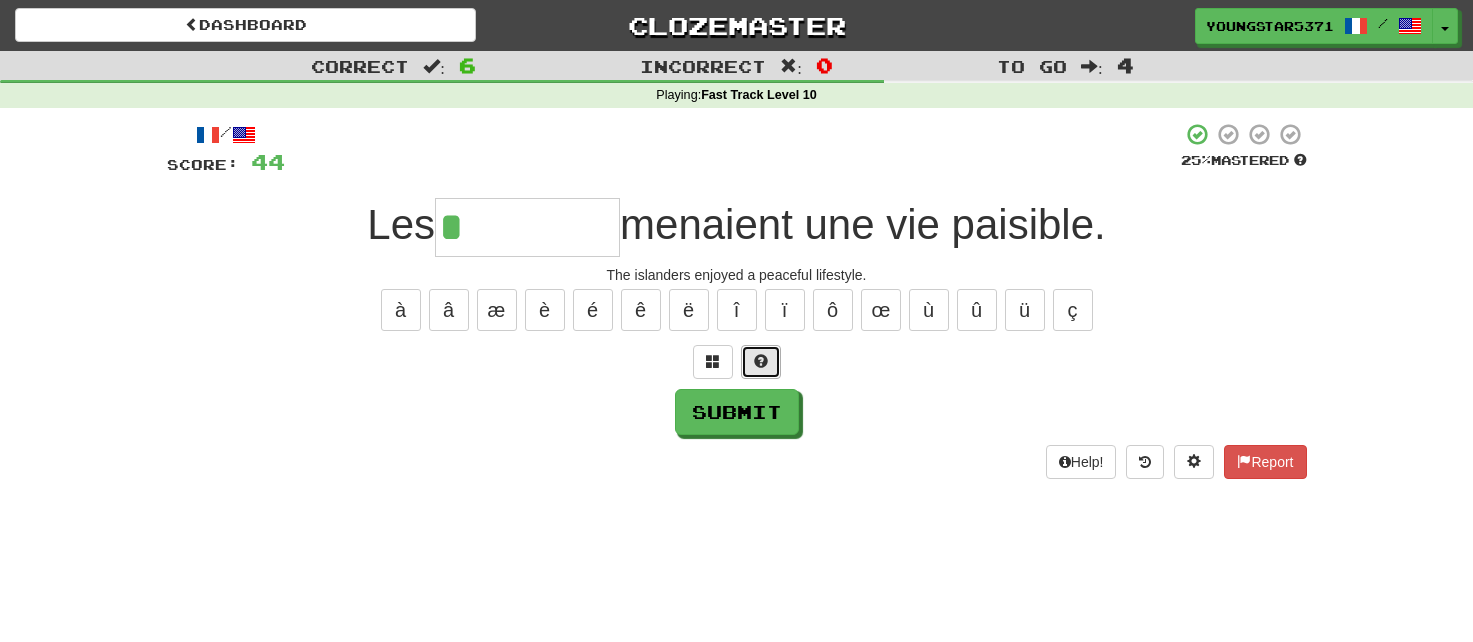 click at bounding box center [761, 361] 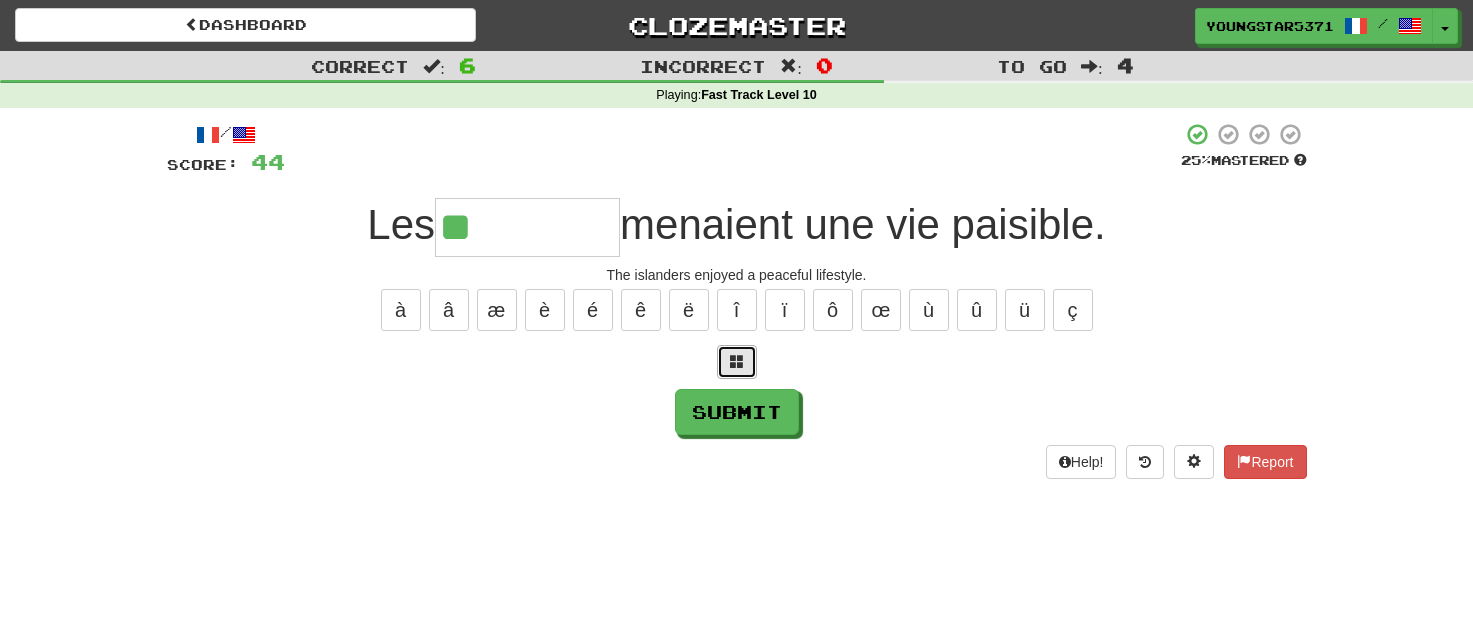 click at bounding box center (737, 361) 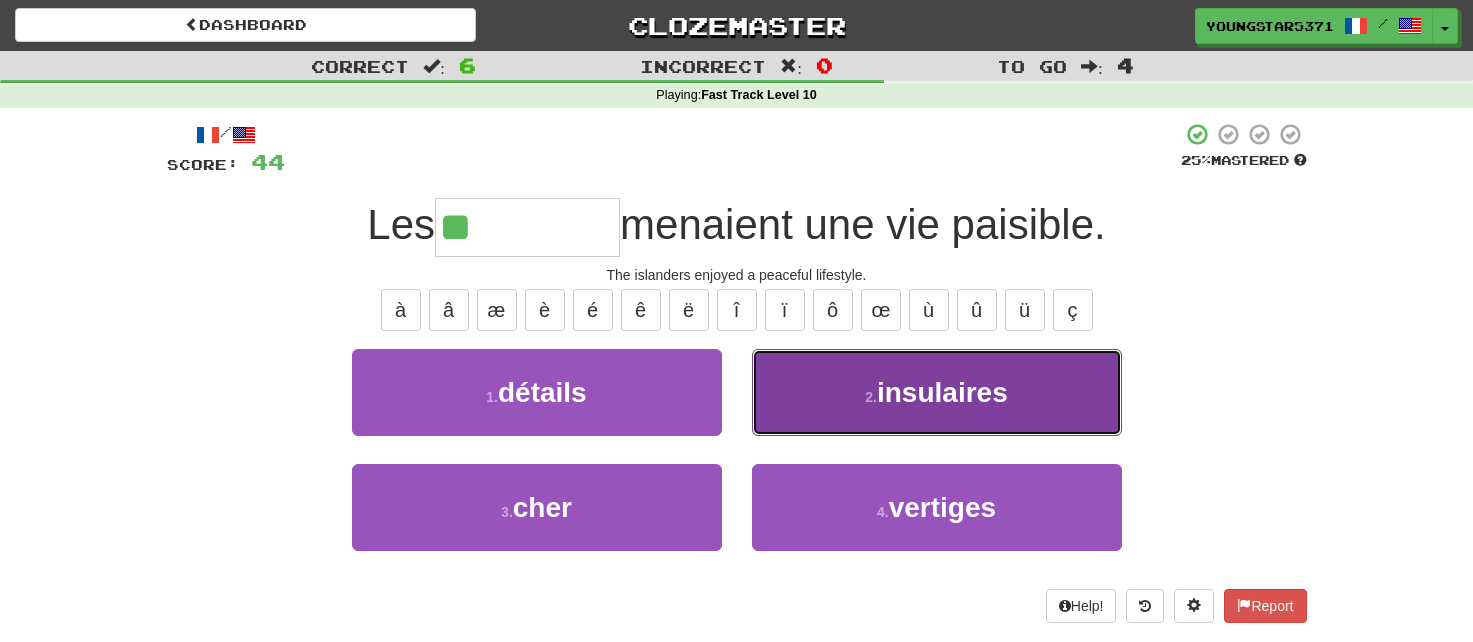 click on "2 .  insulaires" at bounding box center (937, 392) 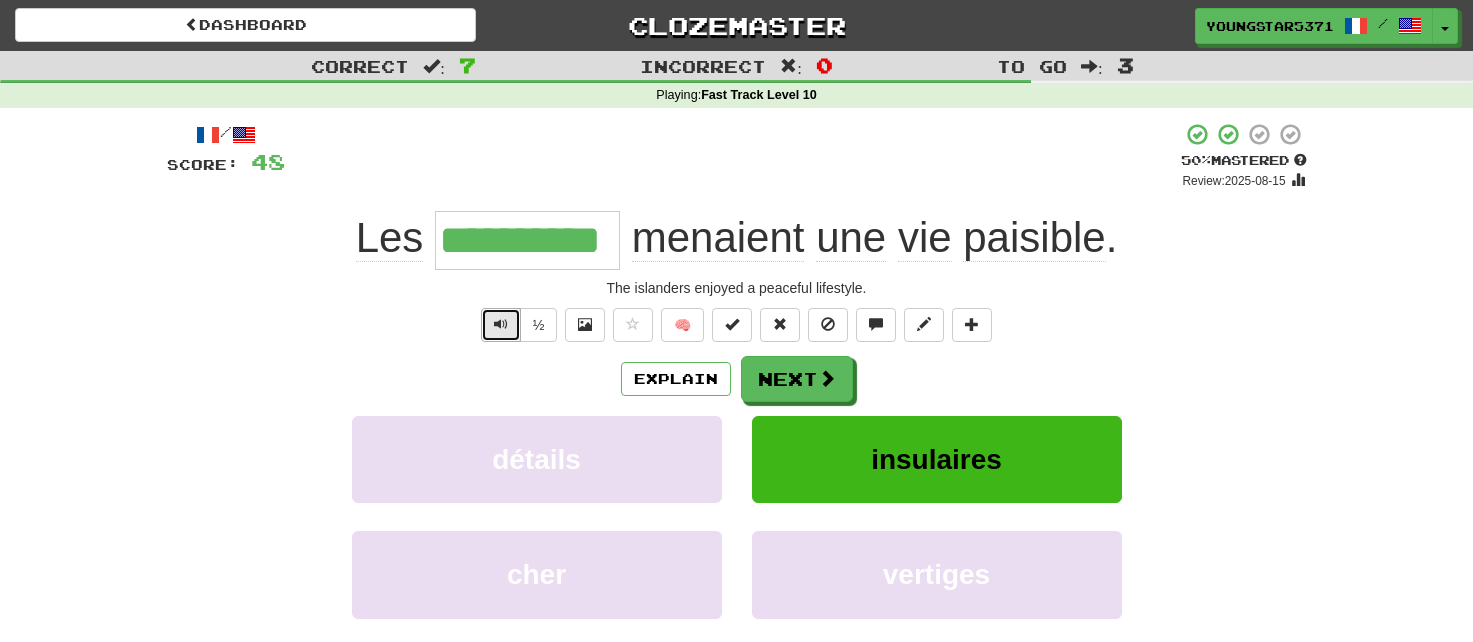 click at bounding box center [501, 325] 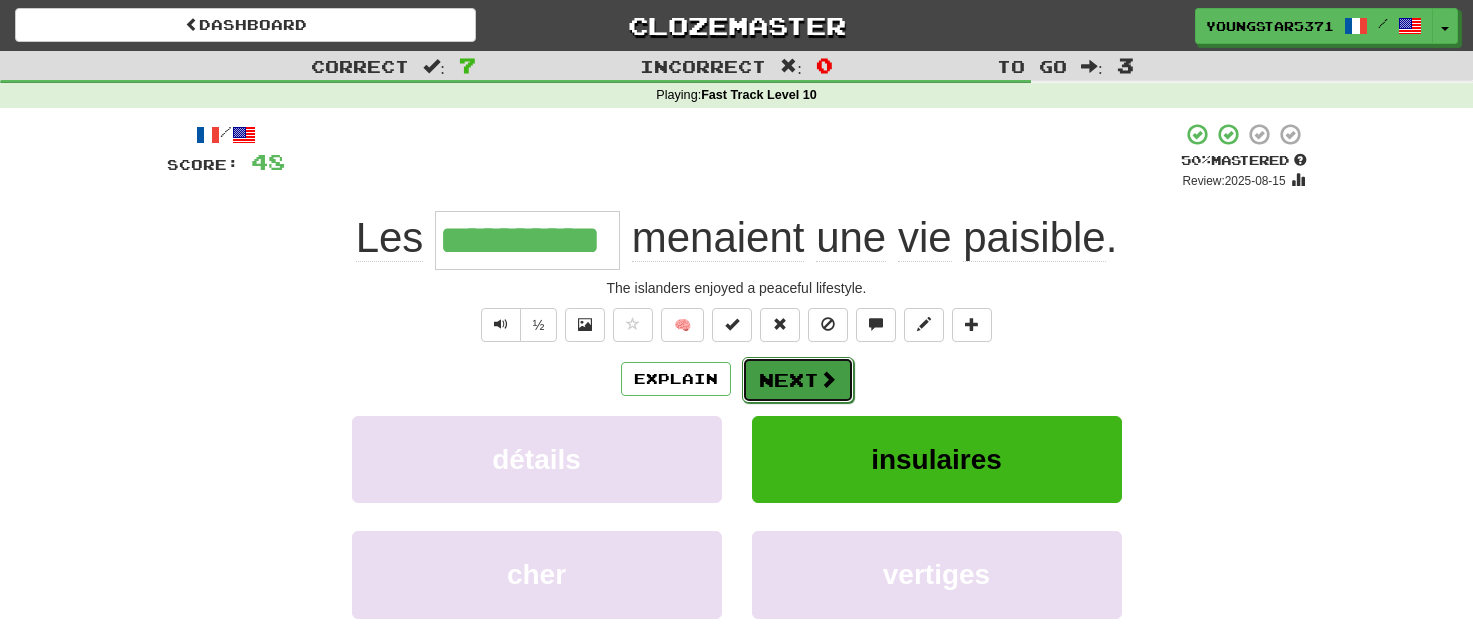 click at bounding box center [828, 379] 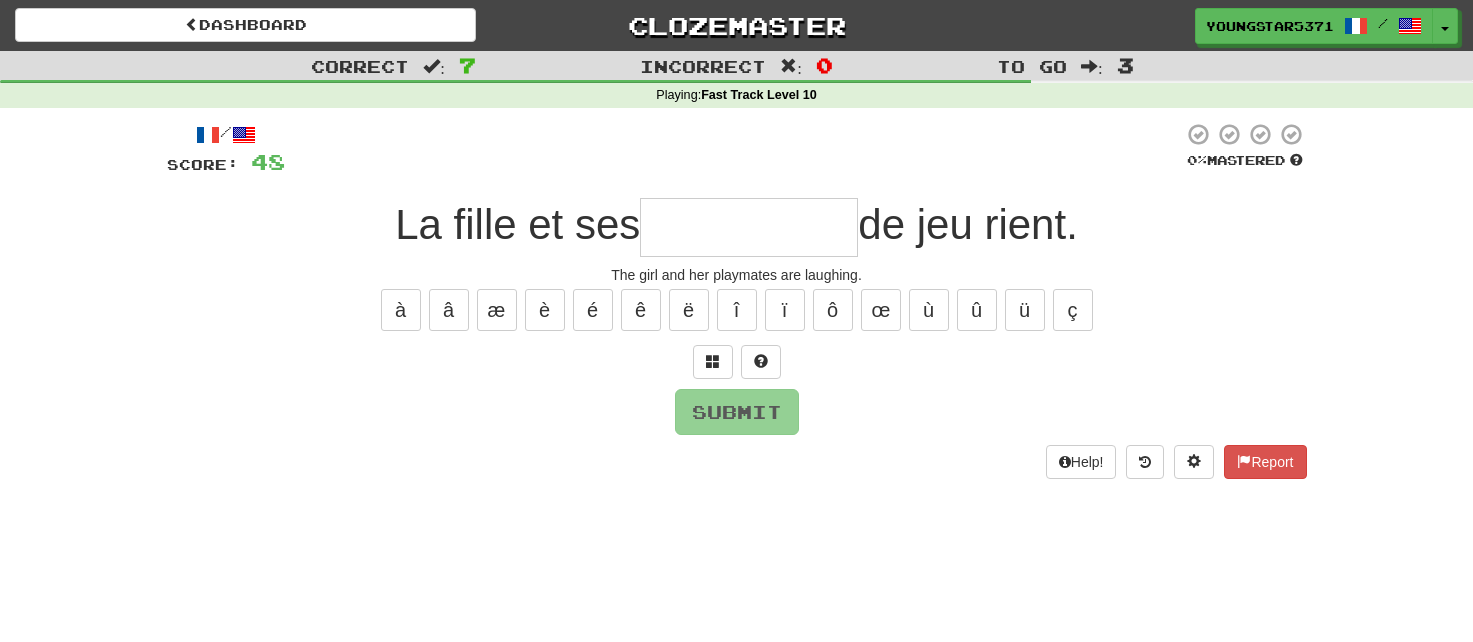 type on "*" 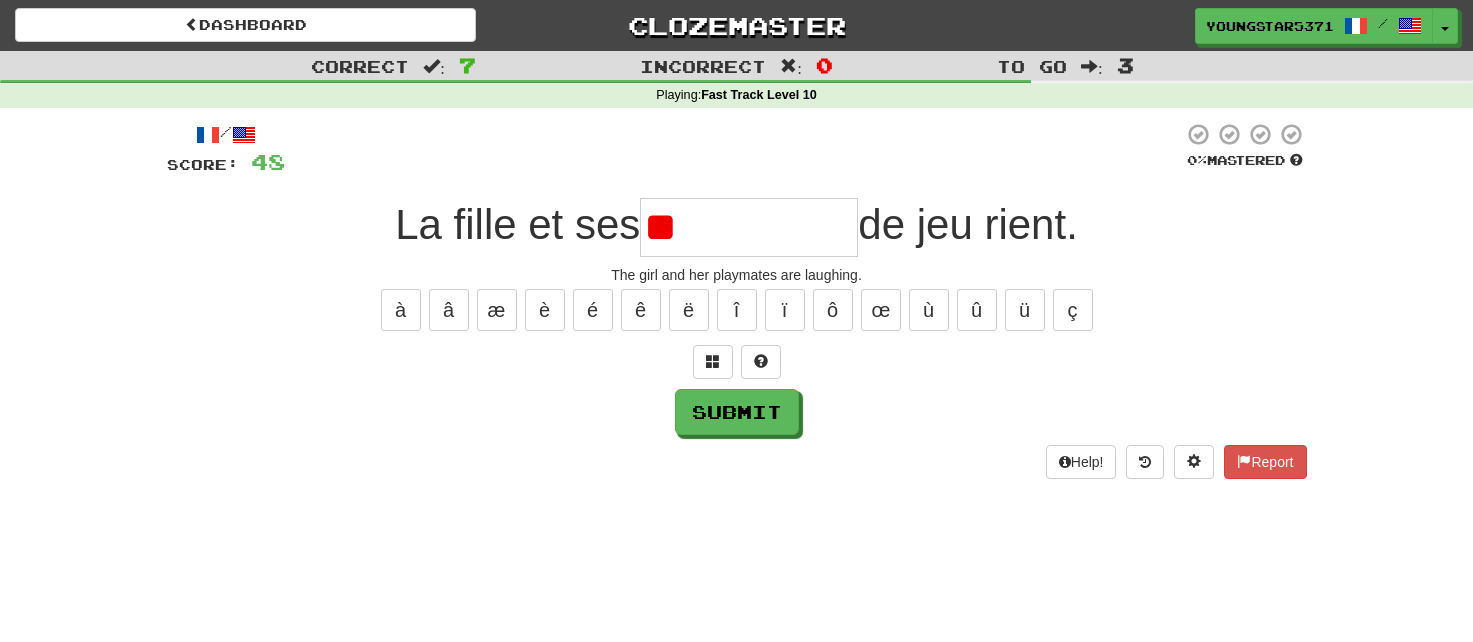 type on "*" 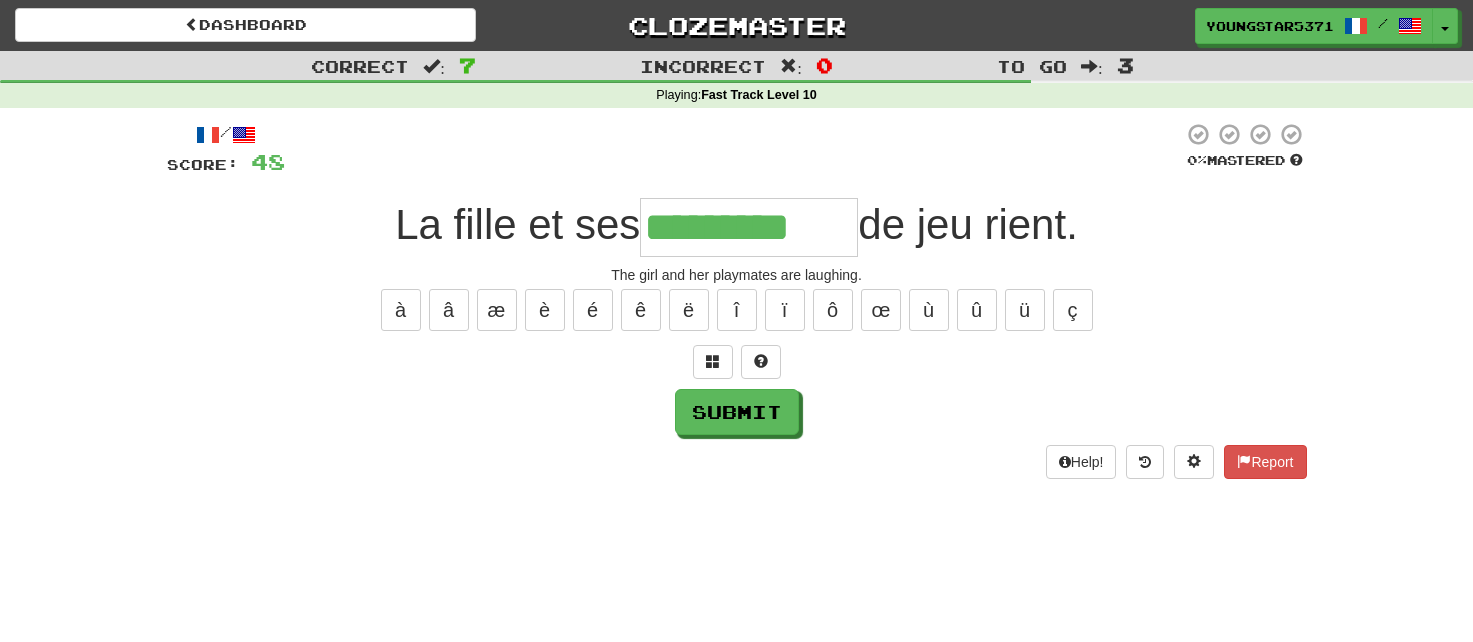 type on "*********" 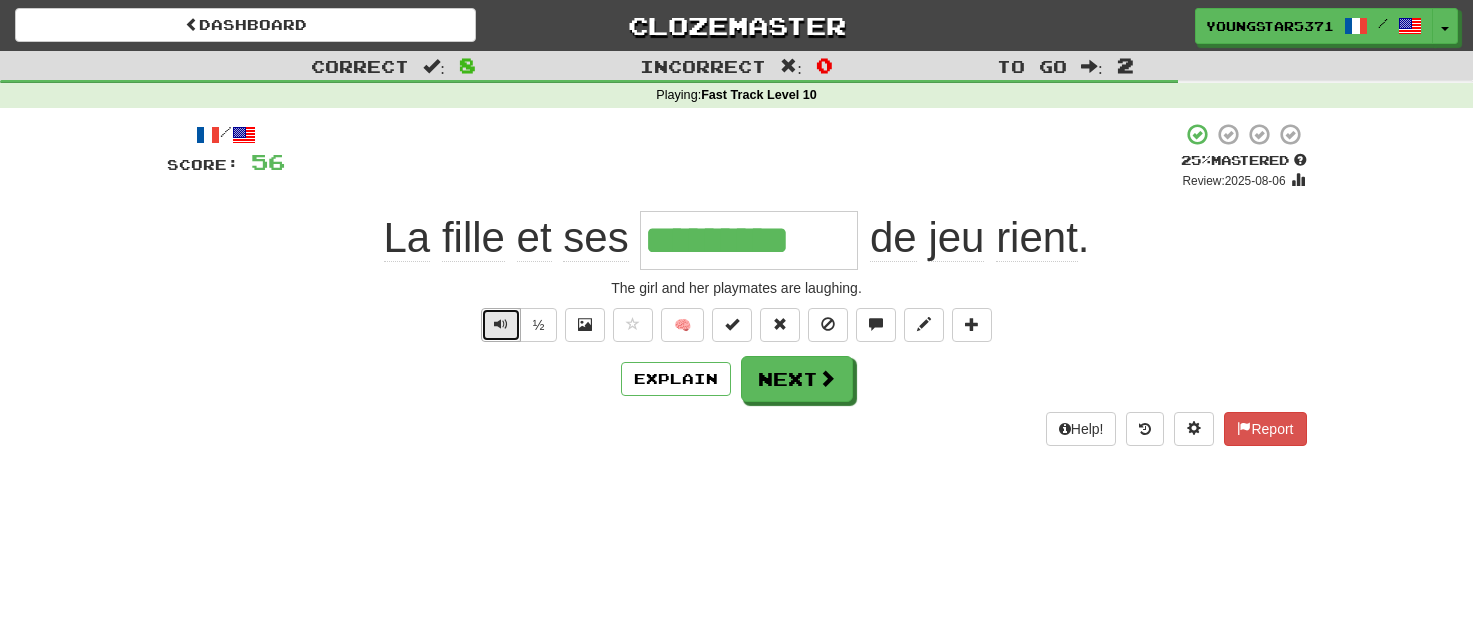 click at bounding box center (501, 325) 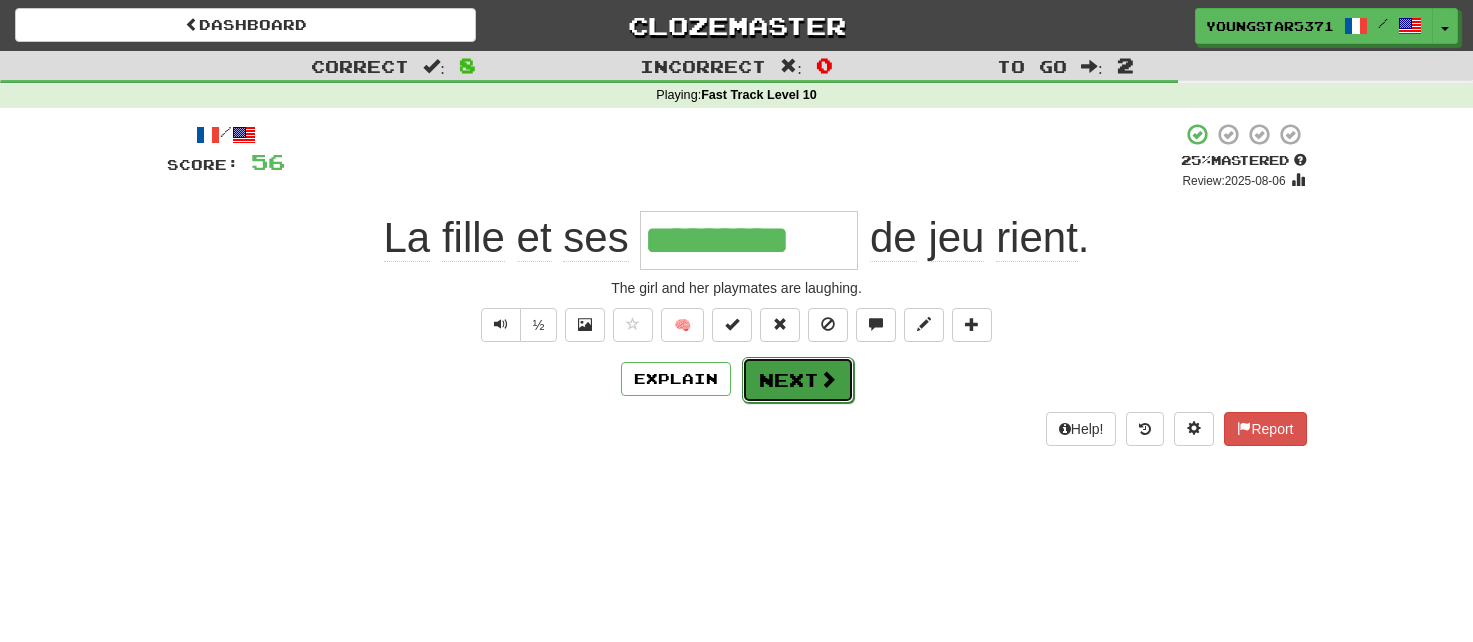 click on "Next" at bounding box center (798, 380) 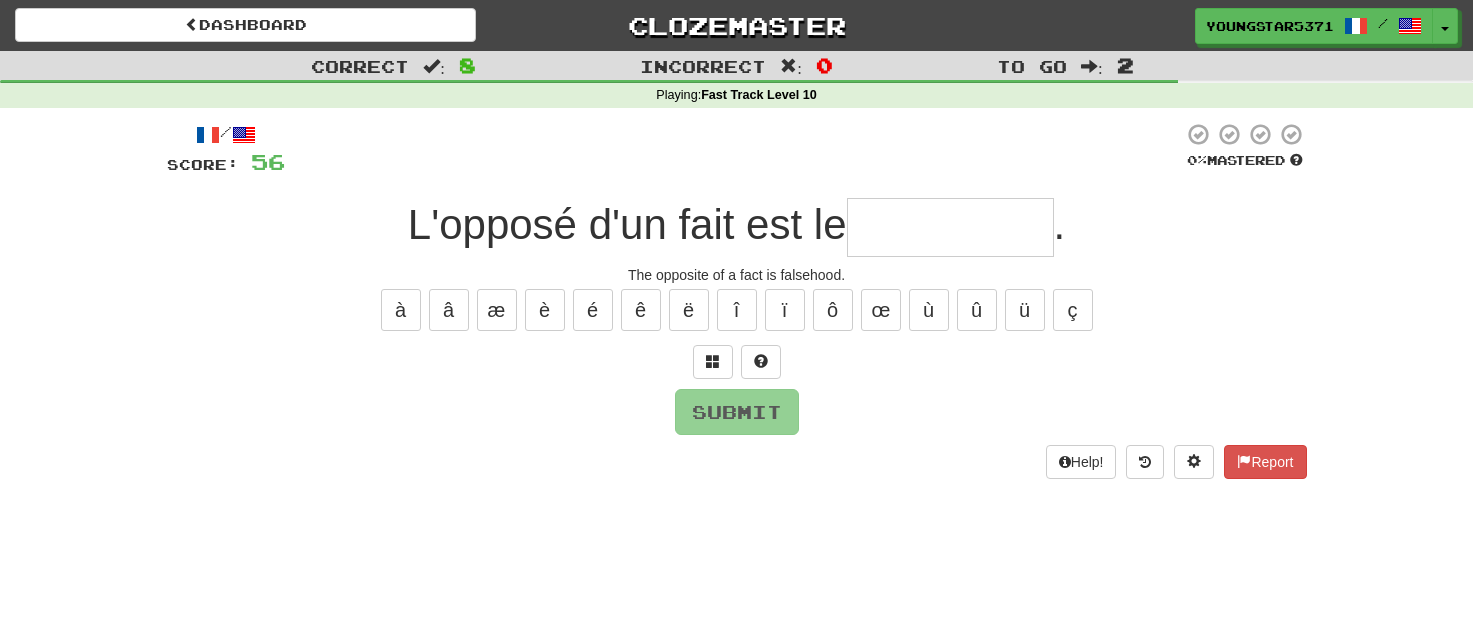 type on "*" 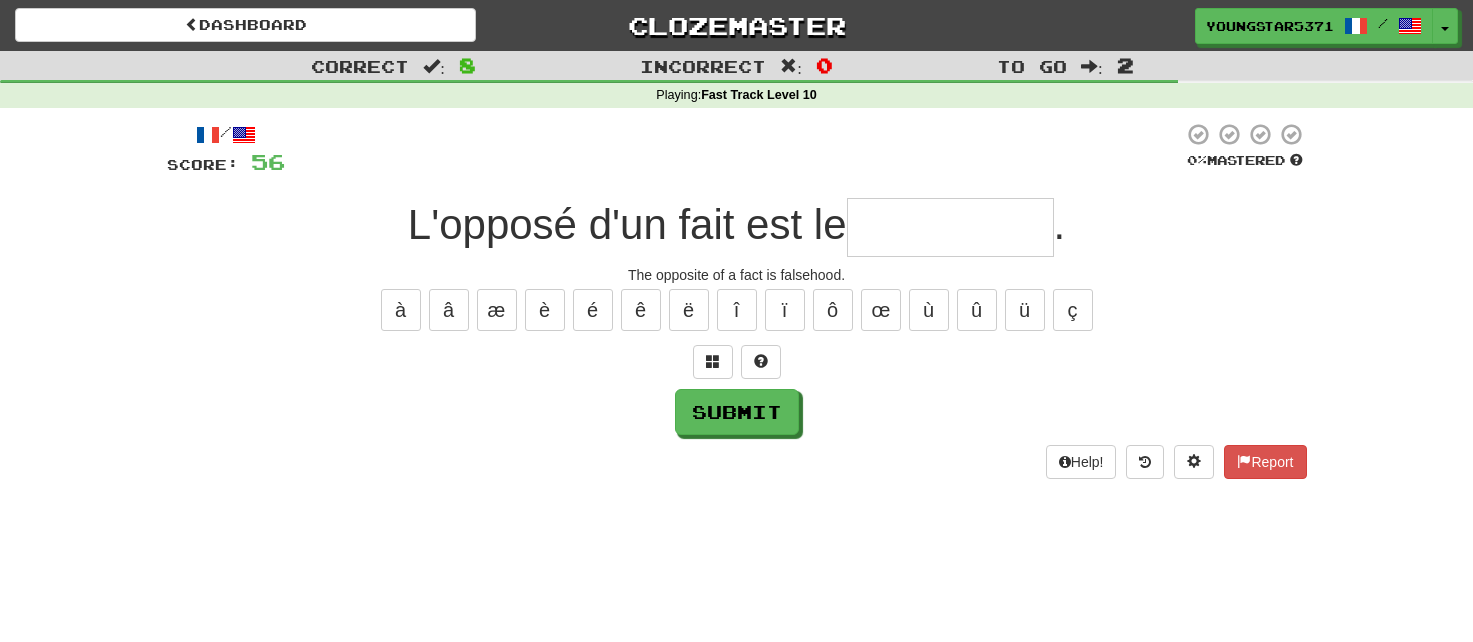 type on "*" 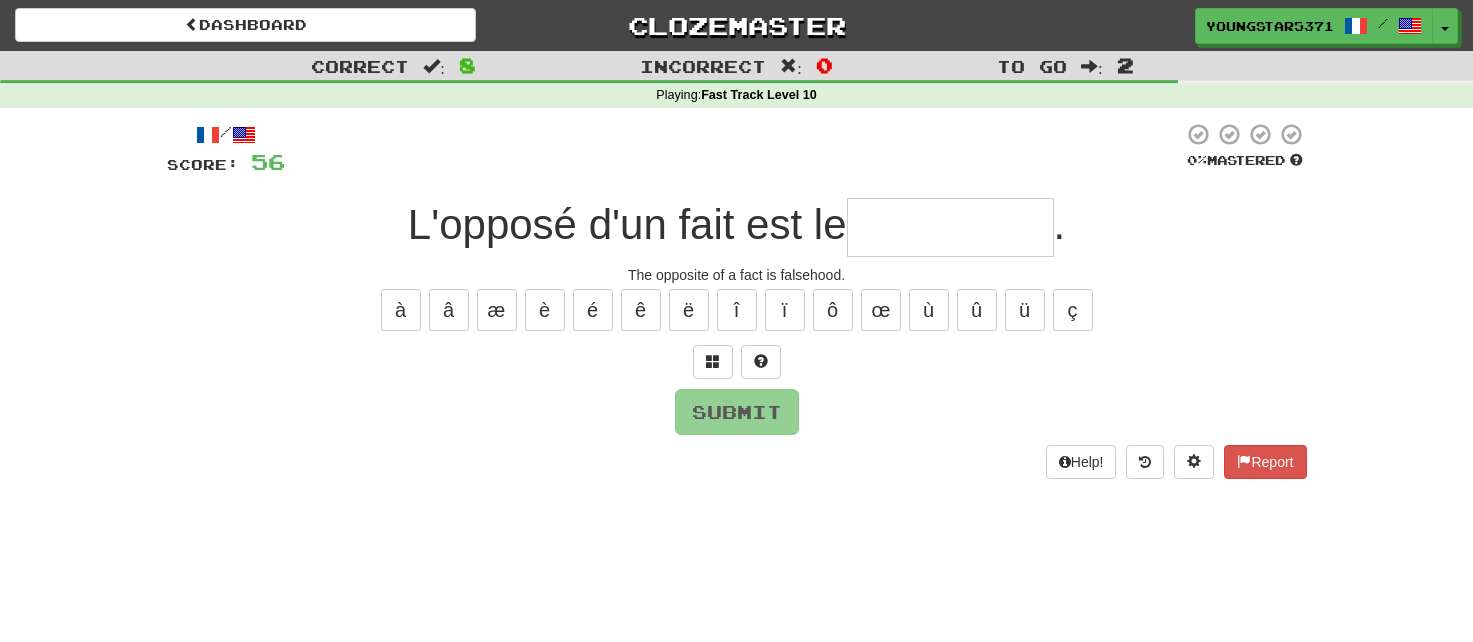 type on "*" 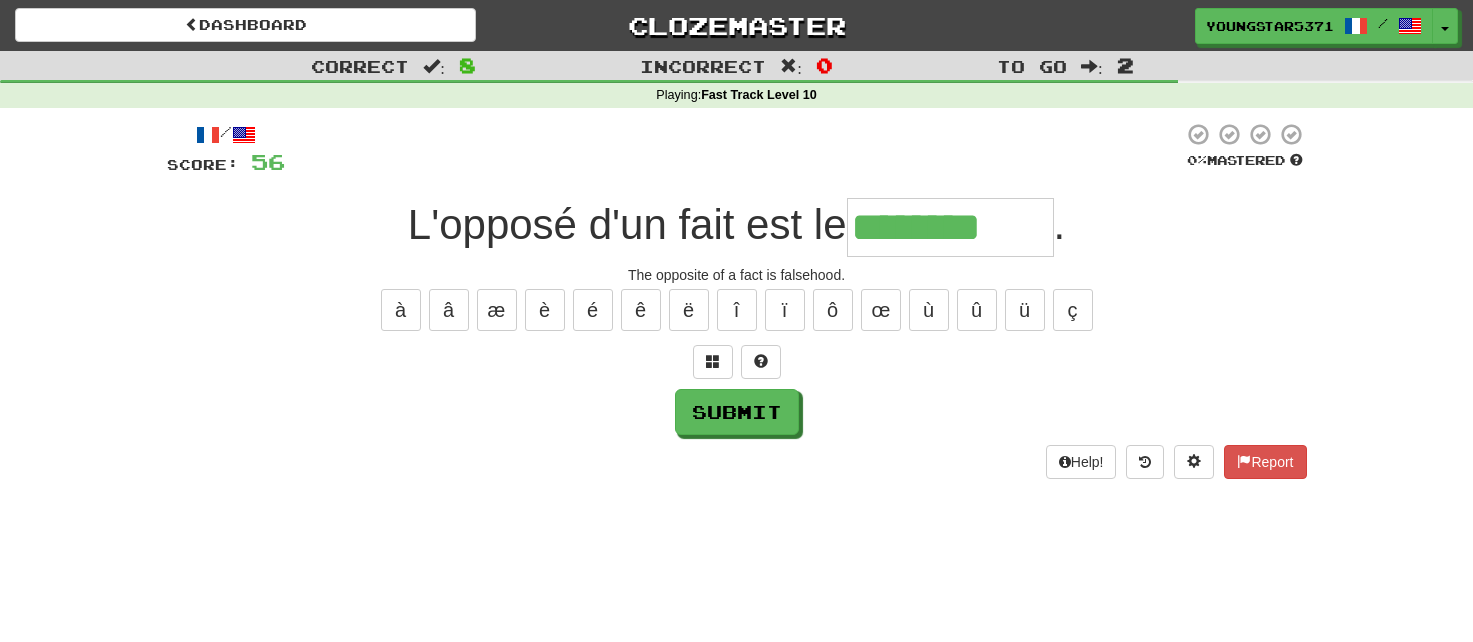 type on "********" 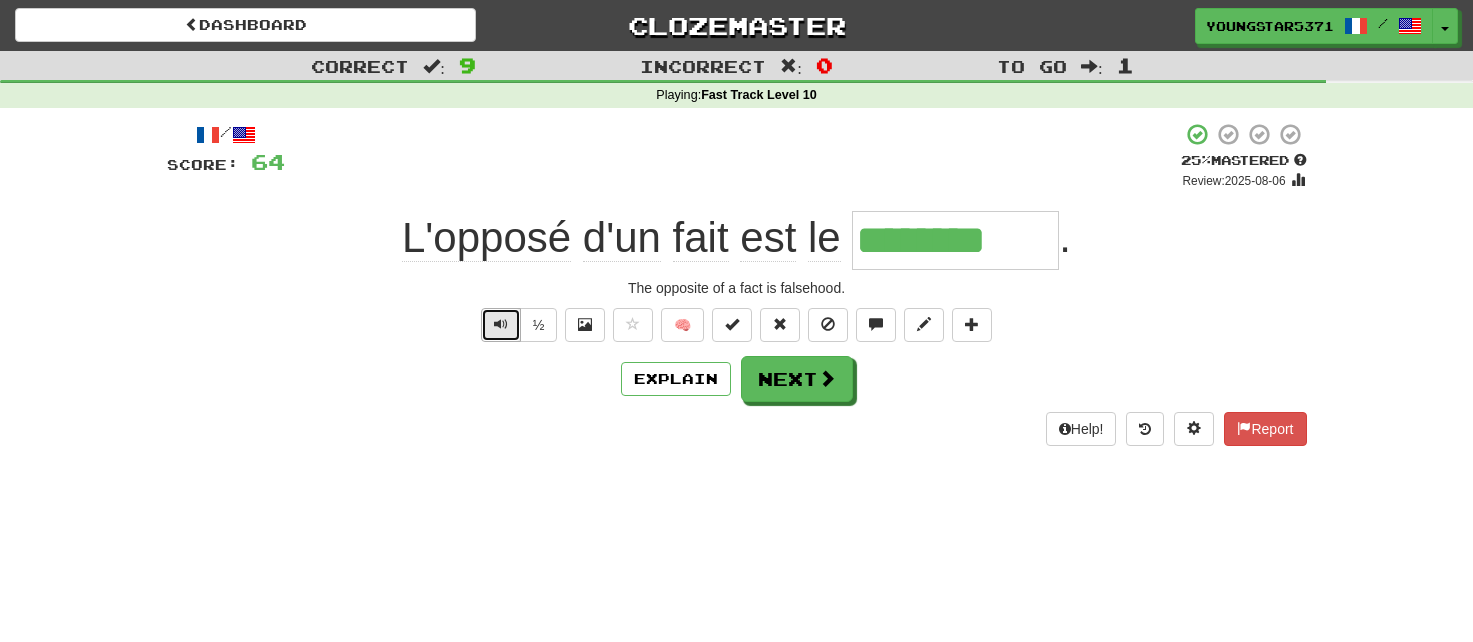 click at bounding box center (501, 324) 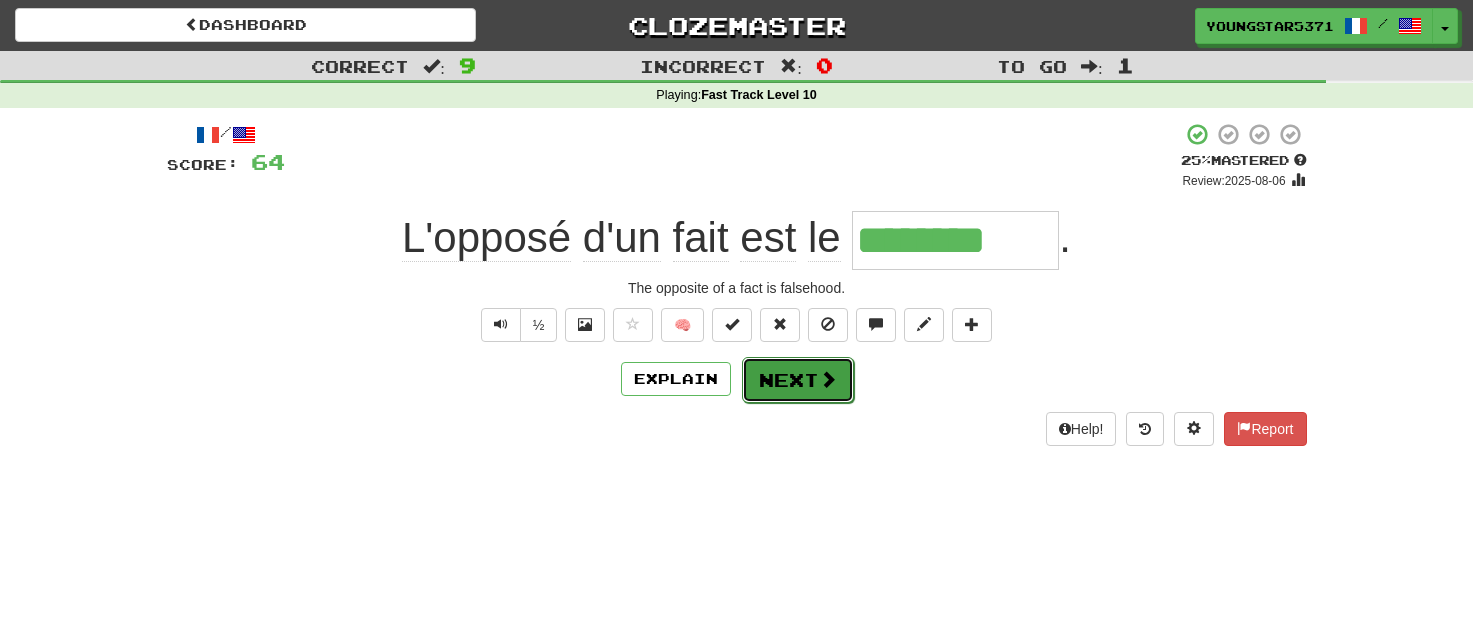 click on "Next" at bounding box center (798, 380) 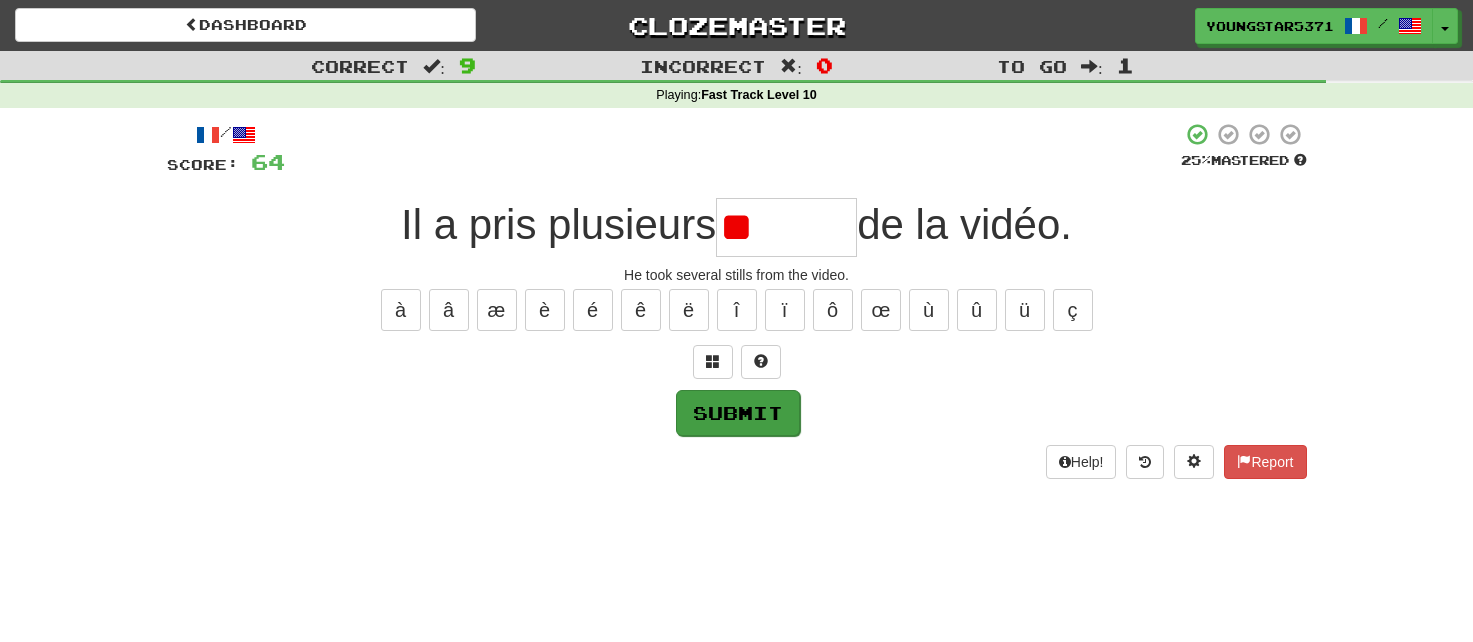 type on "*" 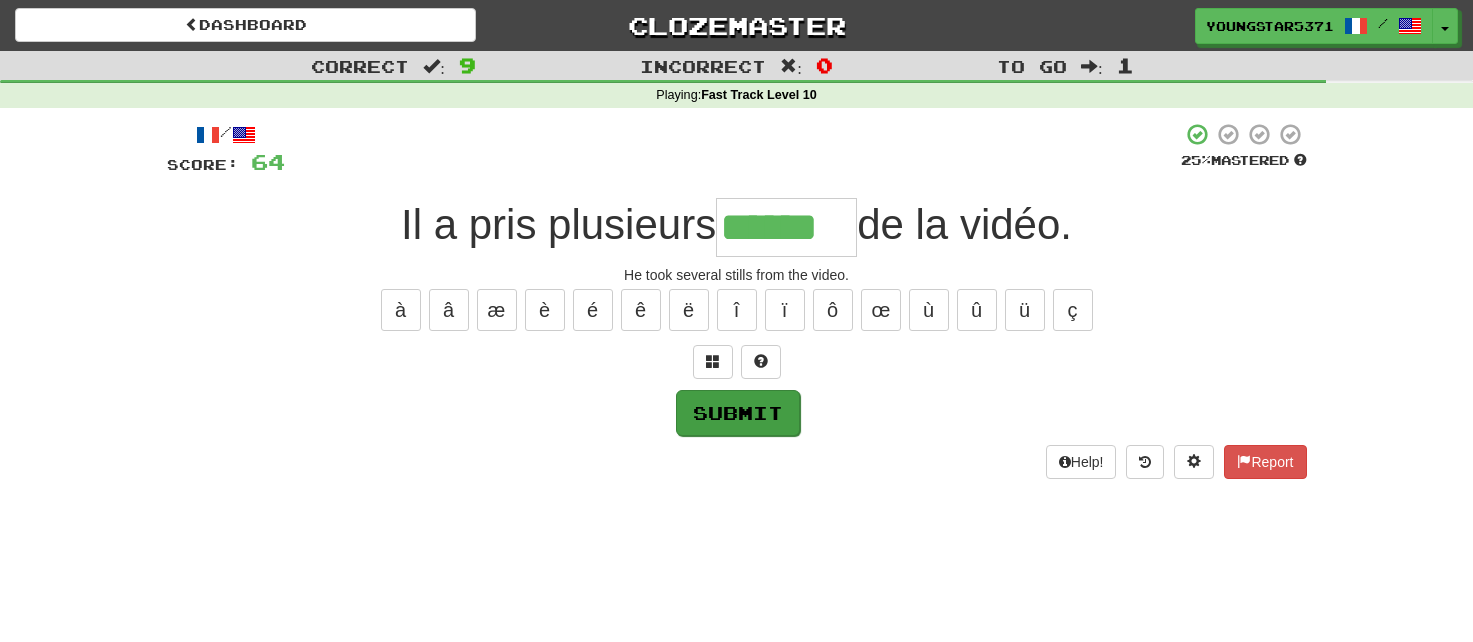 type on "******" 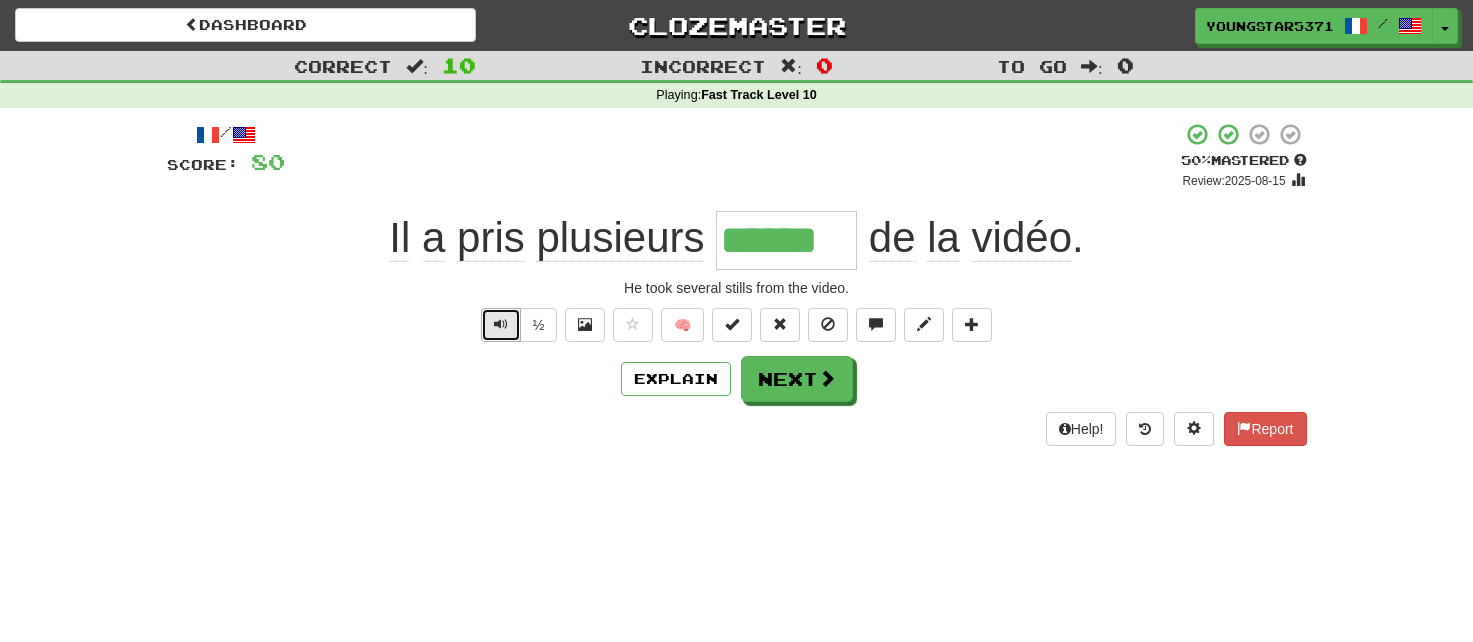 click at bounding box center (501, 325) 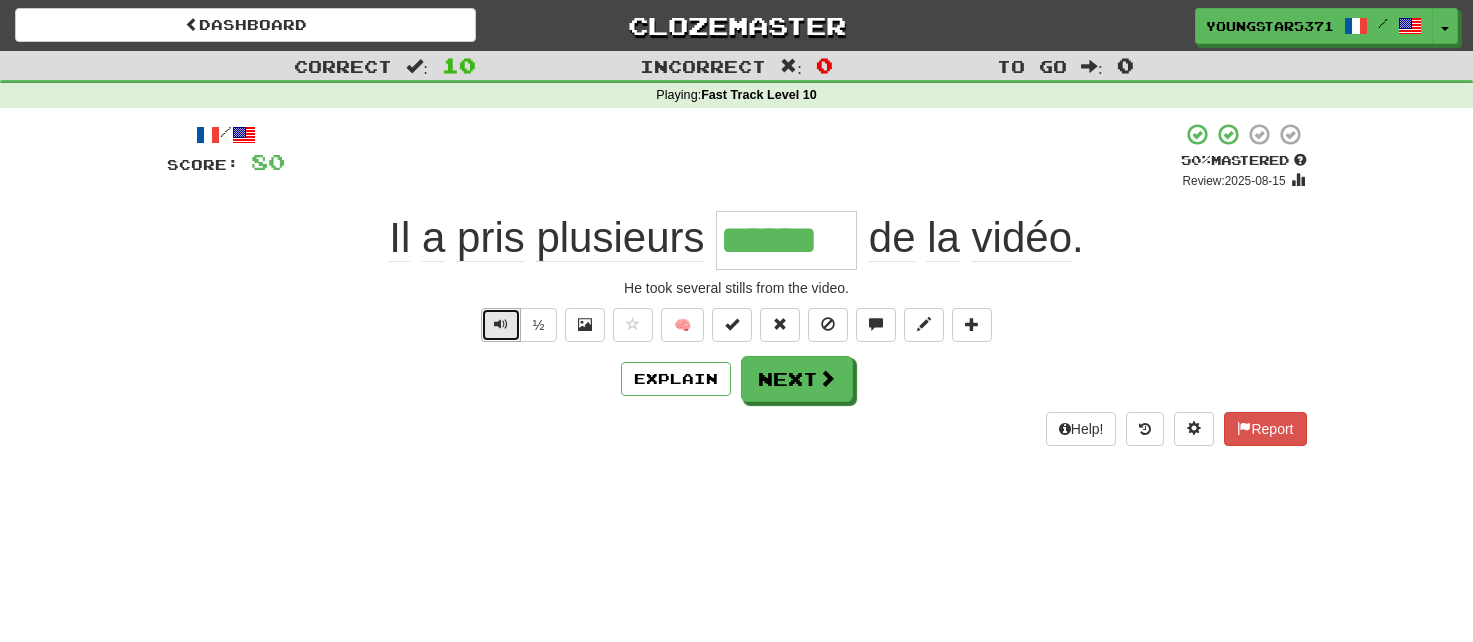 click at bounding box center (501, 324) 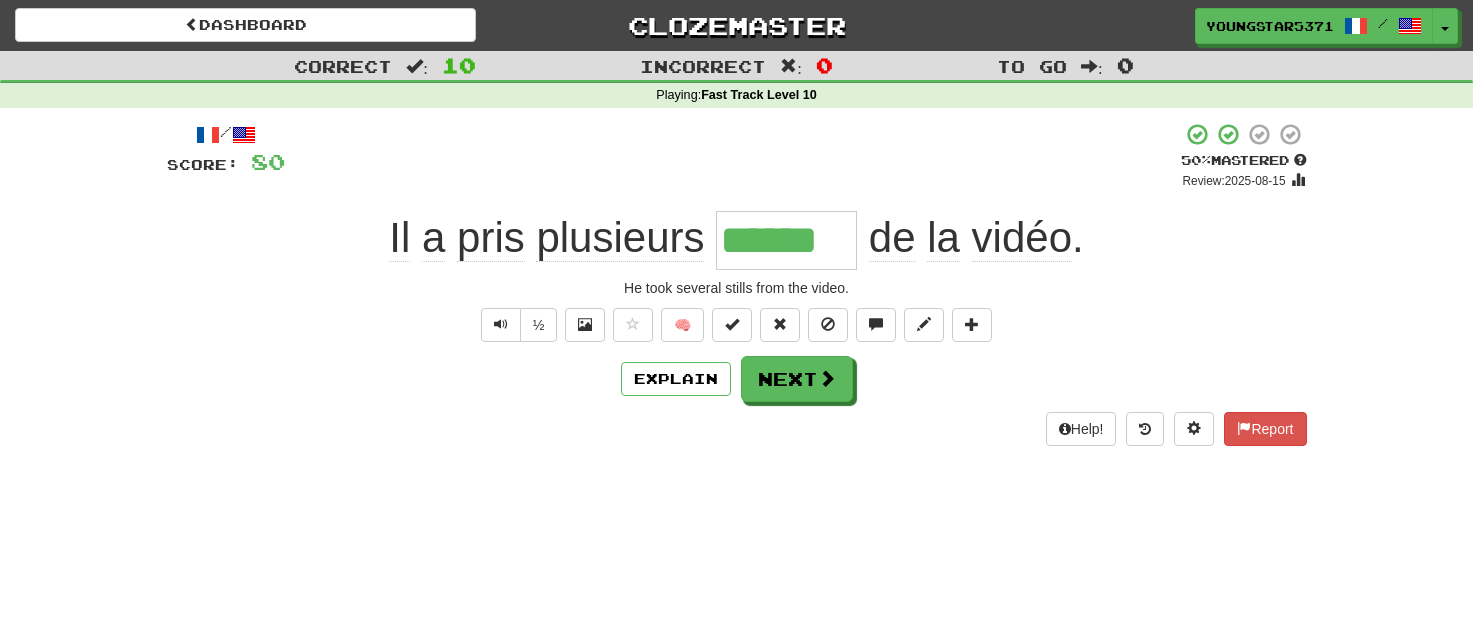 click on "/  Score:   80 + 16 50 %  Mastered Review:  2025-08-15 Il   a   pris   plusieurs   ******   de   la   vidéo . He took several stills from the video. ½ 🧠 Explain Next  Help!  Report" at bounding box center (737, 284) 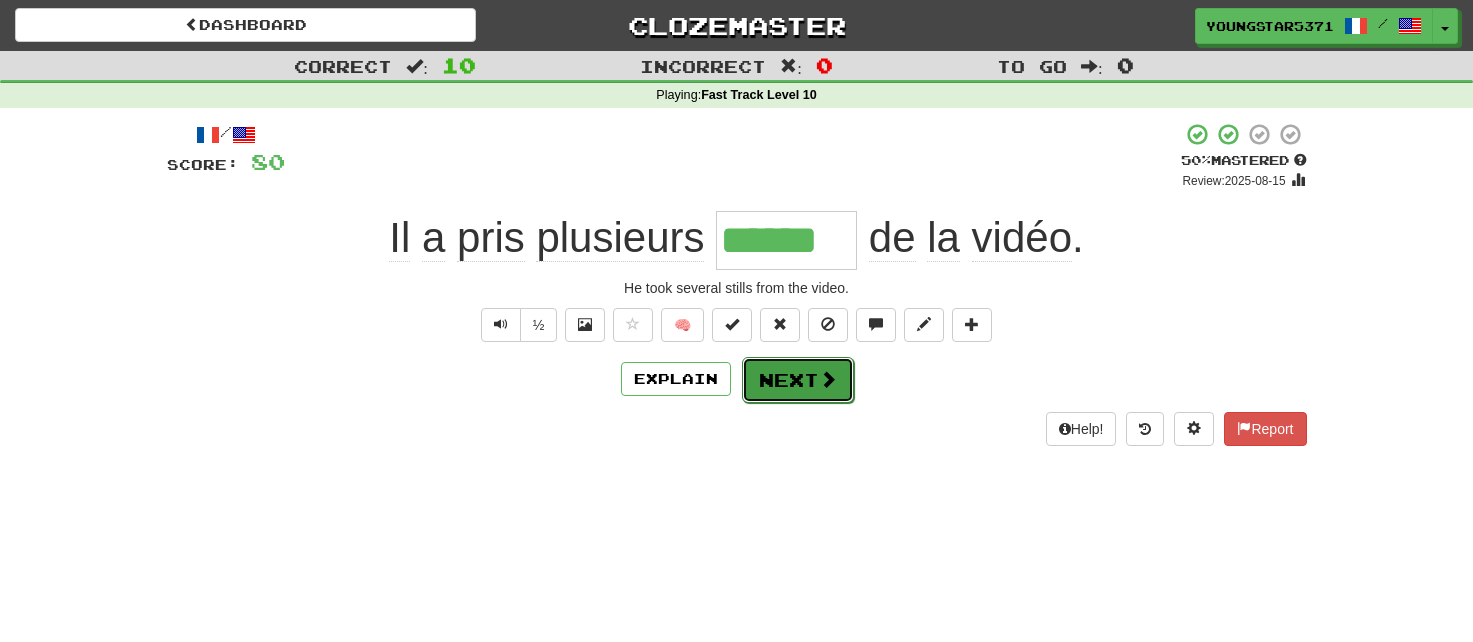 click on "Next" at bounding box center [798, 380] 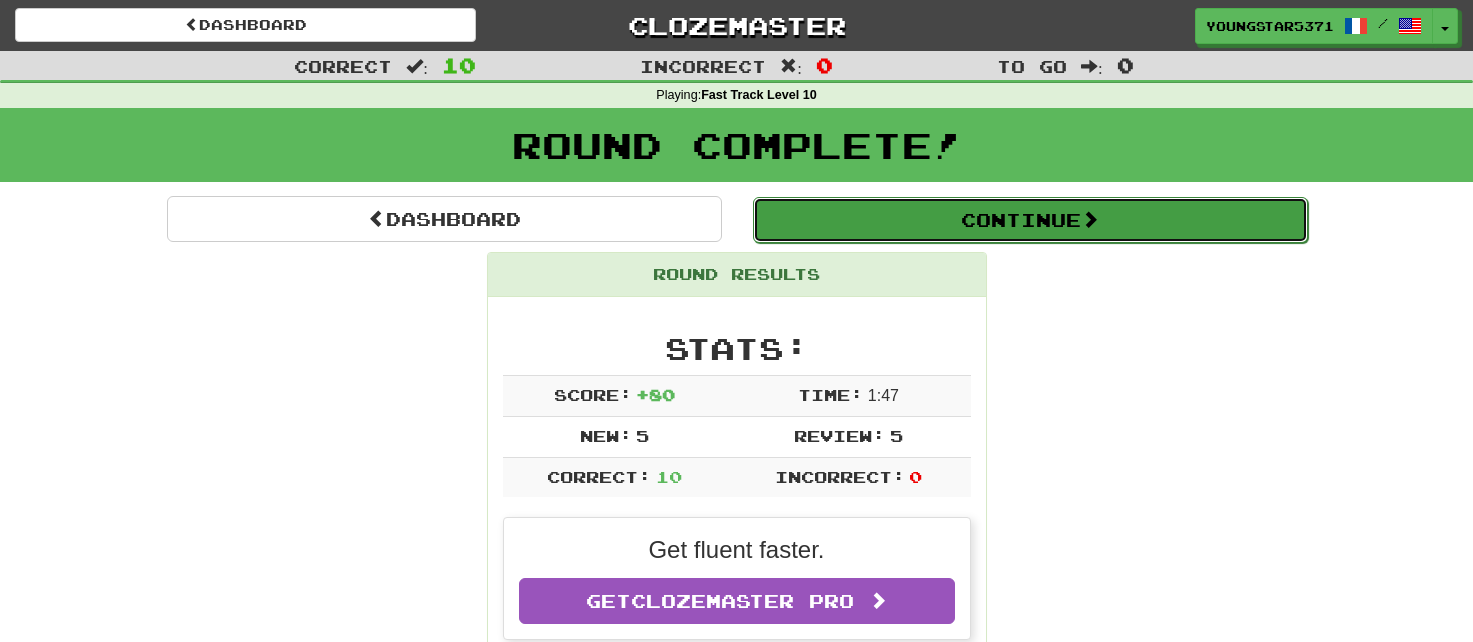 click on "Continue" at bounding box center (1030, 220) 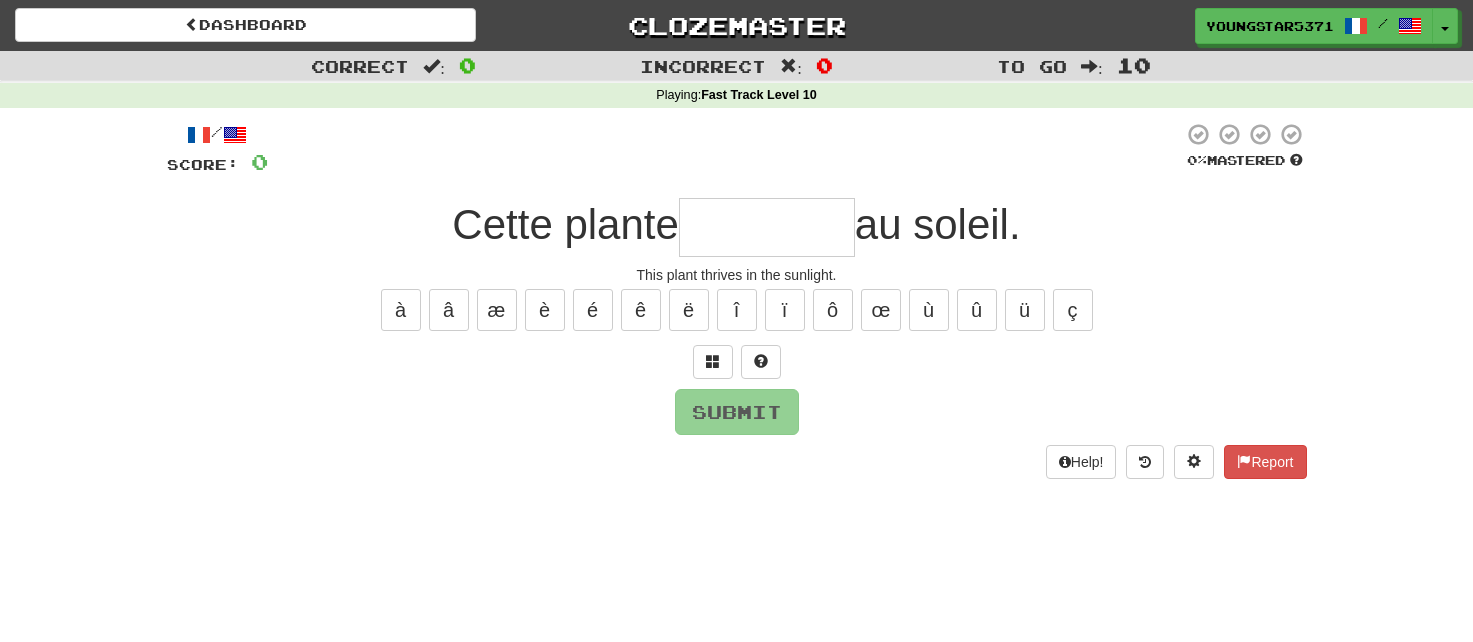 type on "*" 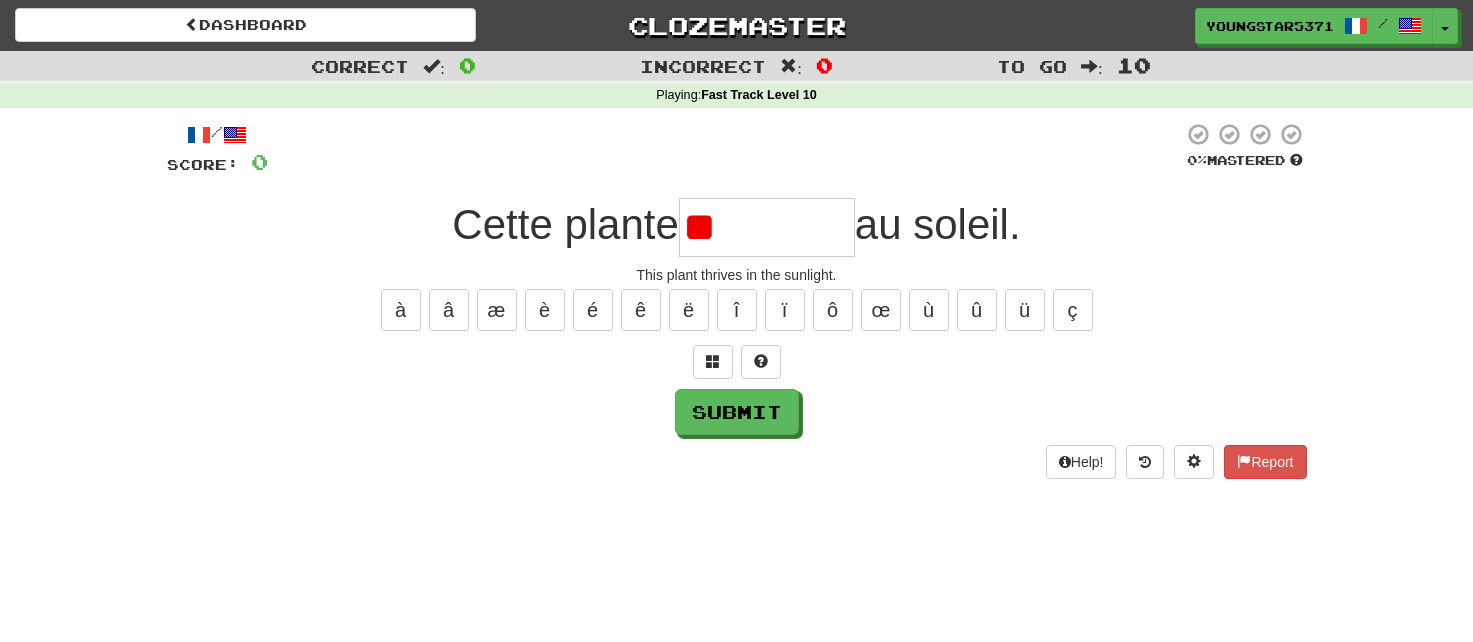 type on "*" 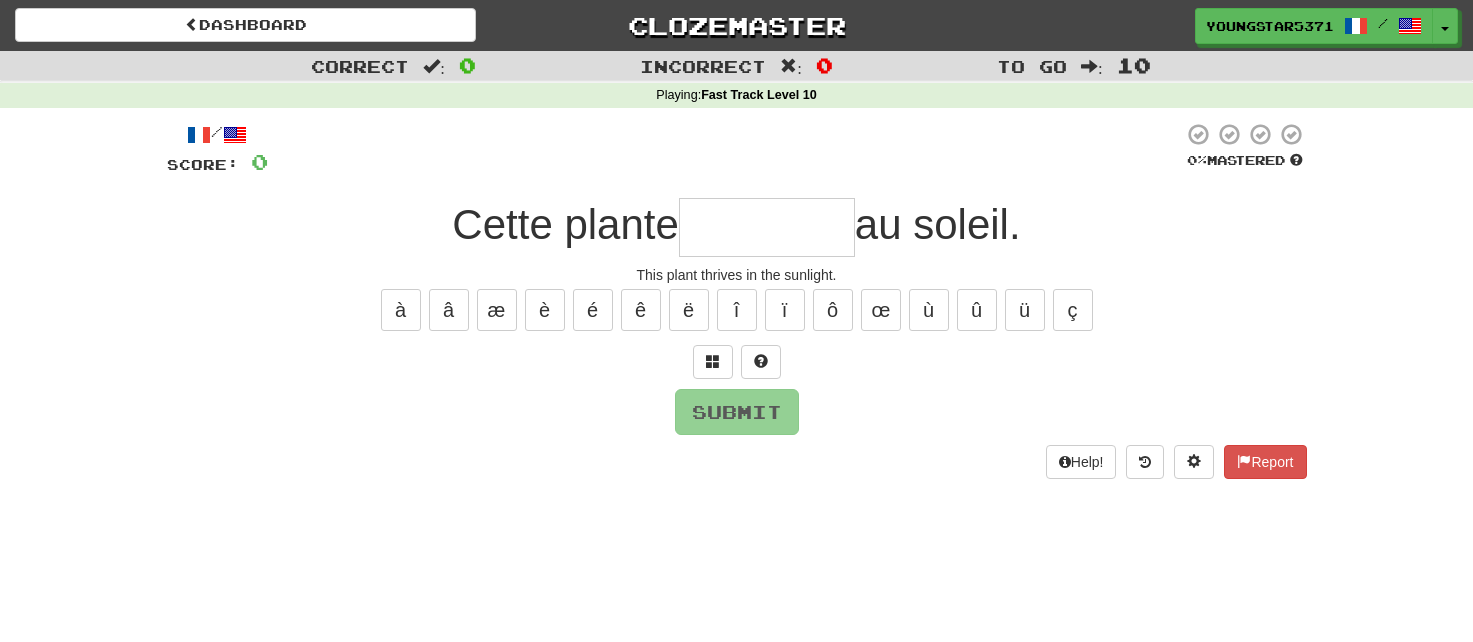 type on "*" 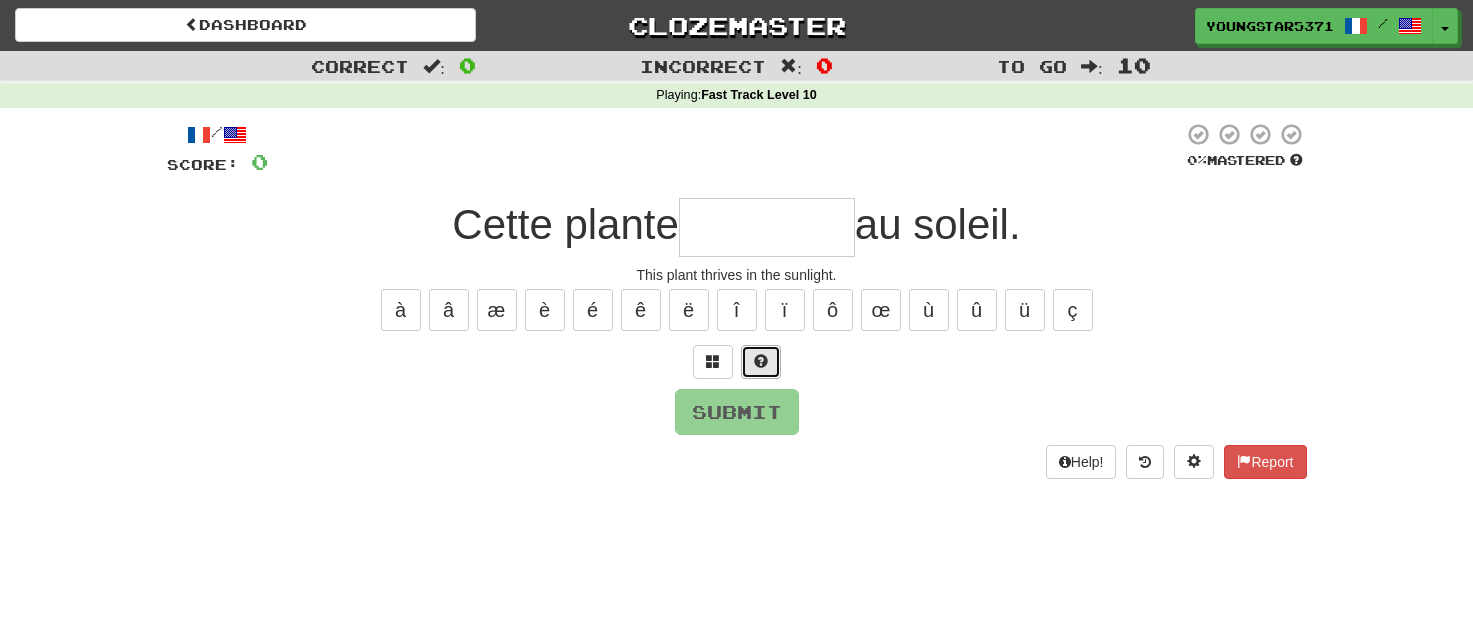 click at bounding box center (761, 362) 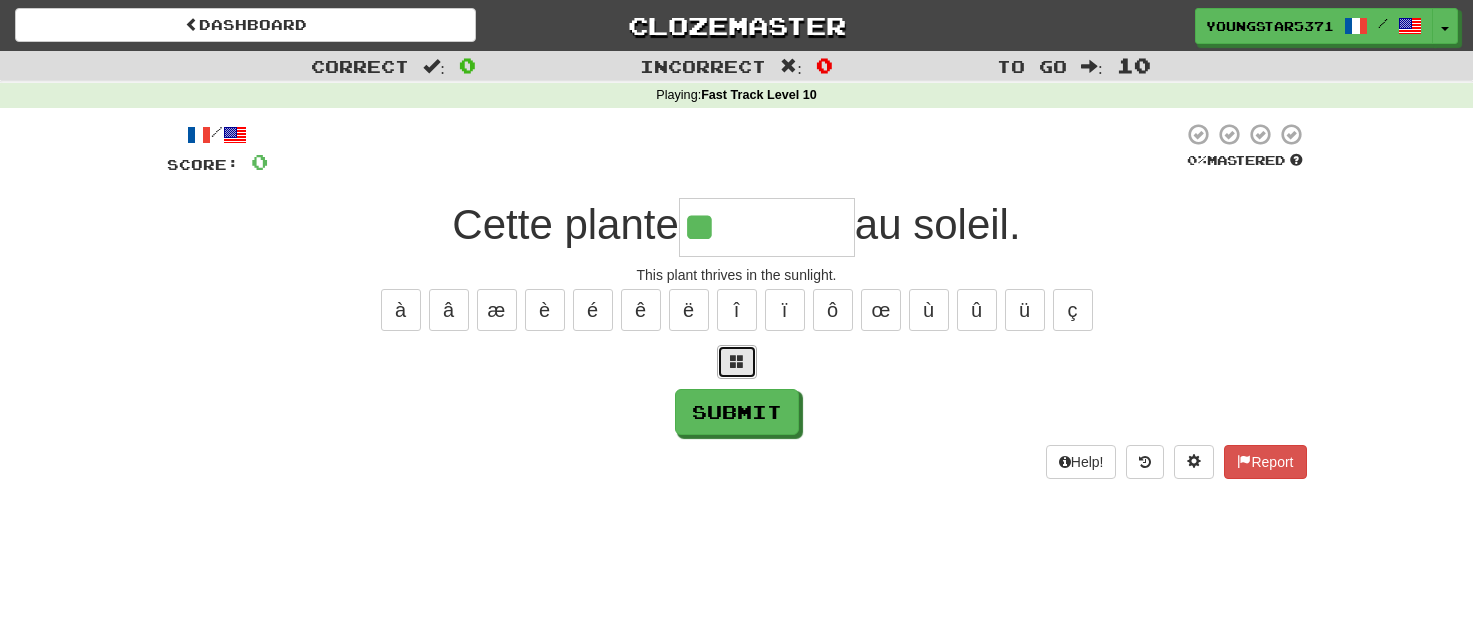 click at bounding box center (737, 361) 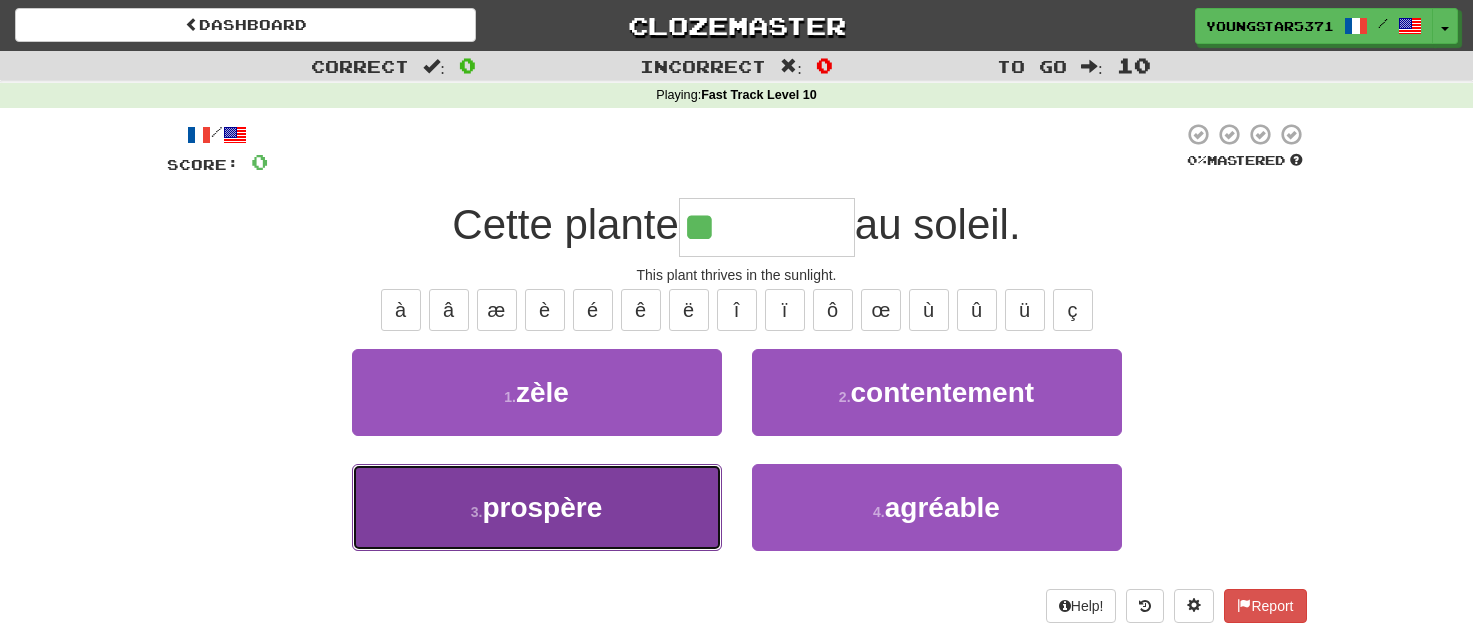 click on "3 .  prospère" at bounding box center (537, 507) 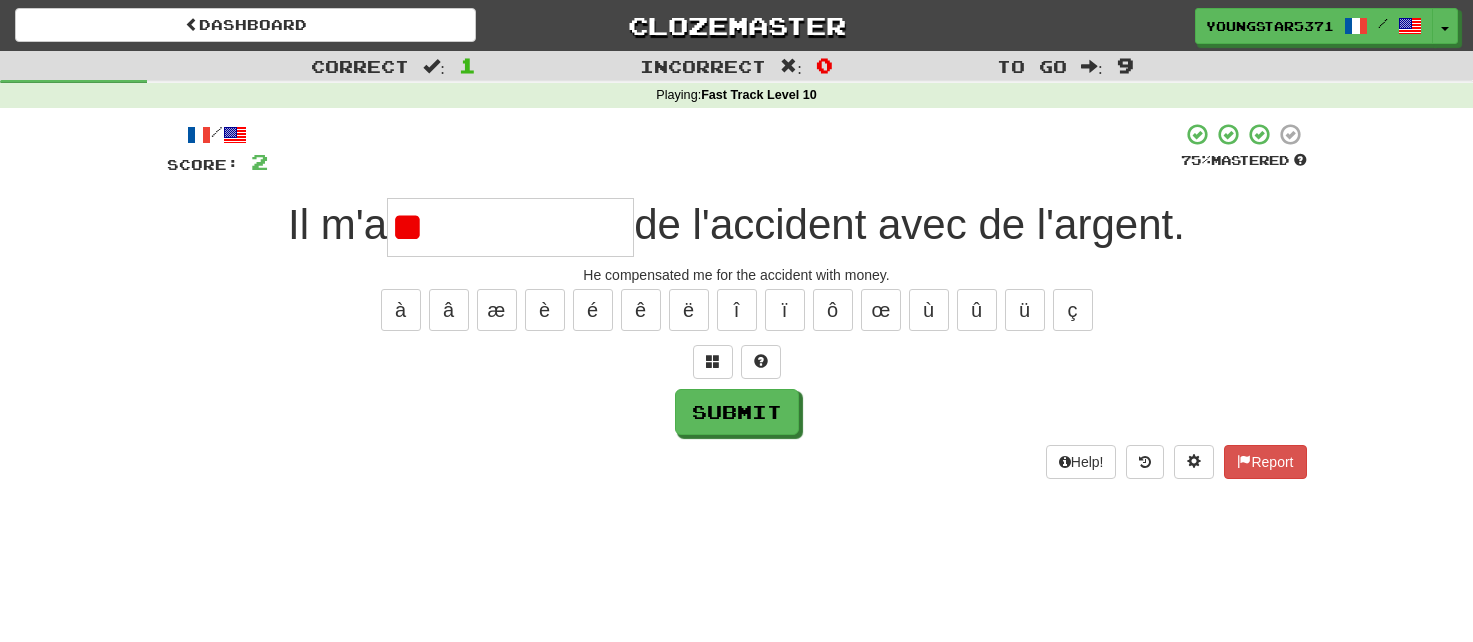 type on "*" 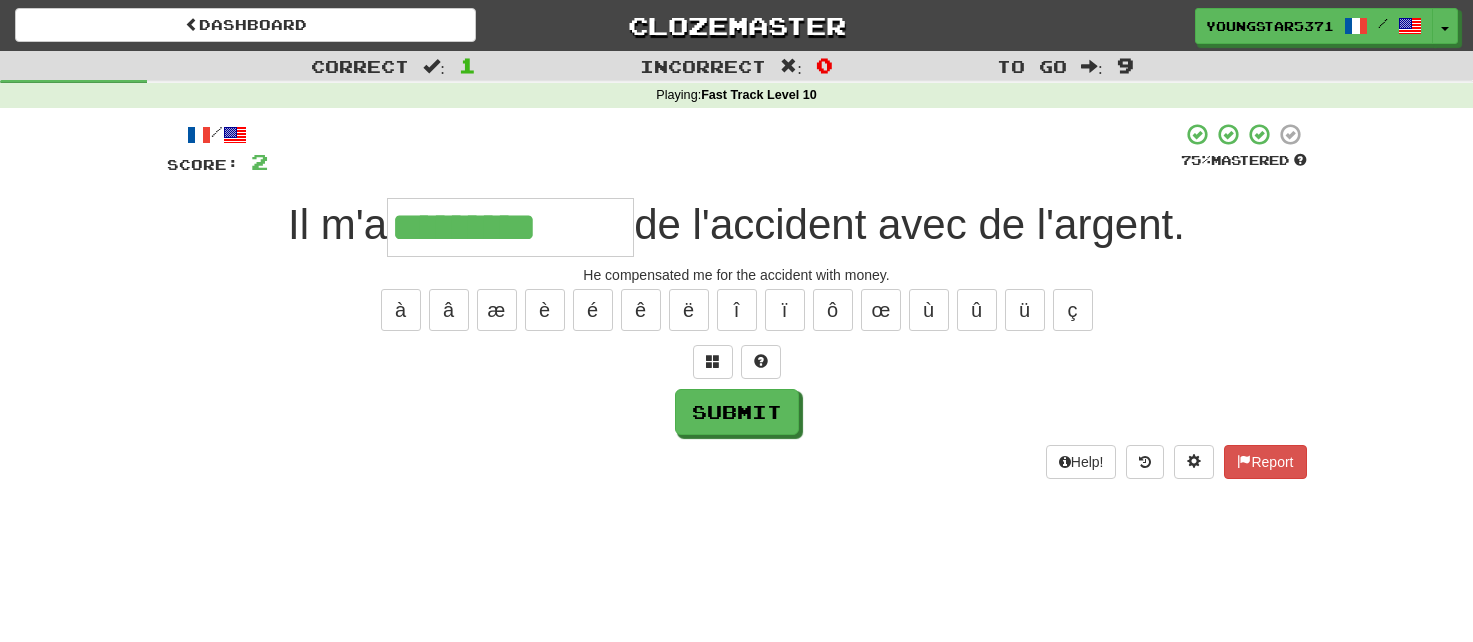 type on "*********" 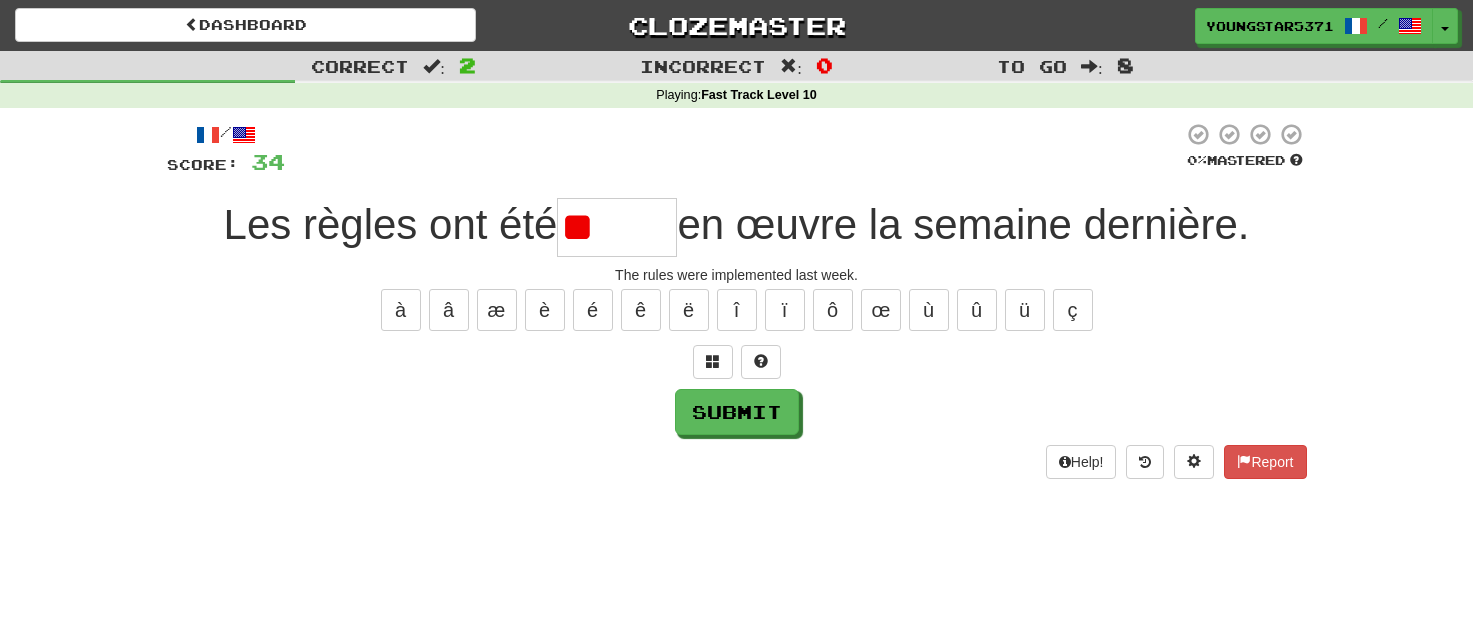 type on "*" 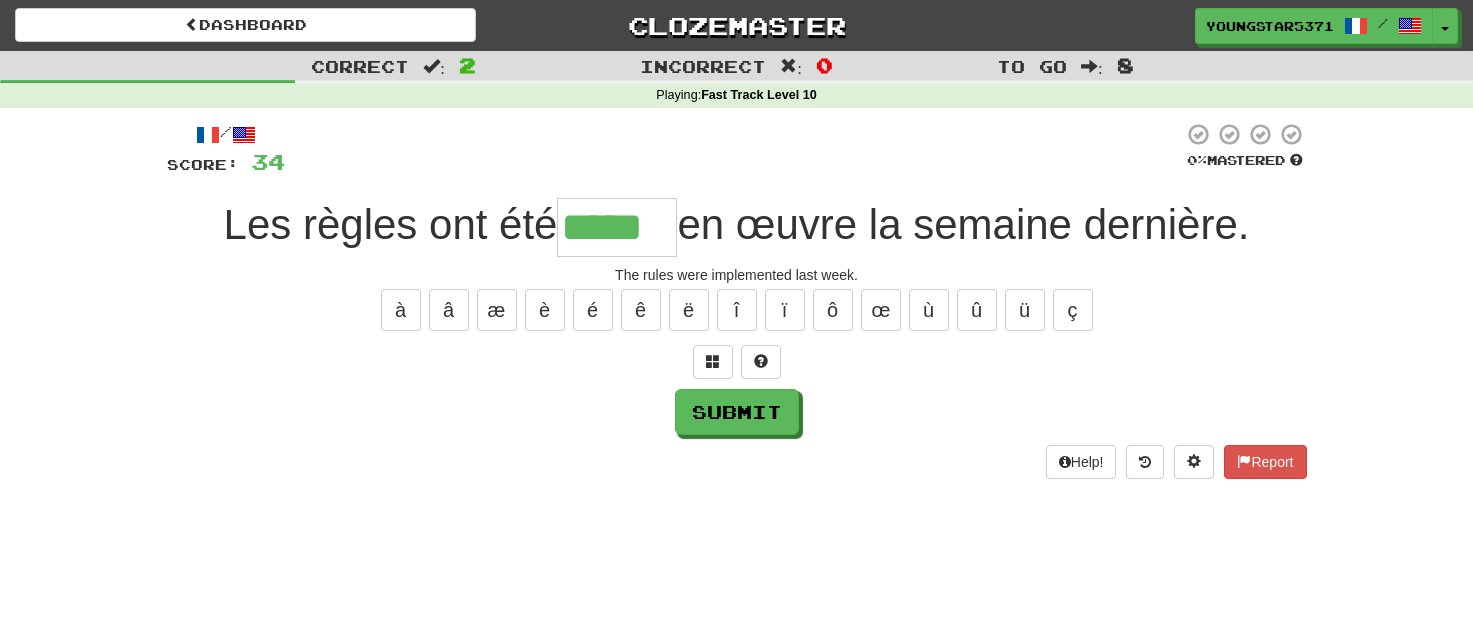 type on "*****" 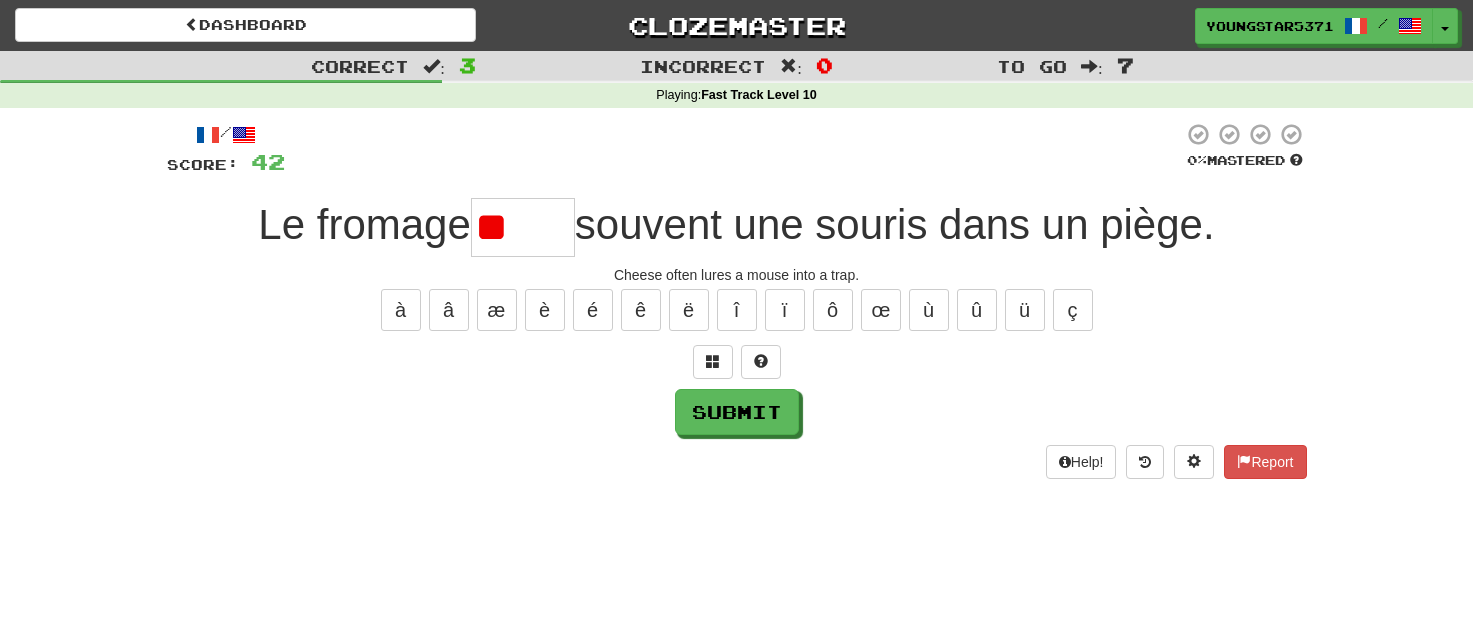 type on "*" 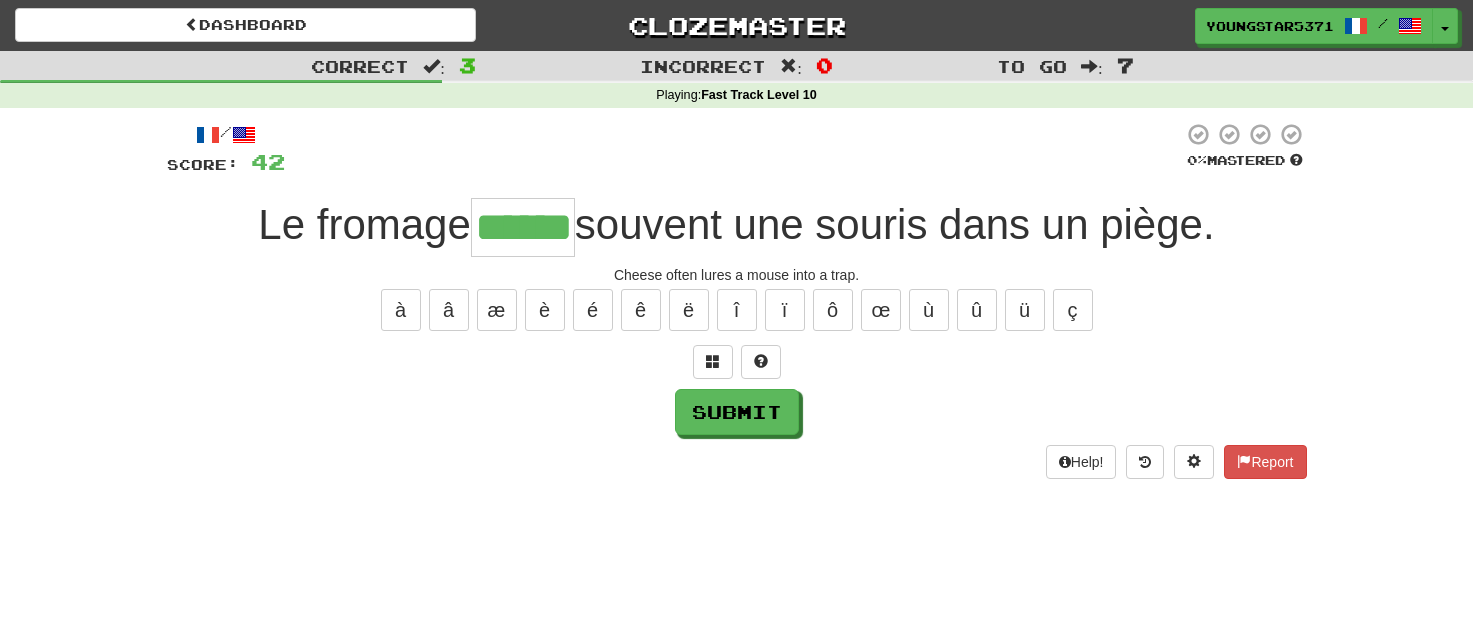 type on "******" 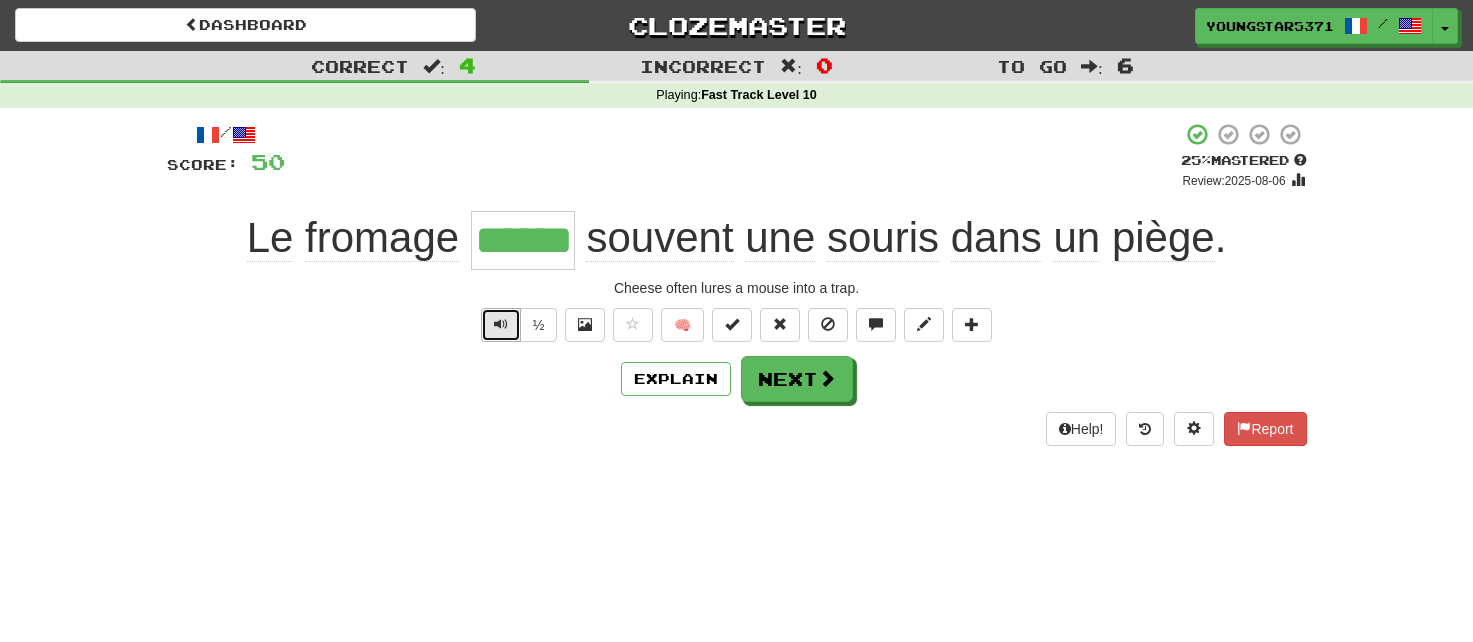 click at bounding box center [501, 325] 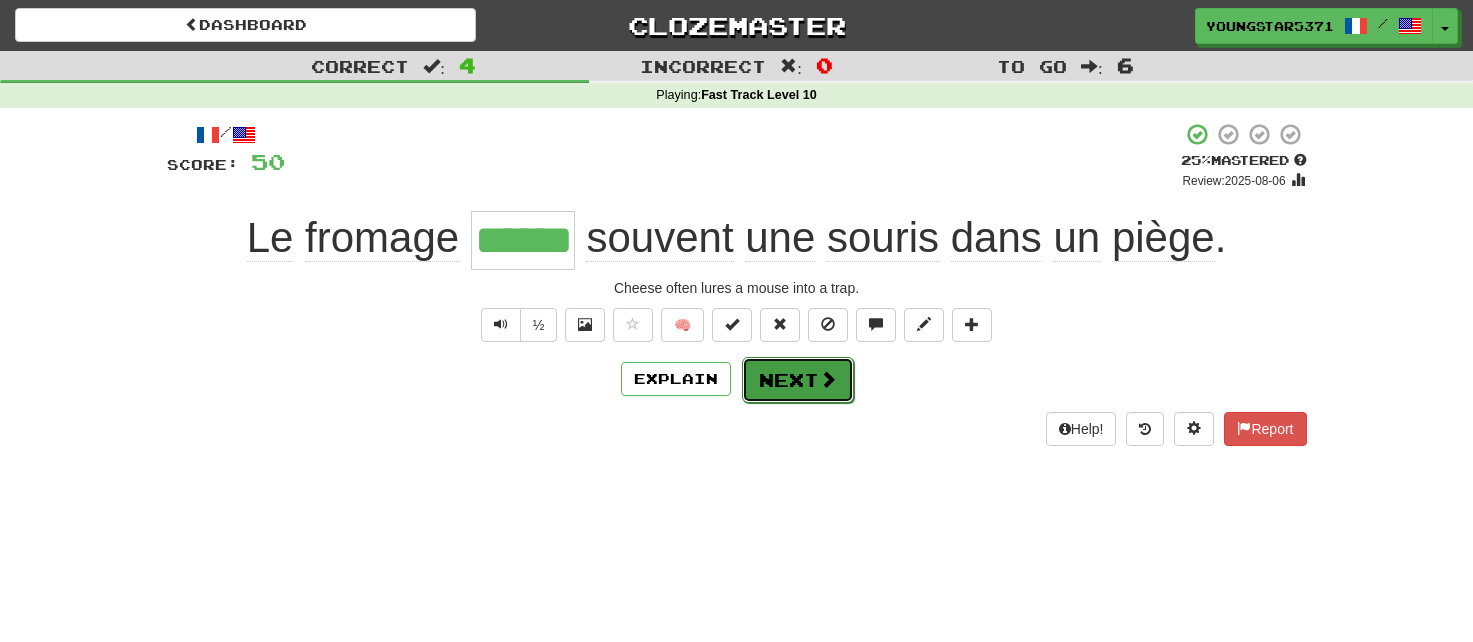 click on "Next" at bounding box center [798, 380] 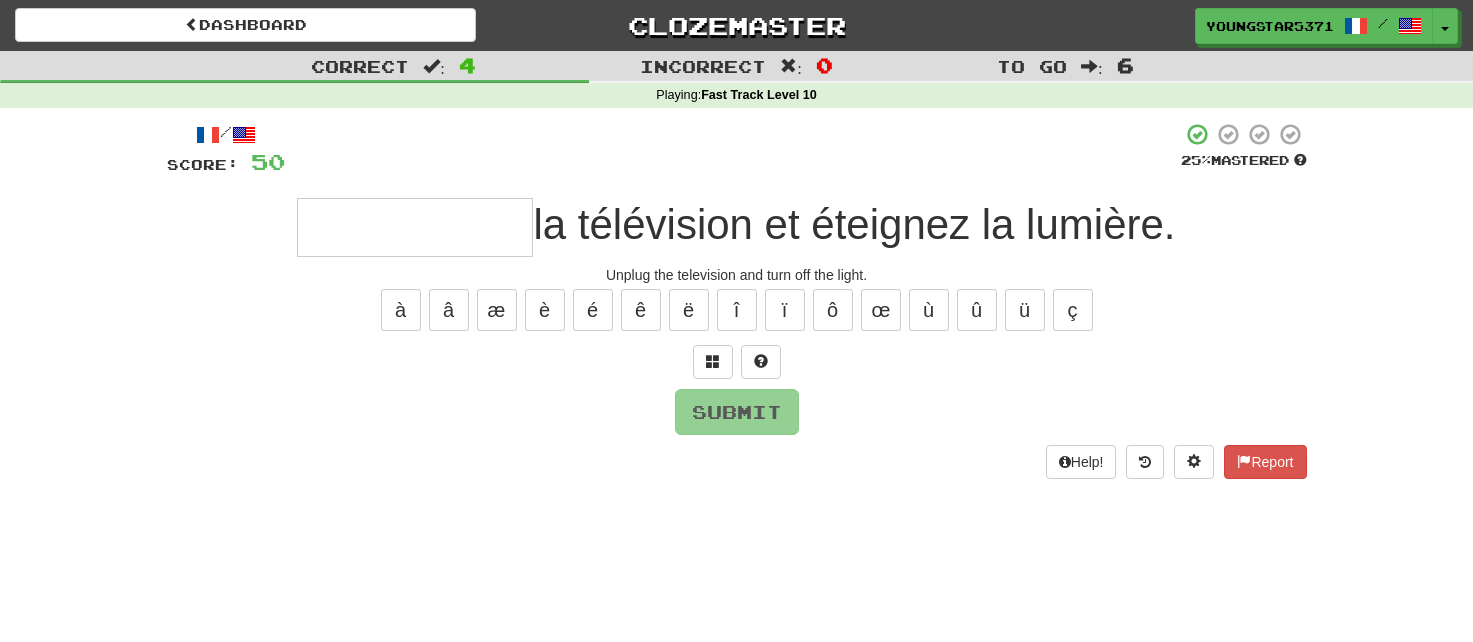 type on "*" 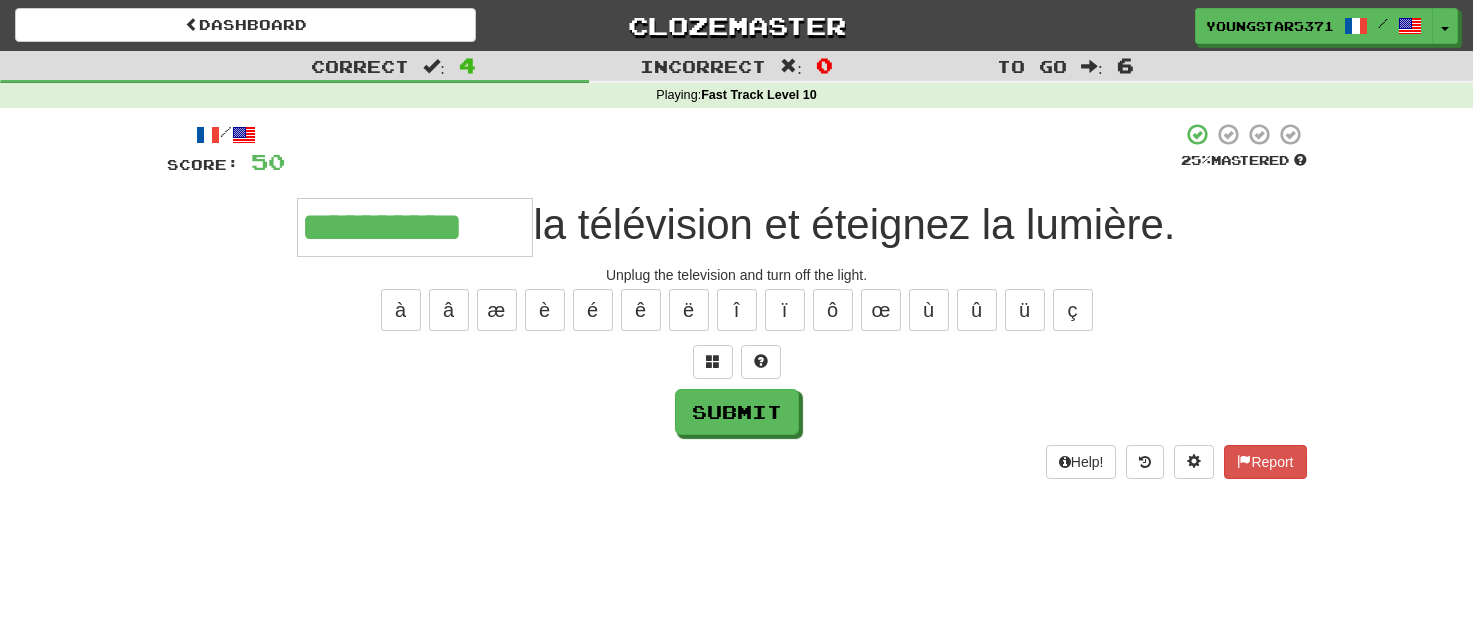 type on "**********" 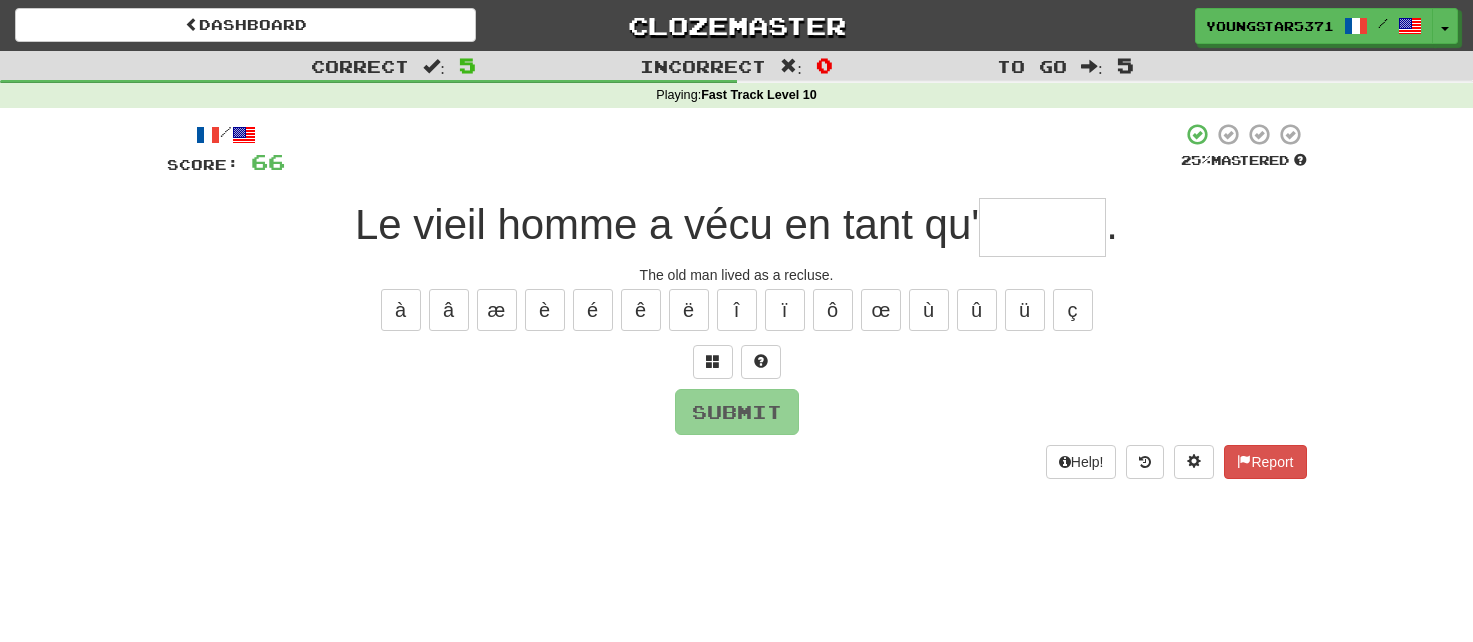 type on "*" 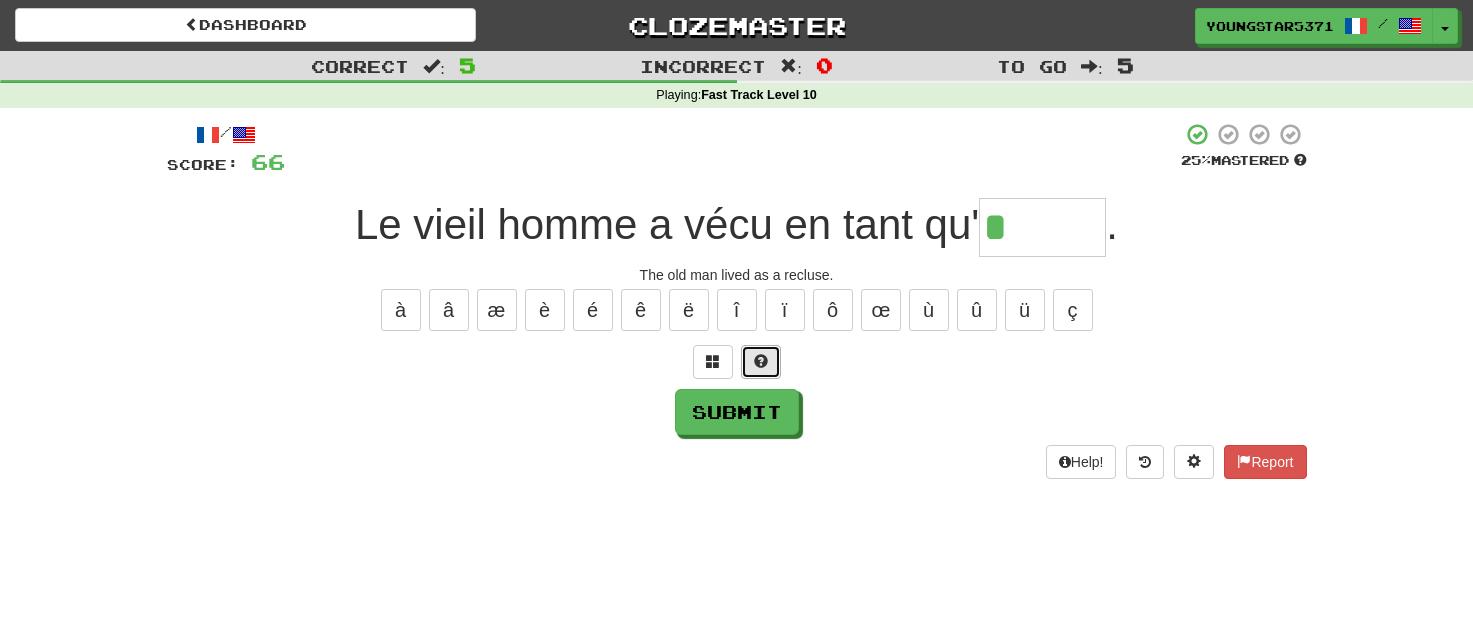 click at bounding box center (761, 362) 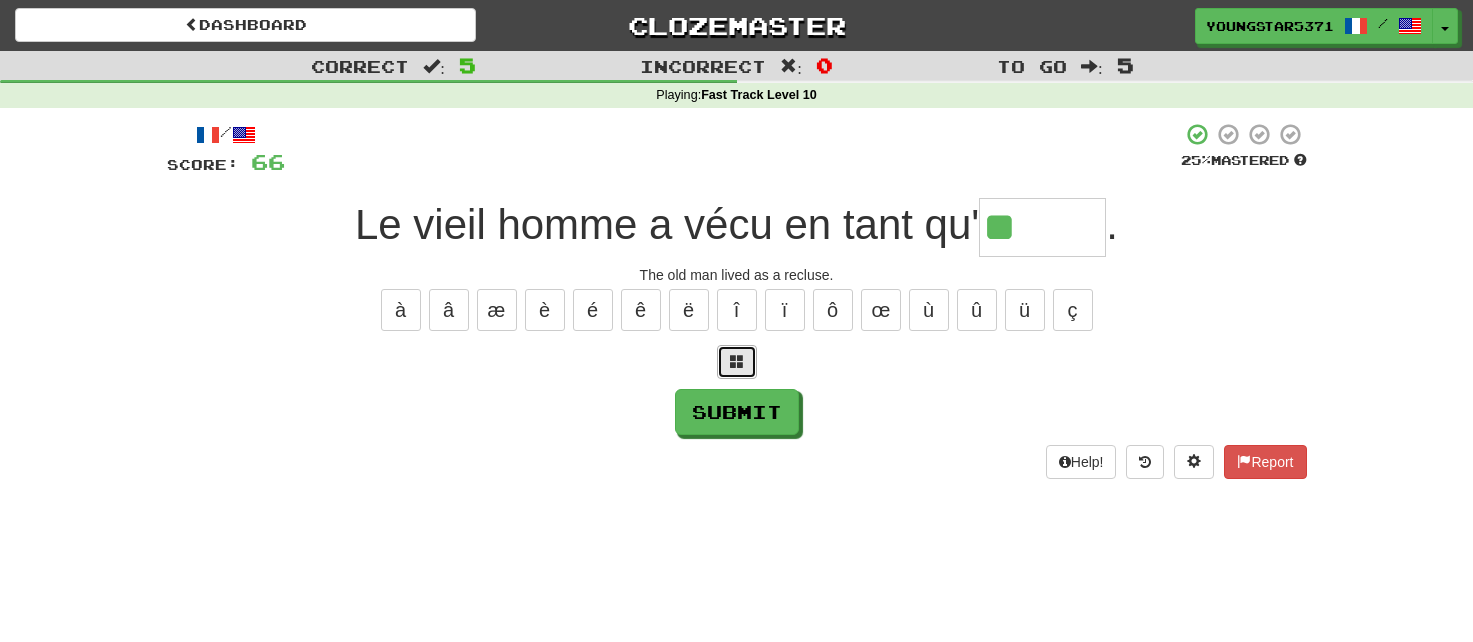 click at bounding box center (737, 361) 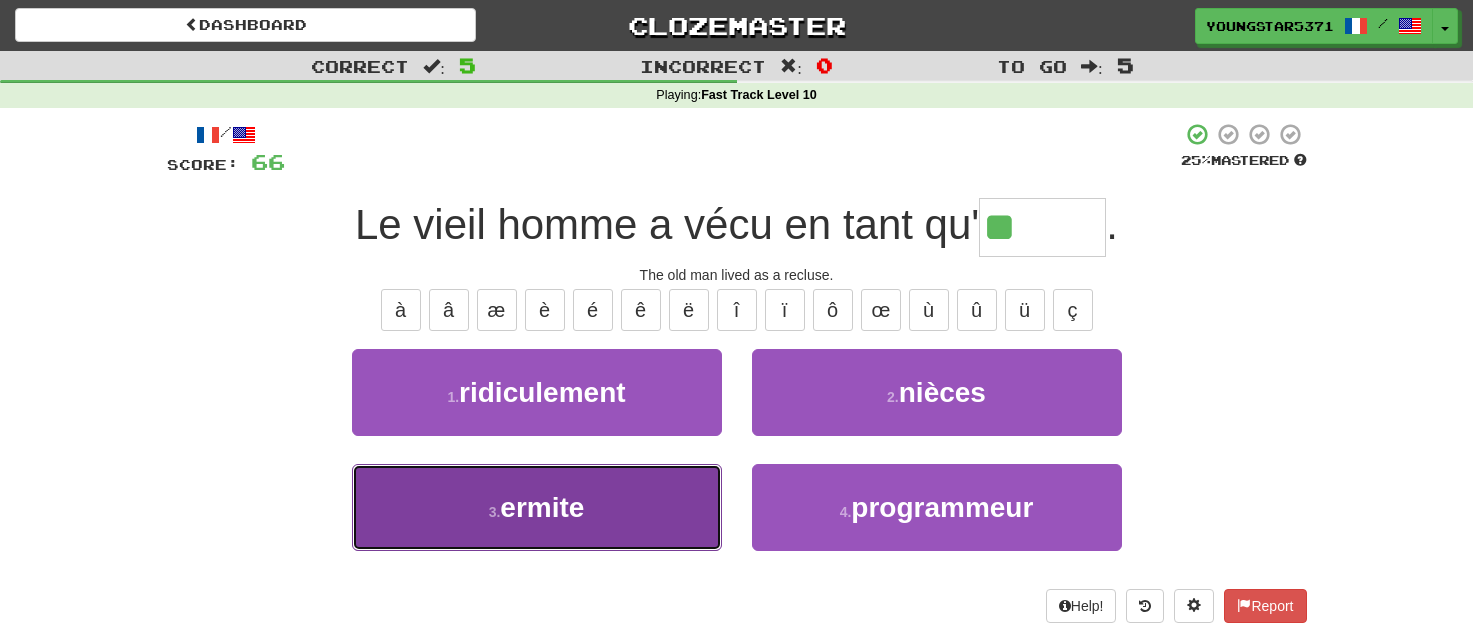 click on "3 .  ermite" at bounding box center (537, 507) 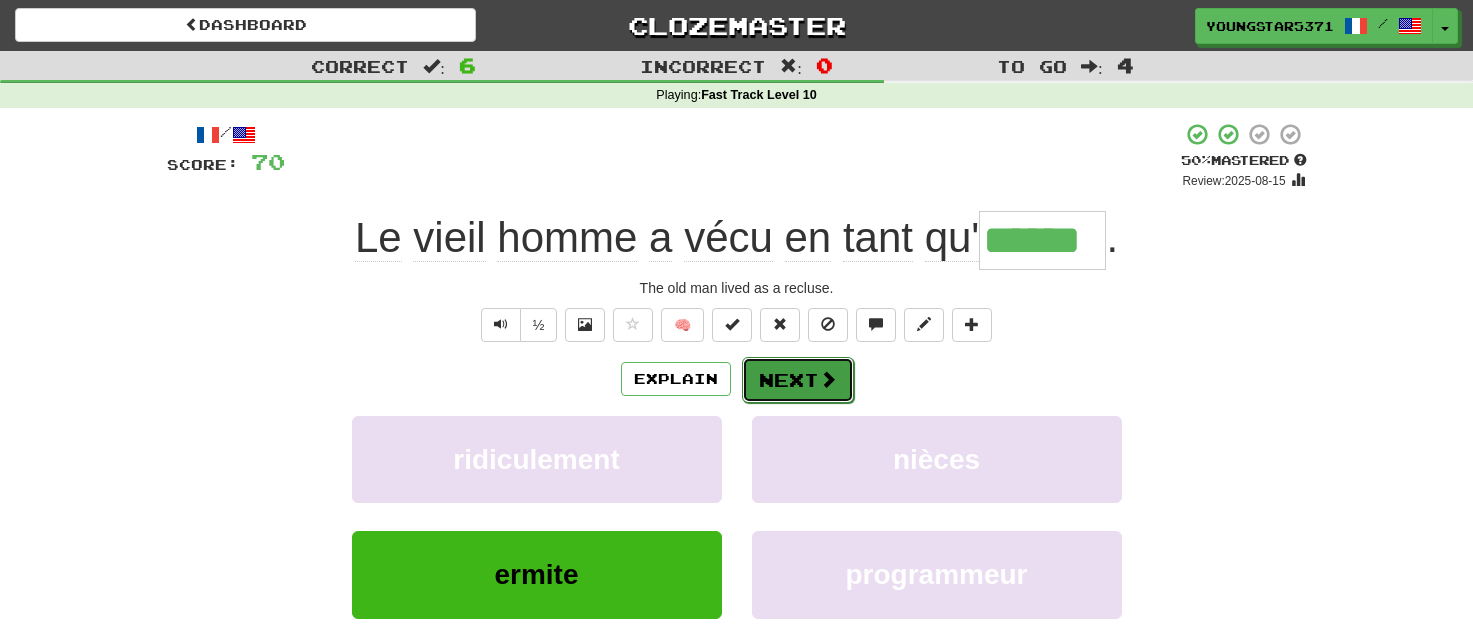 click on "Next" at bounding box center [798, 380] 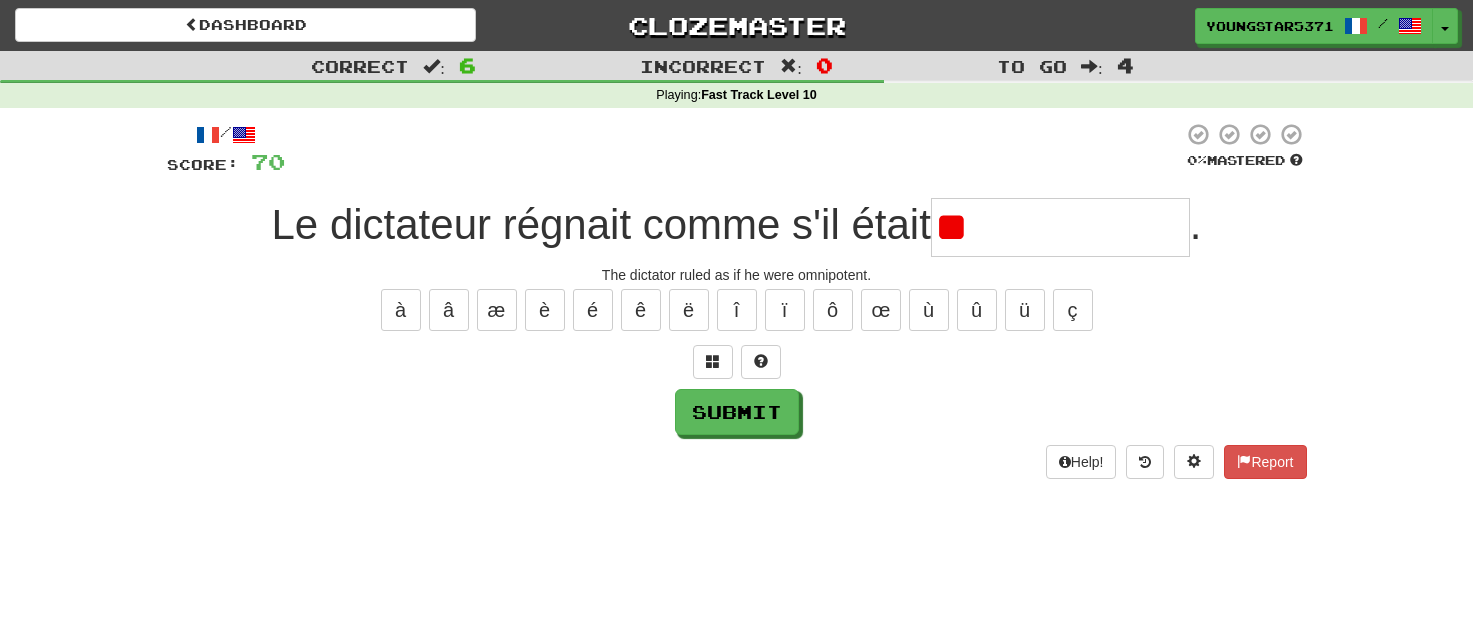 type on "*" 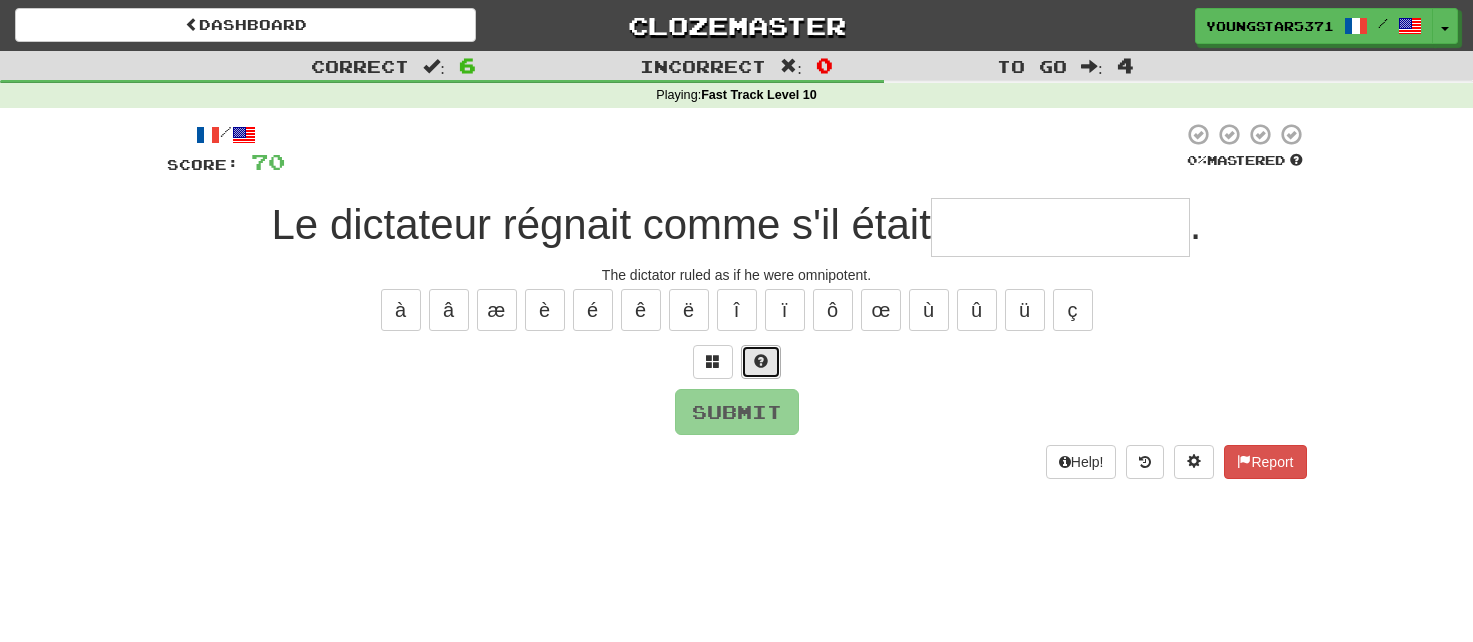 click at bounding box center [761, 361] 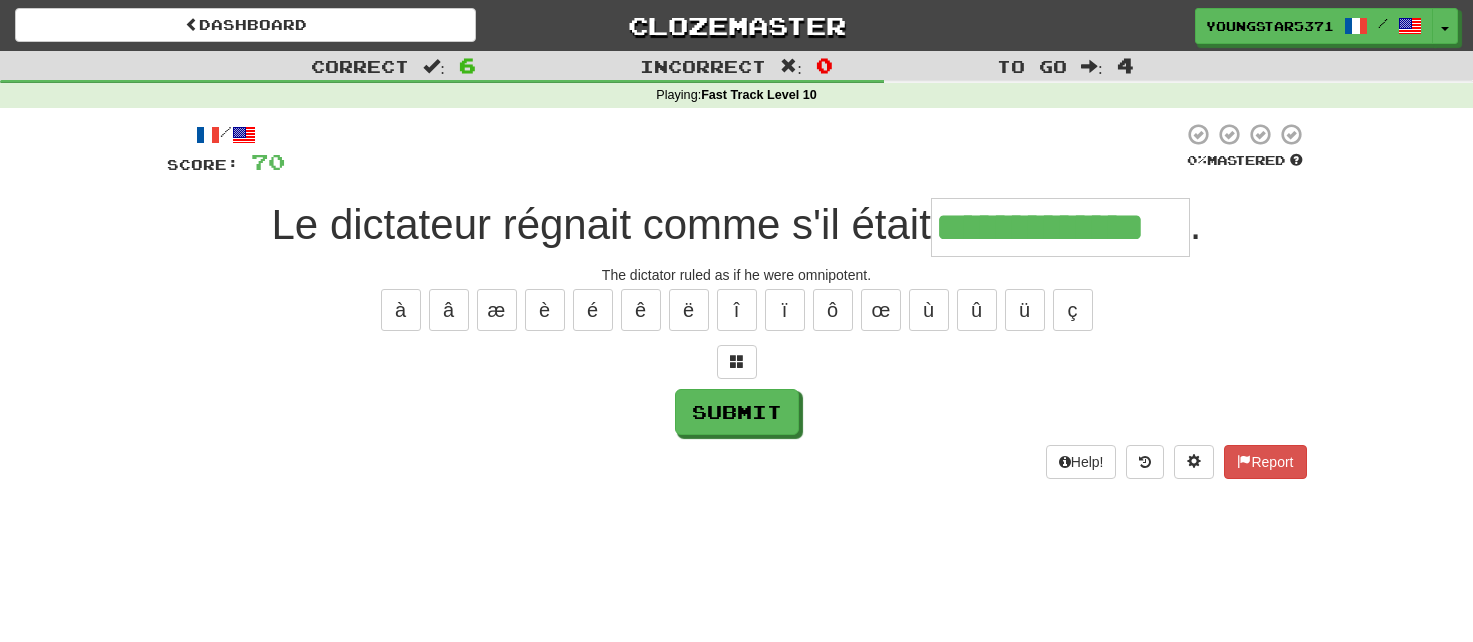 type on "**********" 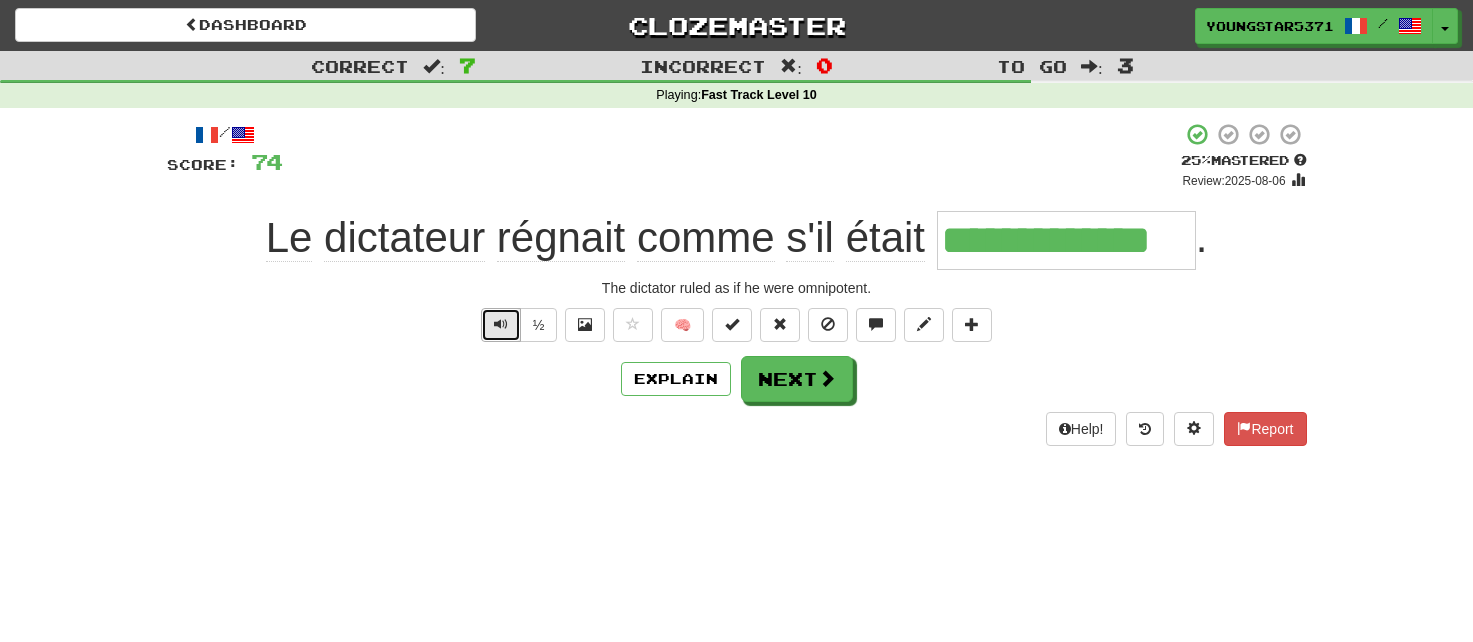 click at bounding box center [501, 325] 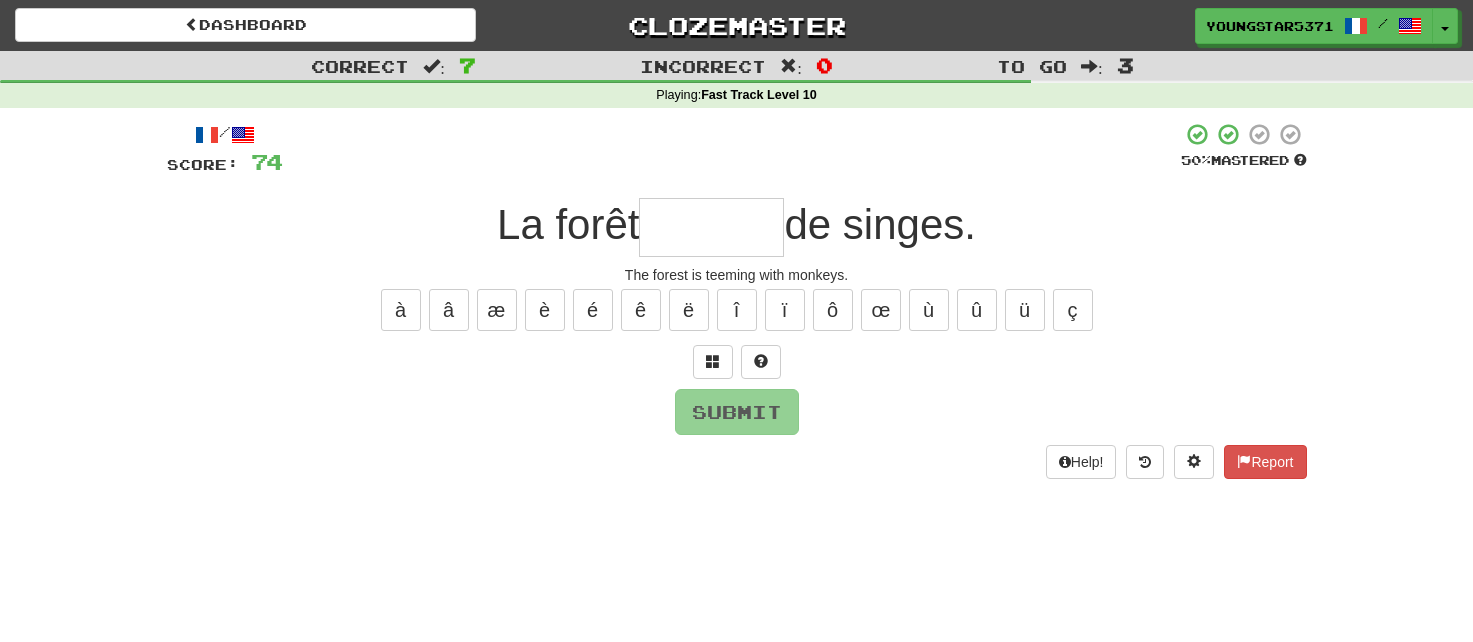 type on "*" 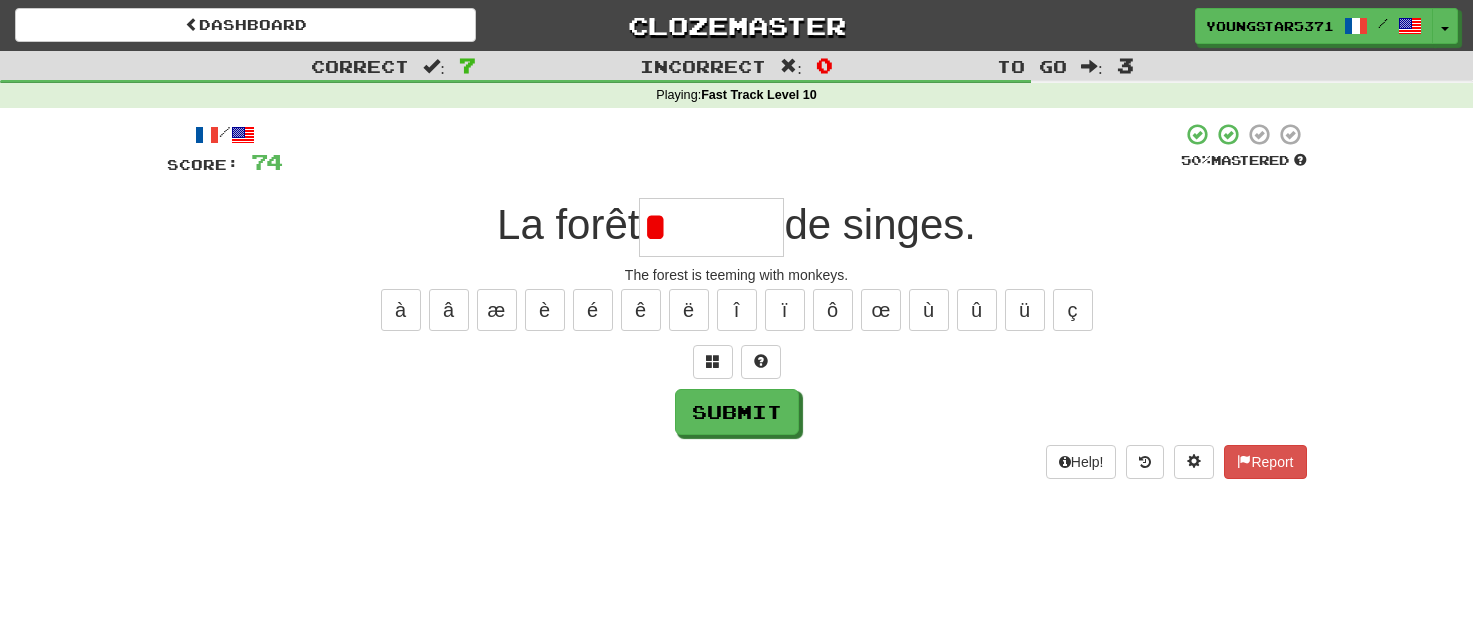 type on "*" 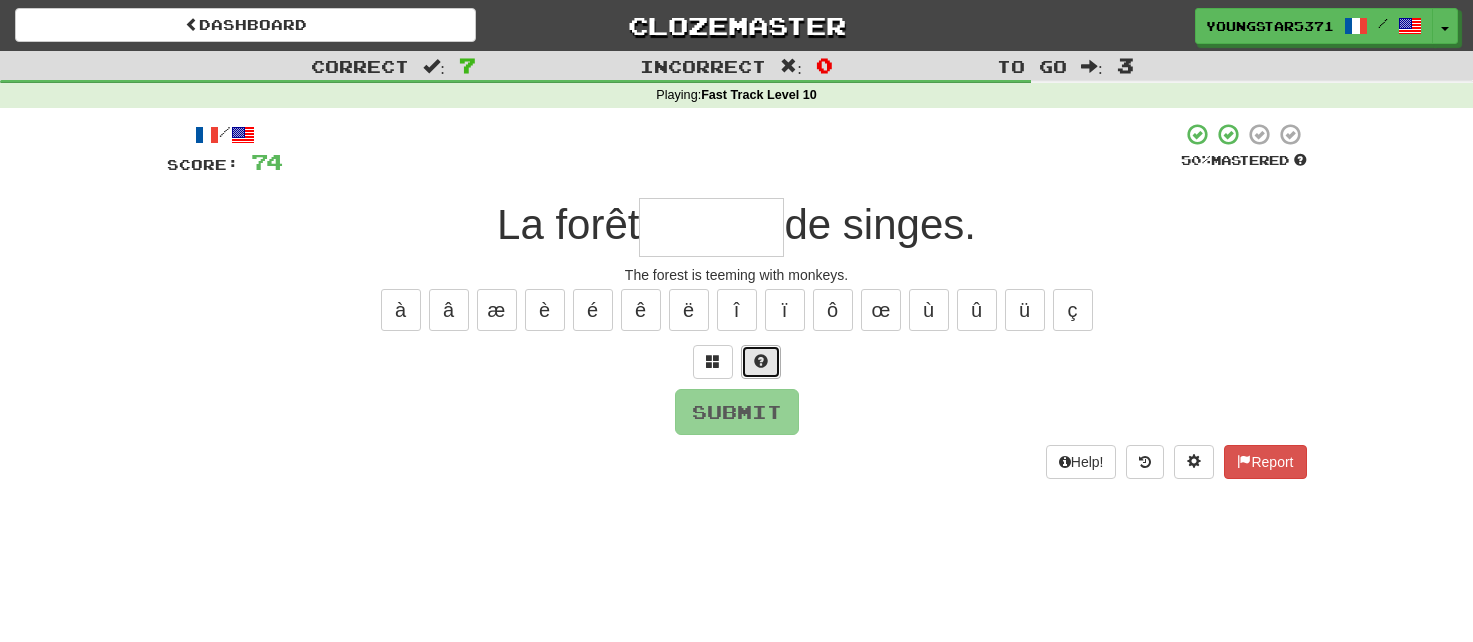 click at bounding box center [761, 362] 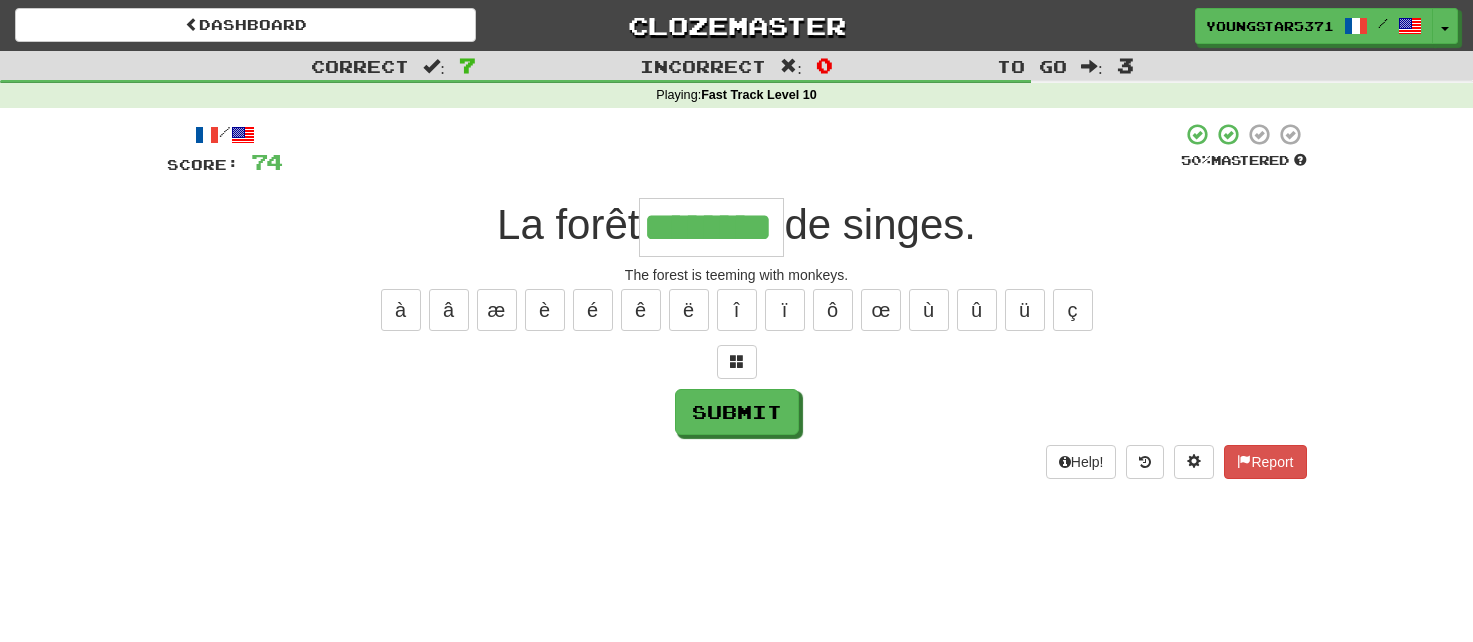type on "********" 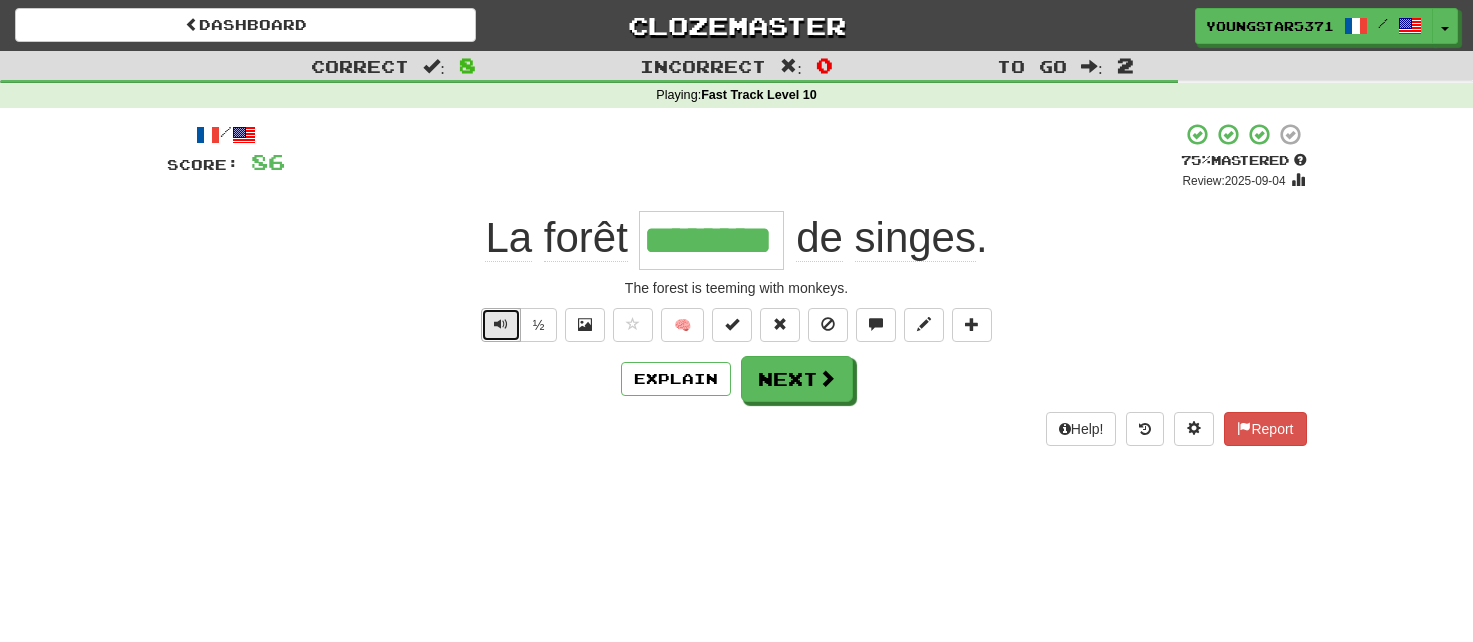 click at bounding box center (501, 324) 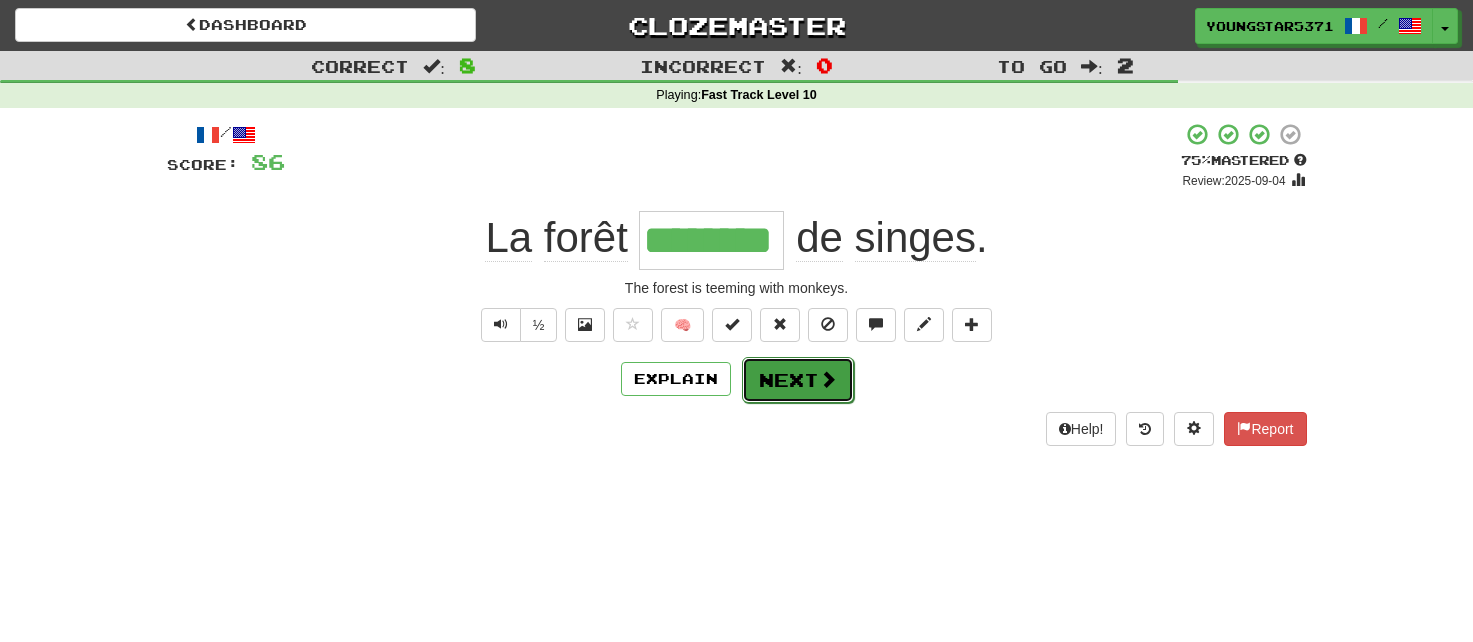 click on "Next" at bounding box center (798, 380) 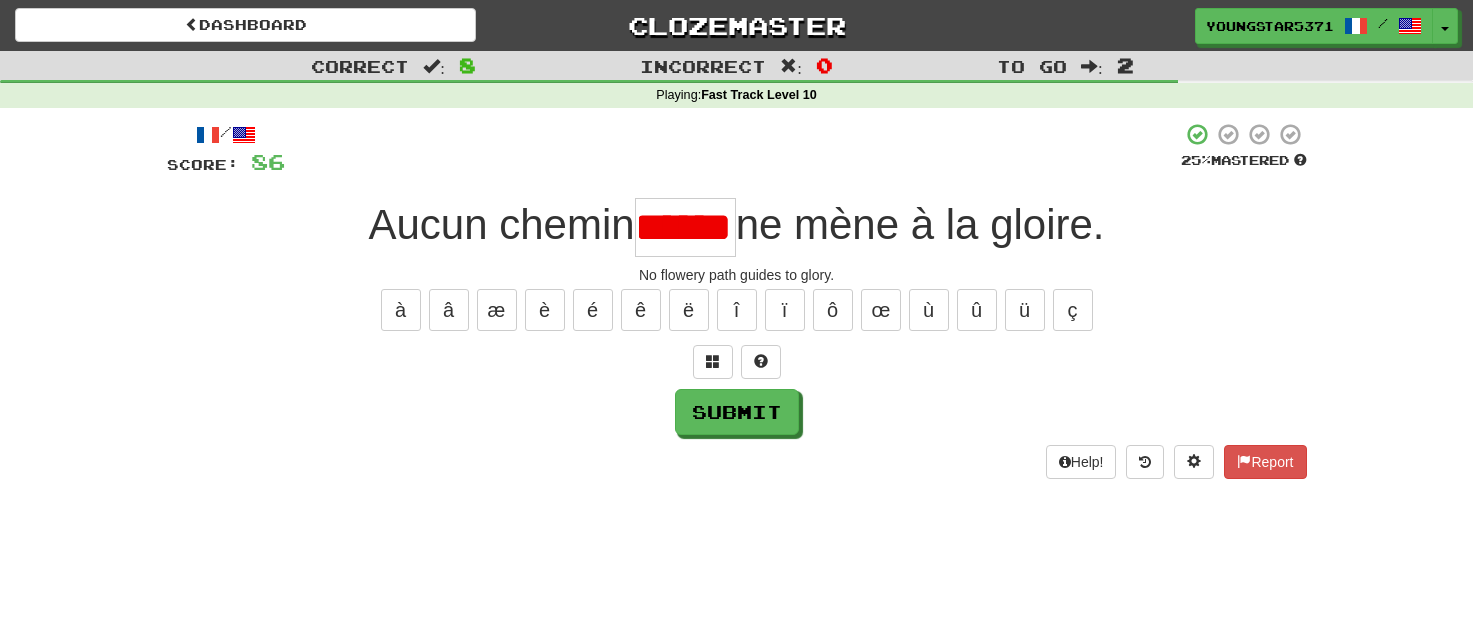 scroll, scrollTop: 0, scrollLeft: 0, axis: both 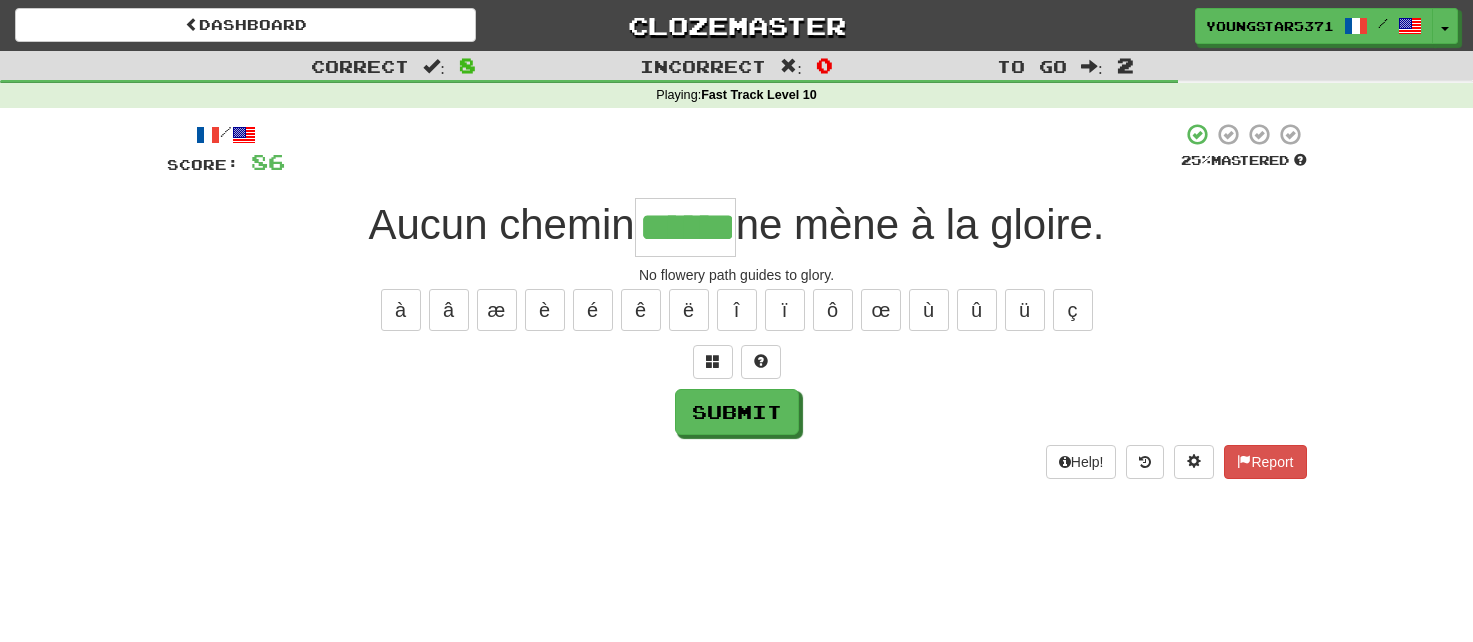 type on "******" 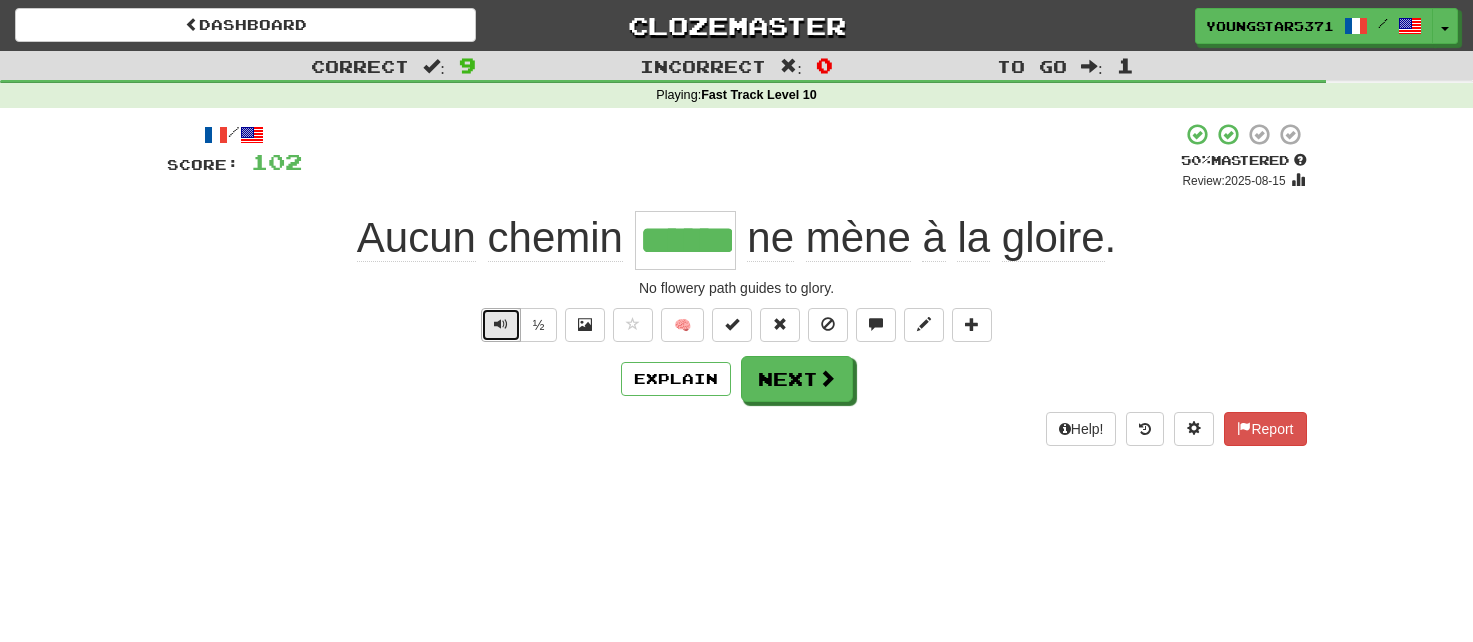 click at bounding box center (501, 324) 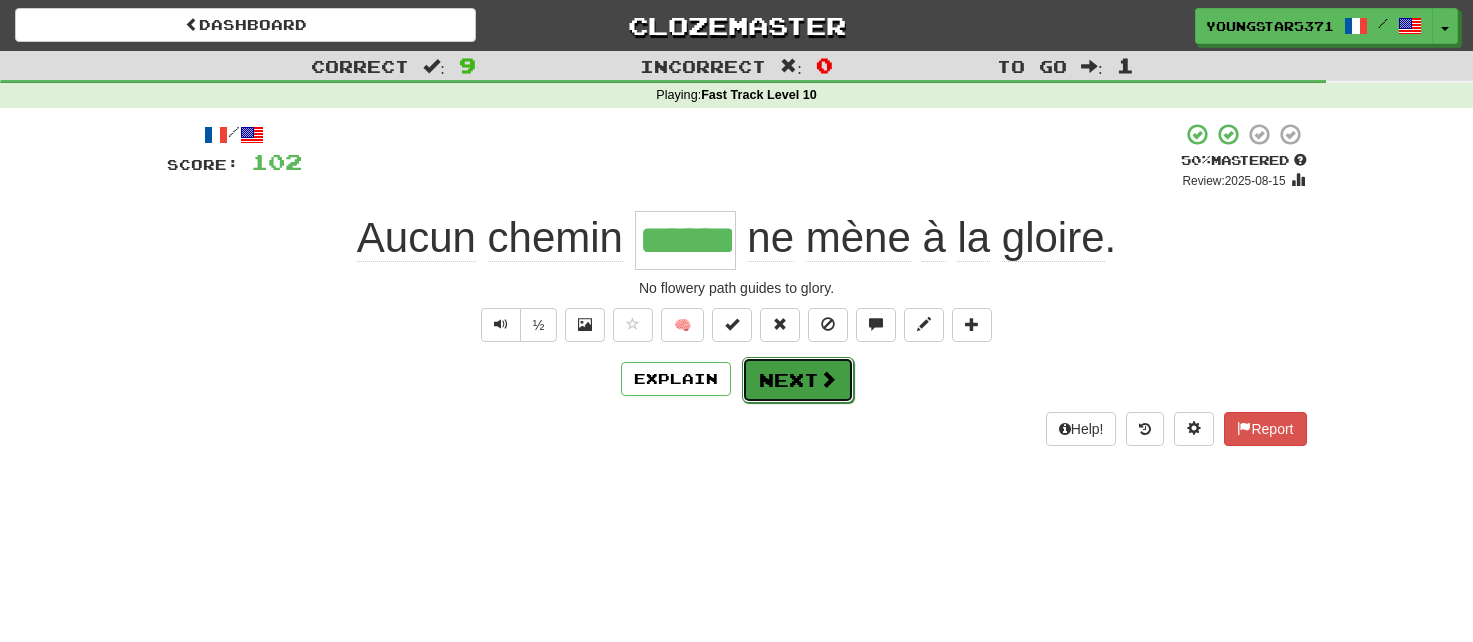 click on "Next" at bounding box center [798, 380] 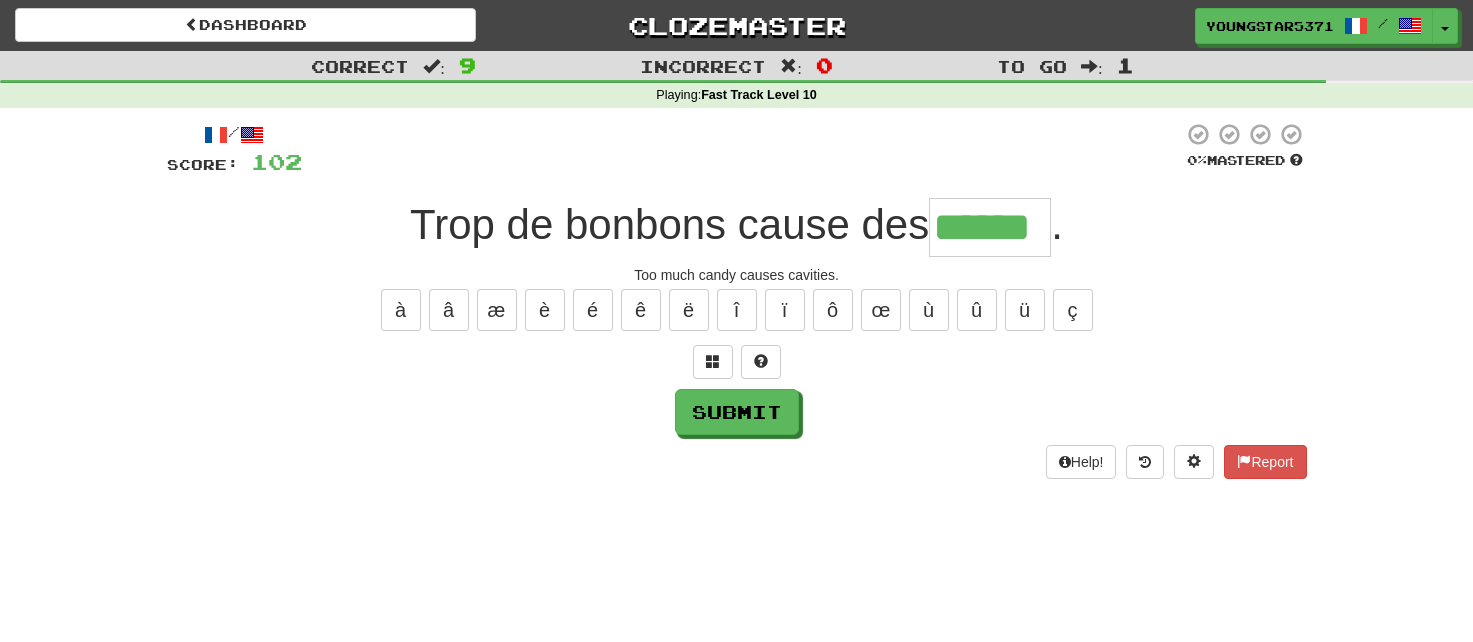 type on "******" 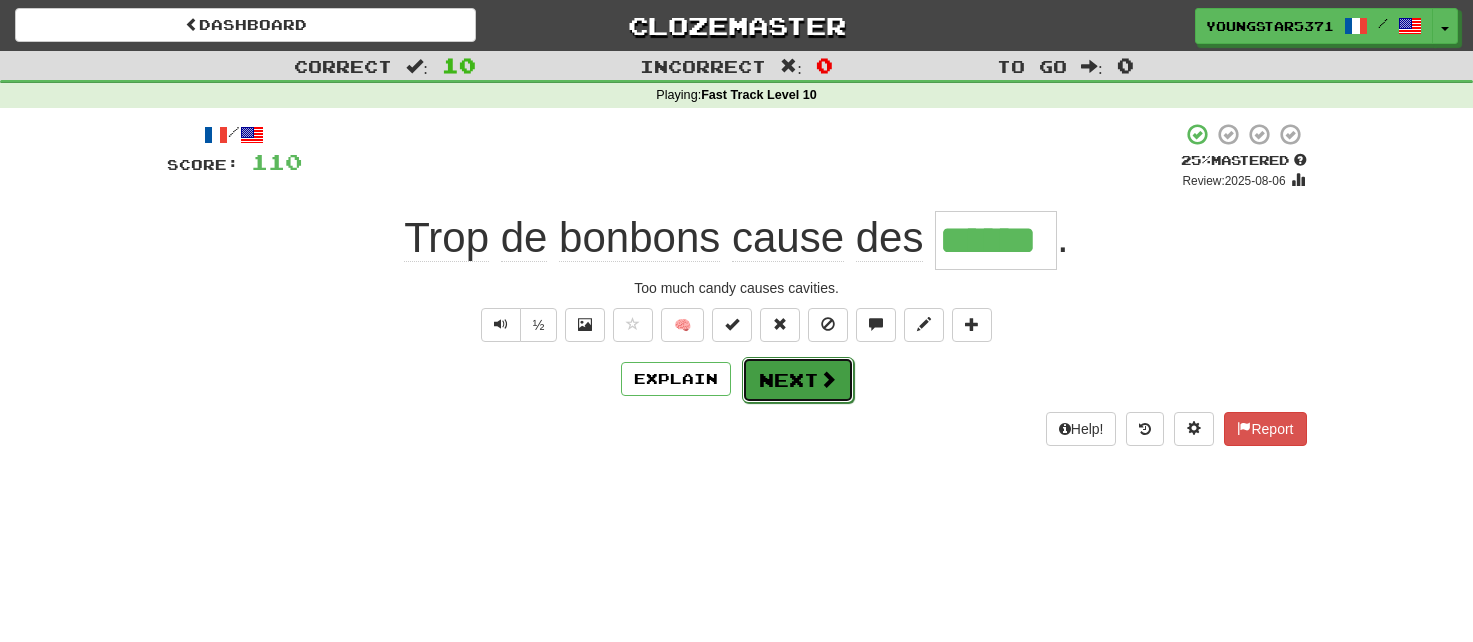 click on "Next" at bounding box center (798, 380) 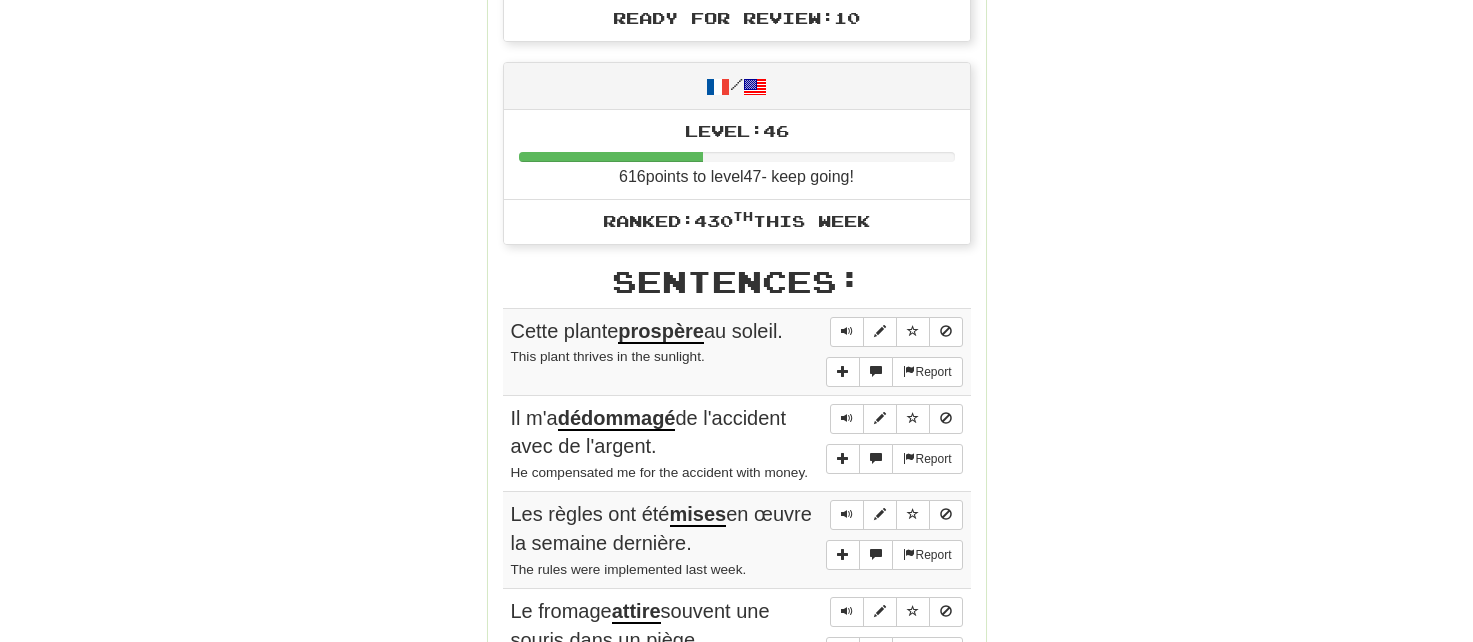 scroll, scrollTop: 981, scrollLeft: 0, axis: vertical 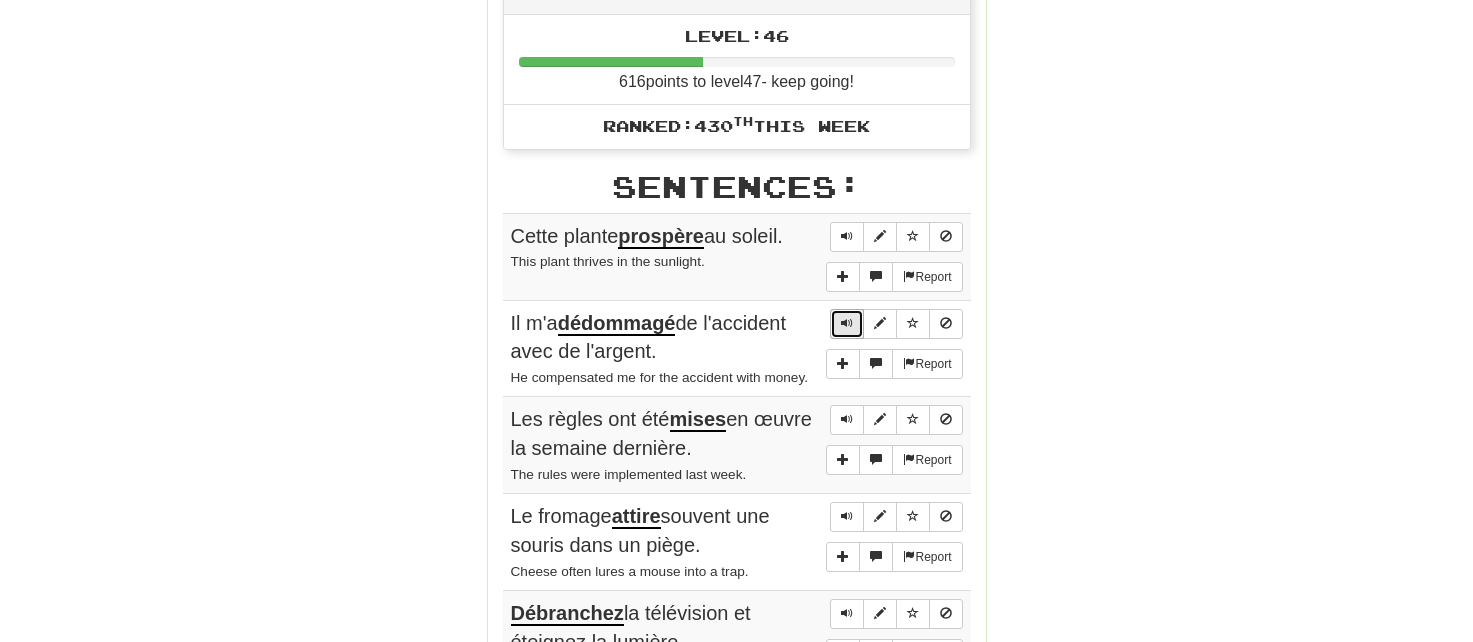 click at bounding box center (847, 324) 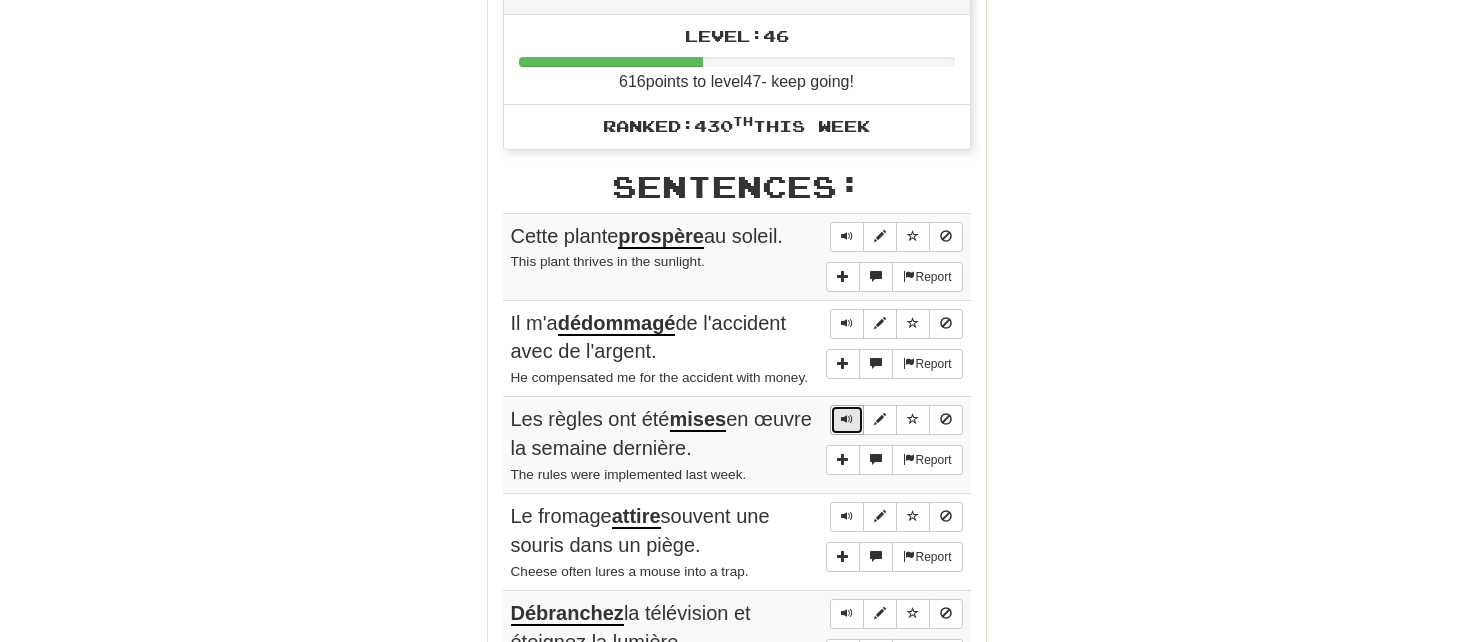 click at bounding box center [847, 420] 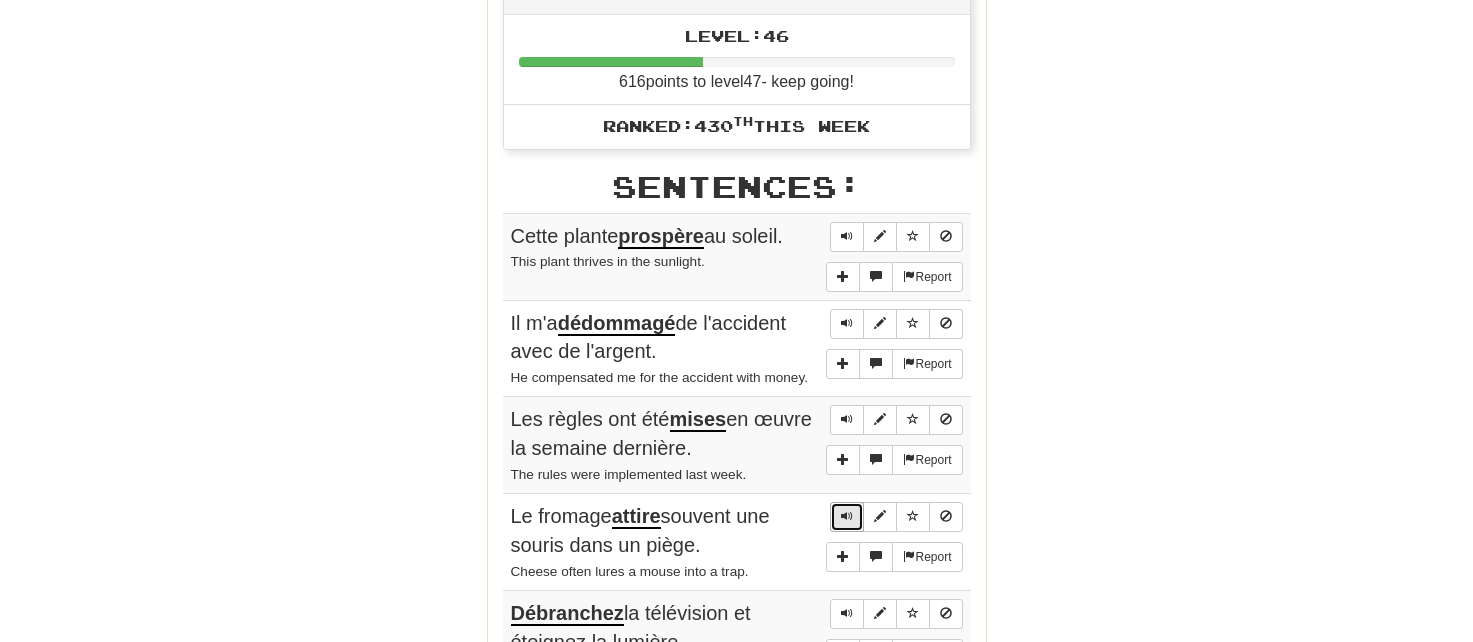 click at bounding box center [847, 517] 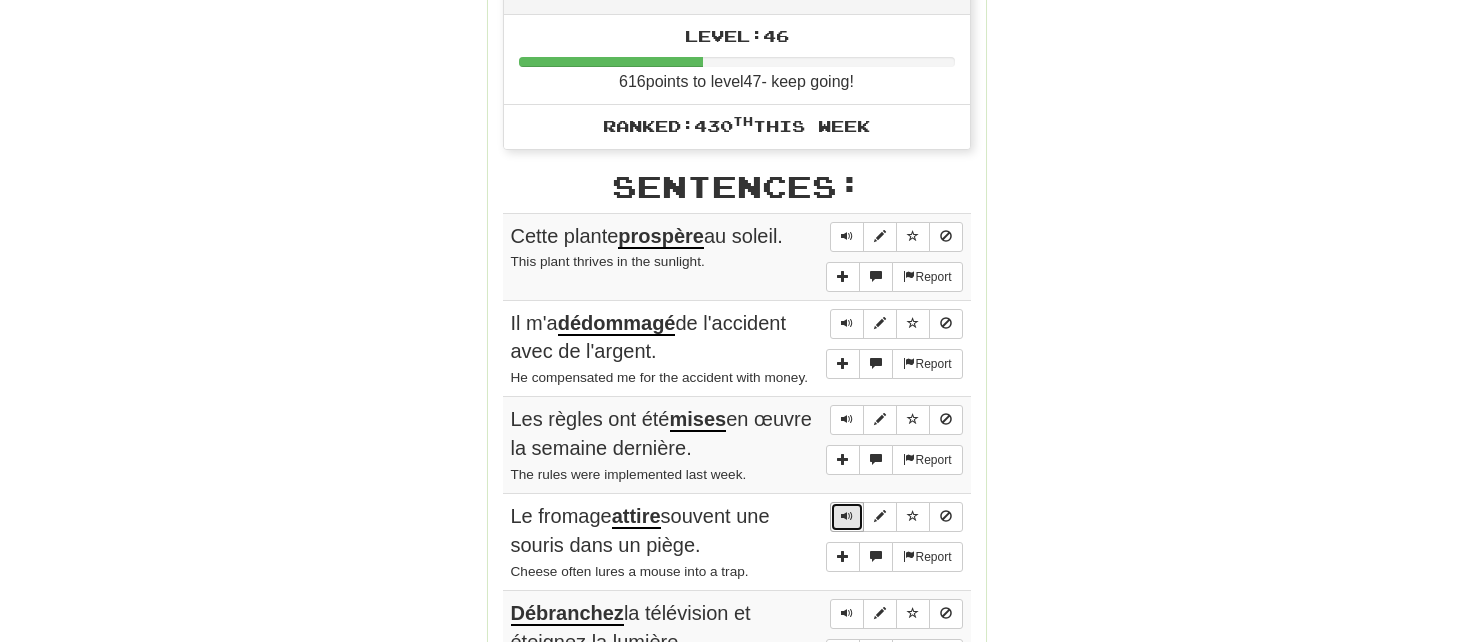 click at bounding box center (847, 516) 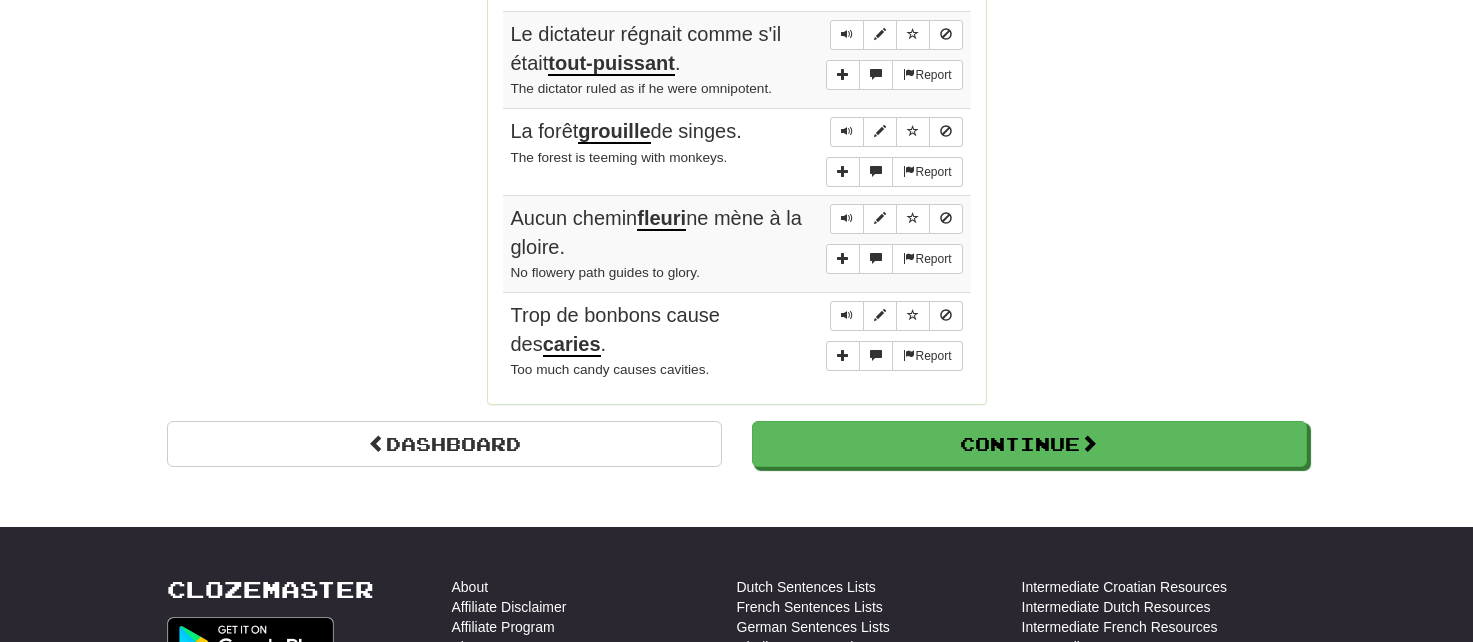 scroll, scrollTop: 1610, scrollLeft: 0, axis: vertical 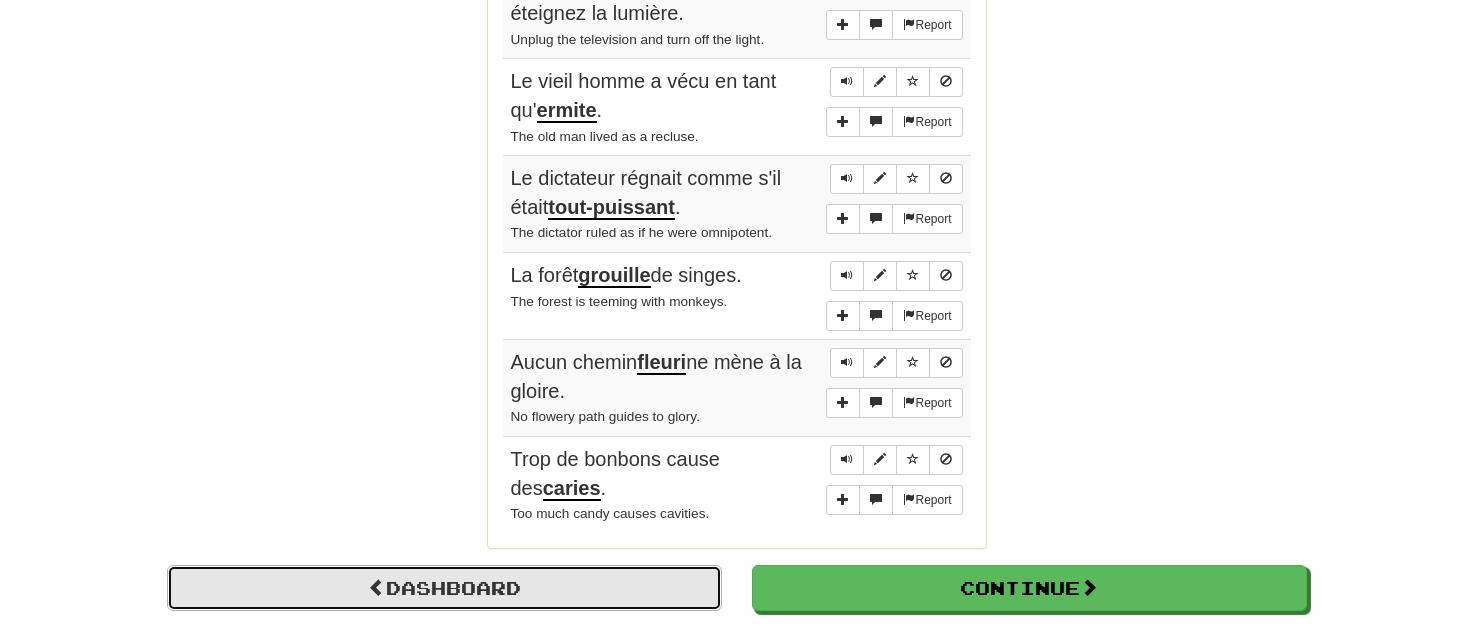 click on "Dashboard" at bounding box center (444, 588) 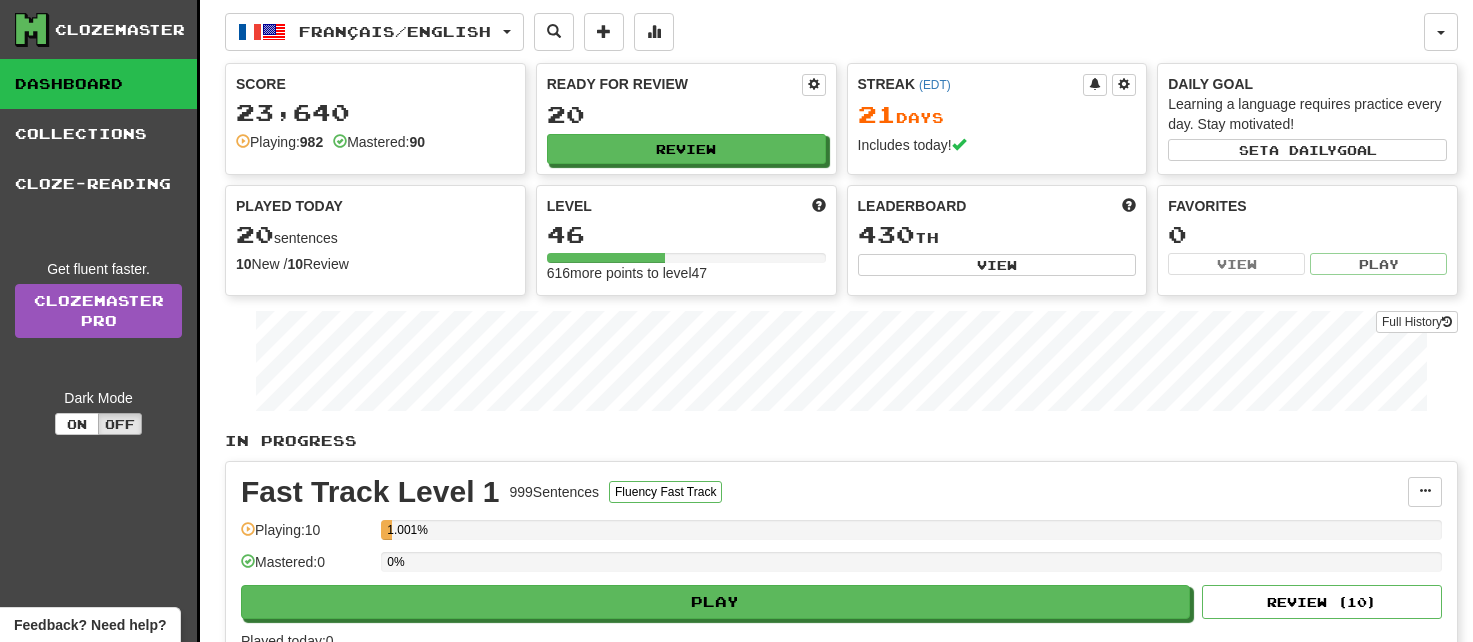 scroll, scrollTop: 0, scrollLeft: 0, axis: both 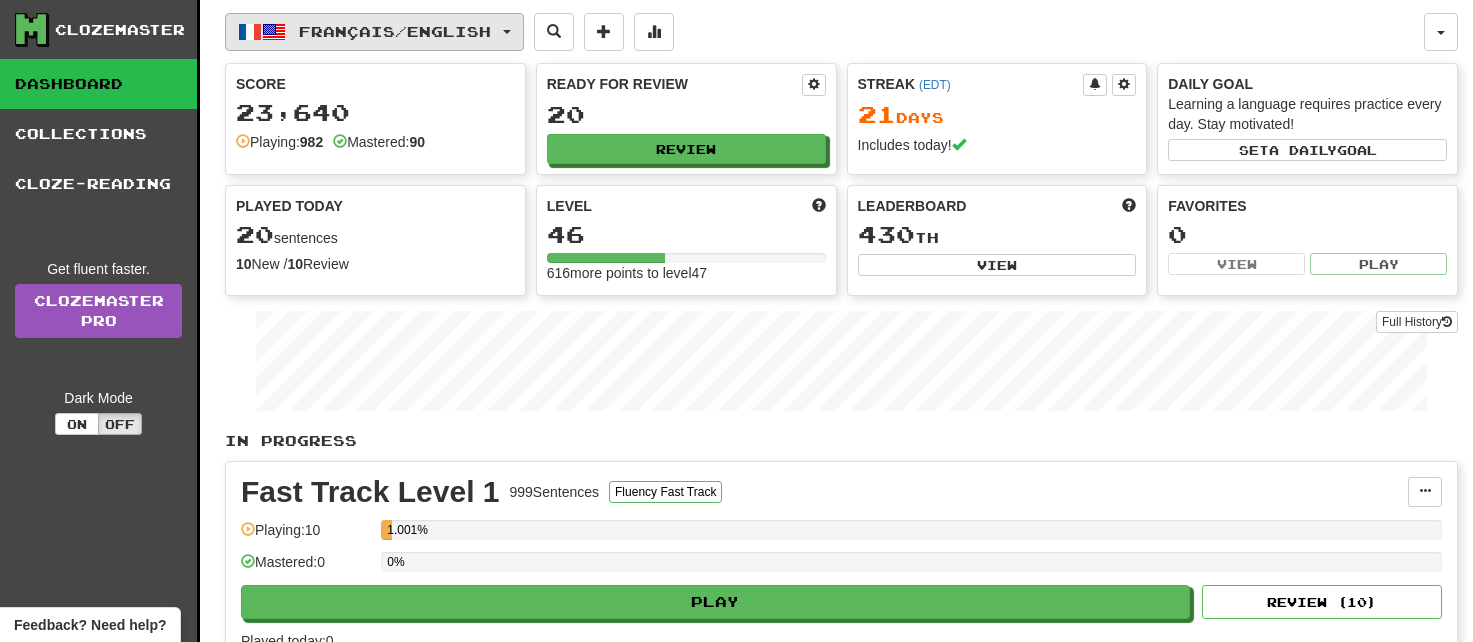 click on "Français  /  English" at bounding box center (395, 31) 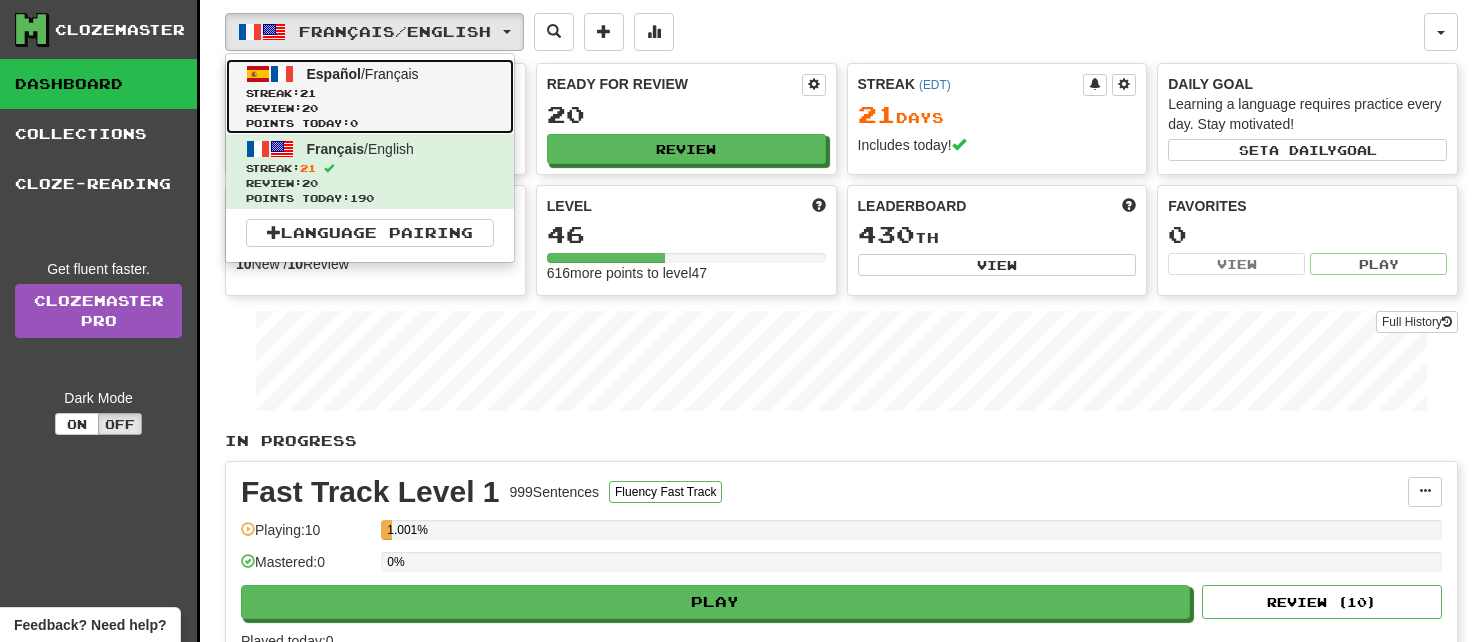 click on "21" at bounding box center (308, 93) 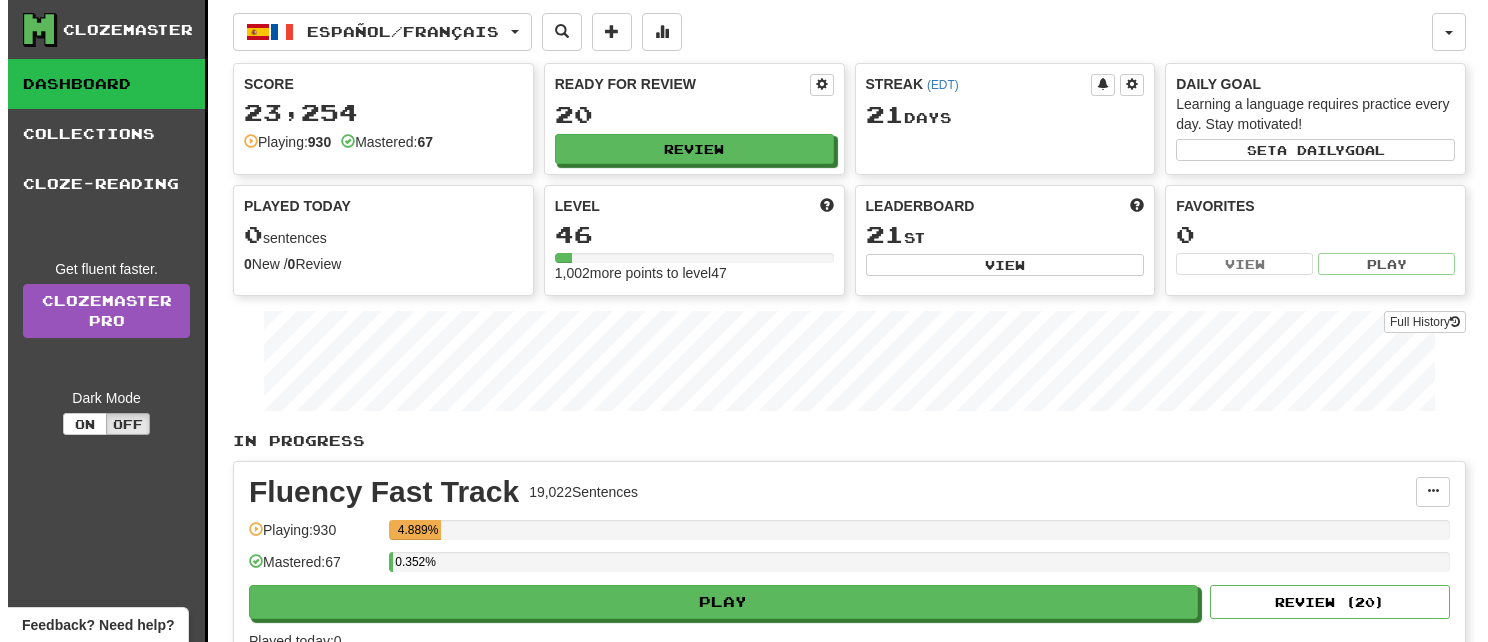 scroll, scrollTop: 184, scrollLeft: 0, axis: vertical 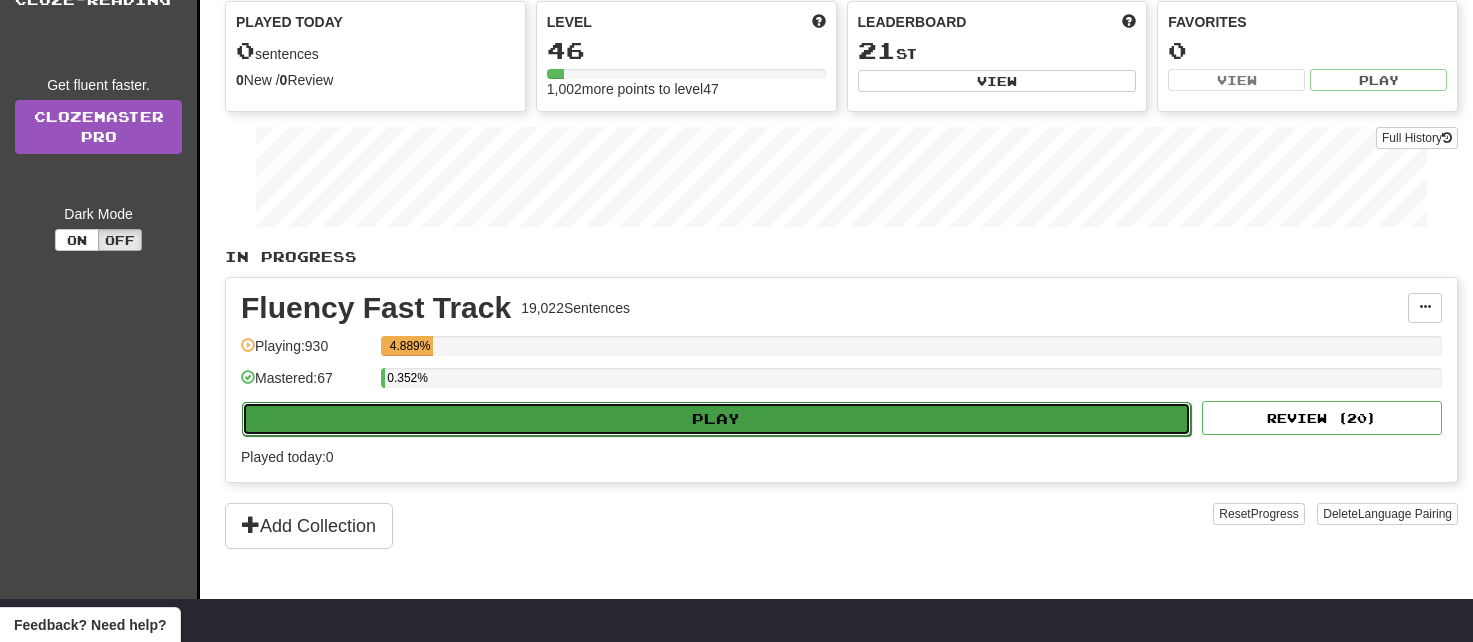 click on "Play" at bounding box center (716, 419) 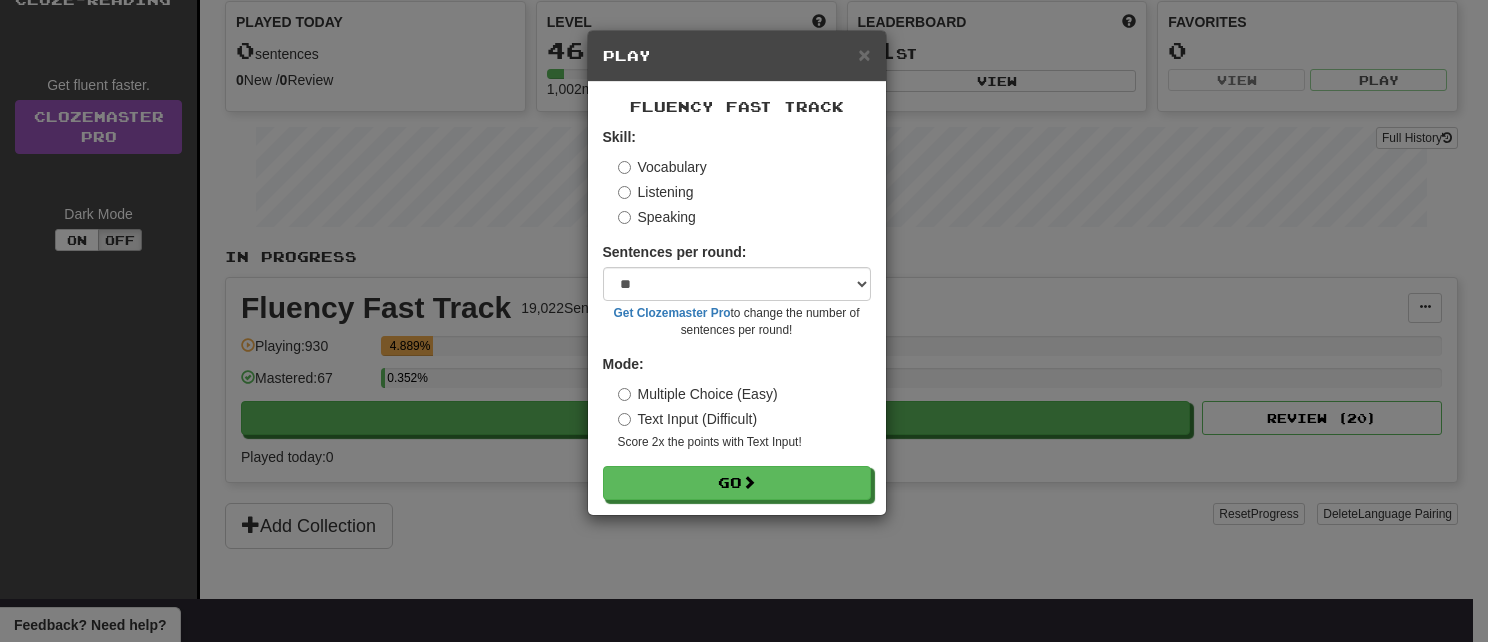 click on "Fluency Fast Track Skill: Vocabulary Listening Speaking Sentences per round: * ** ** ** ** ** *** ******** Get Clozemaster Pro  to change the number of sentences per round! Mode: Multiple Choice (Easy) Text Input (Difficult) Score 2x the points with Text Input ! Go" at bounding box center [737, 298] 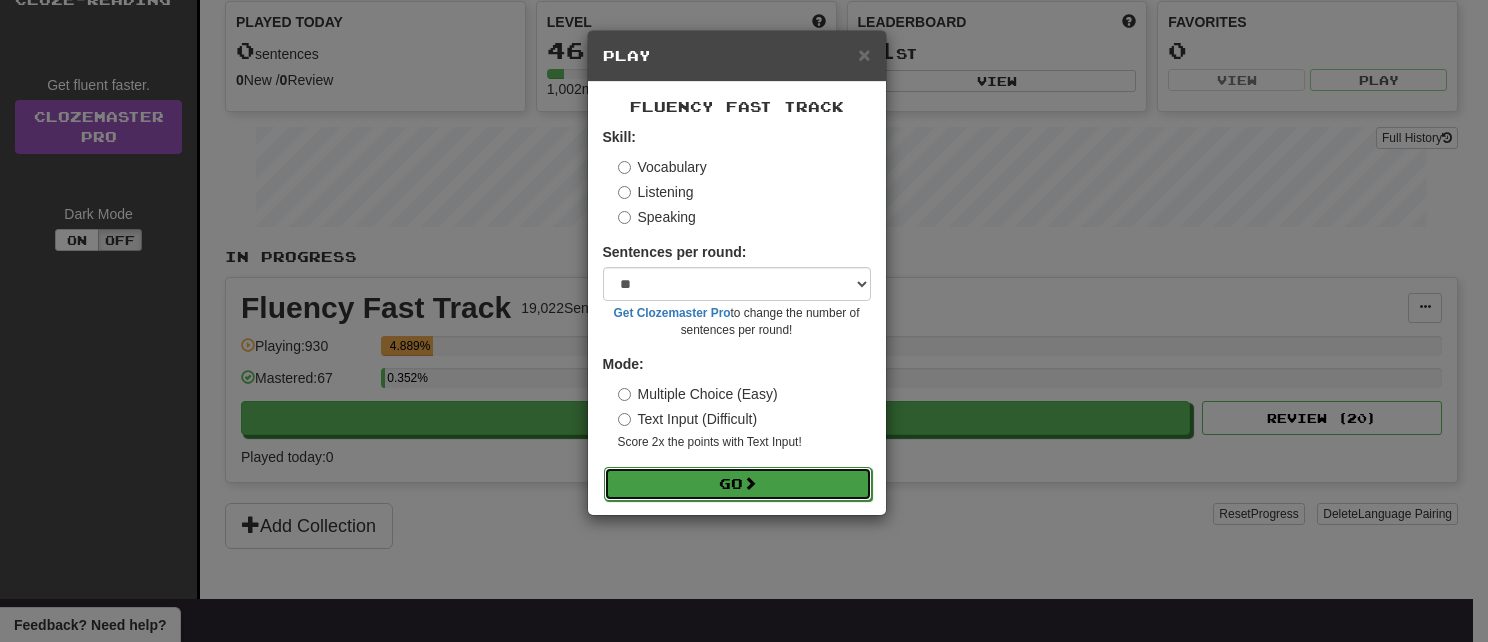 click on "Go" at bounding box center [738, 484] 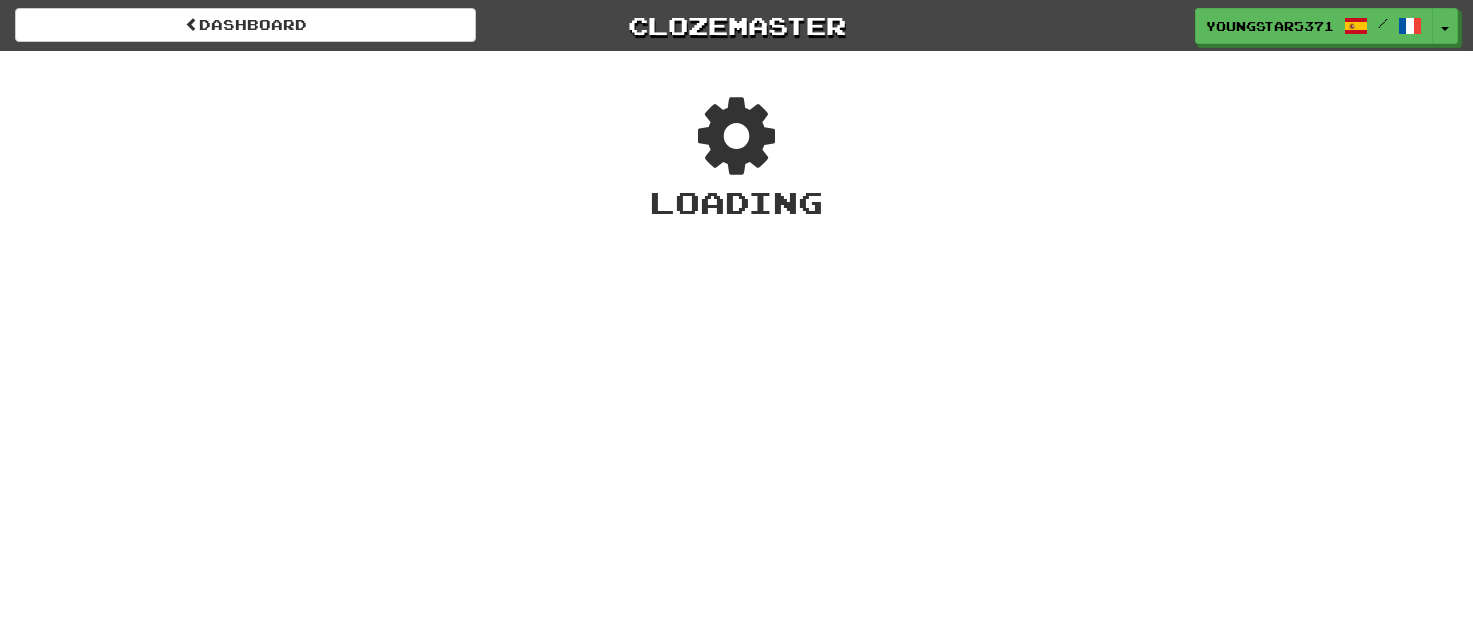 scroll, scrollTop: 0, scrollLeft: 0, axis: both 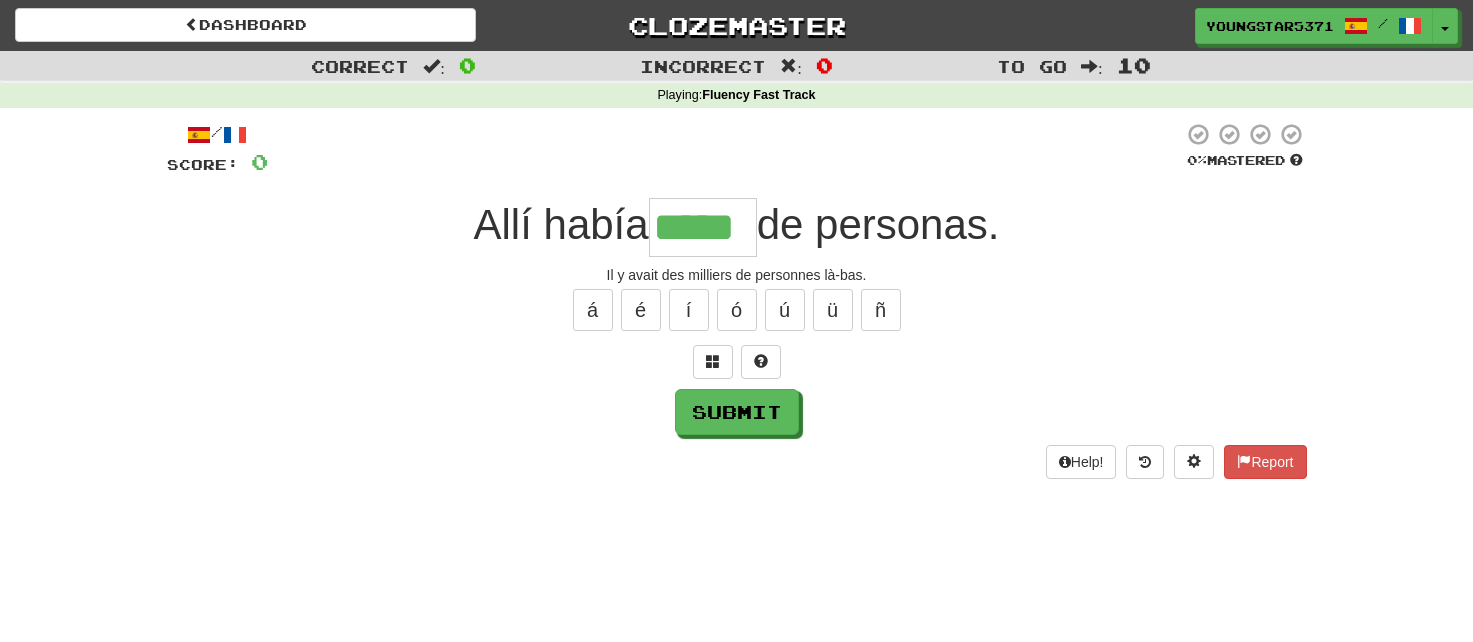 type on "*****" 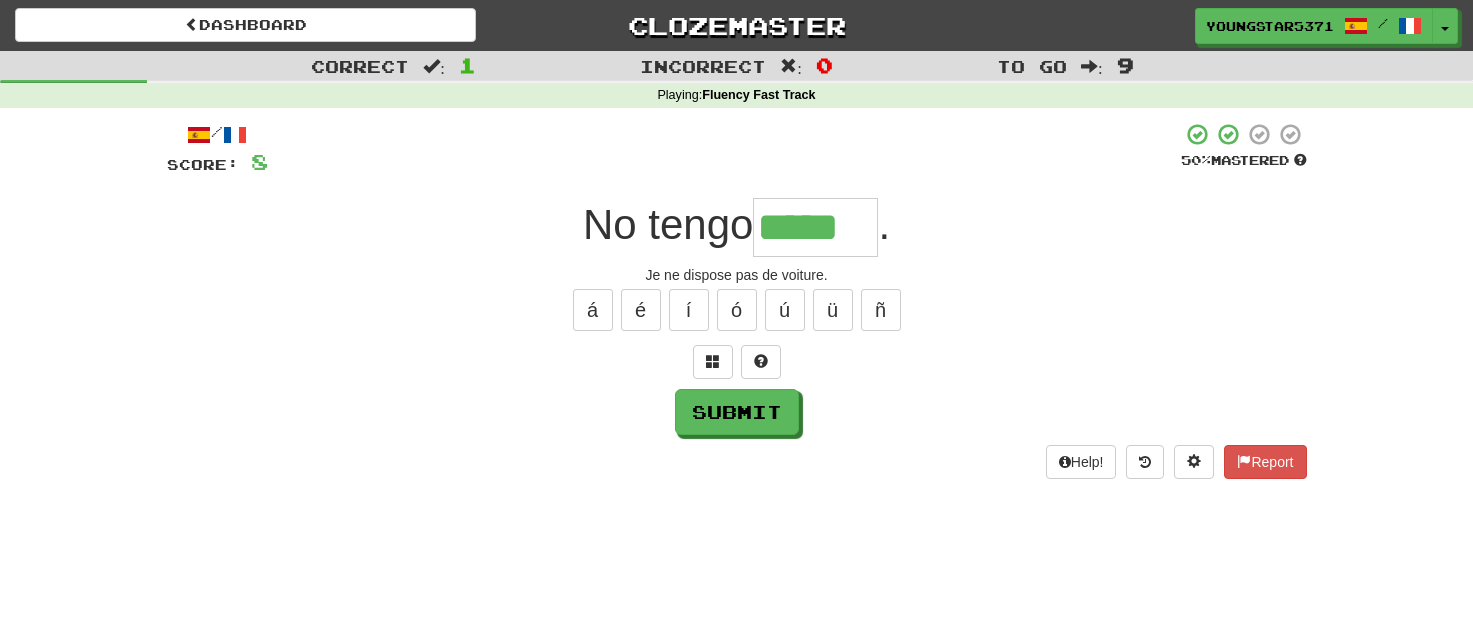 type on "*****" 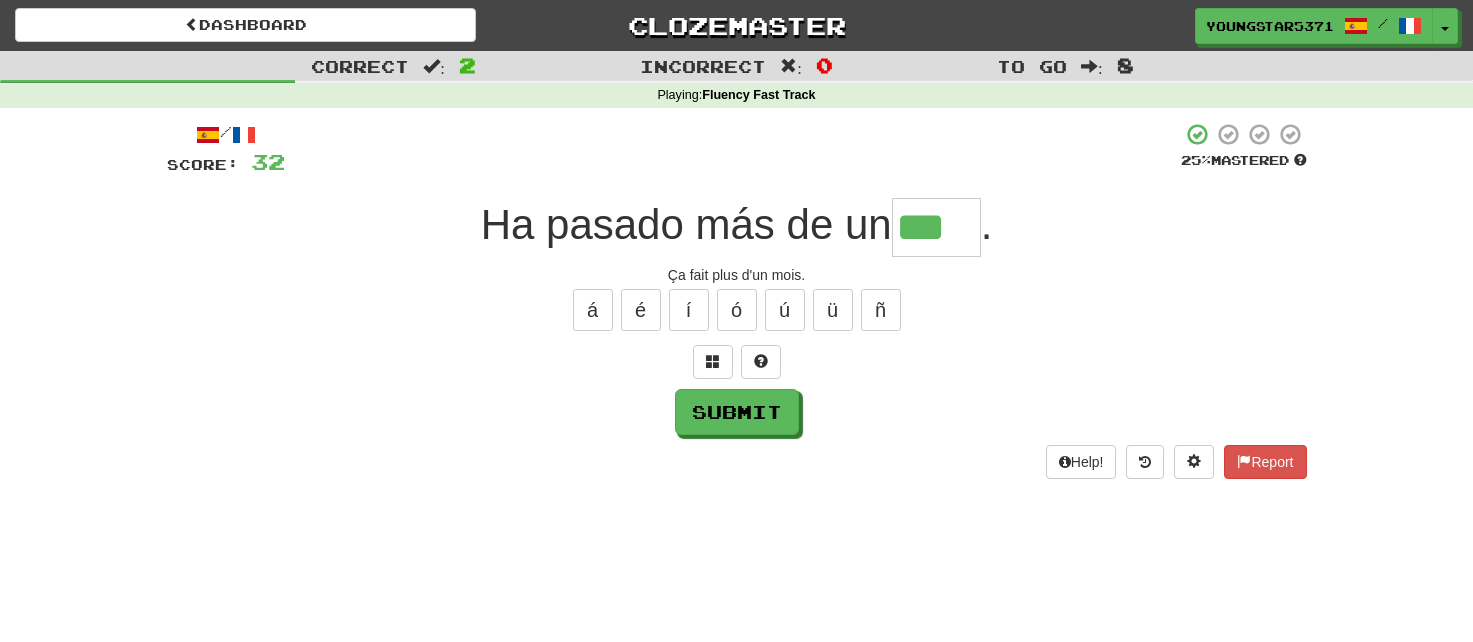 type on "***" 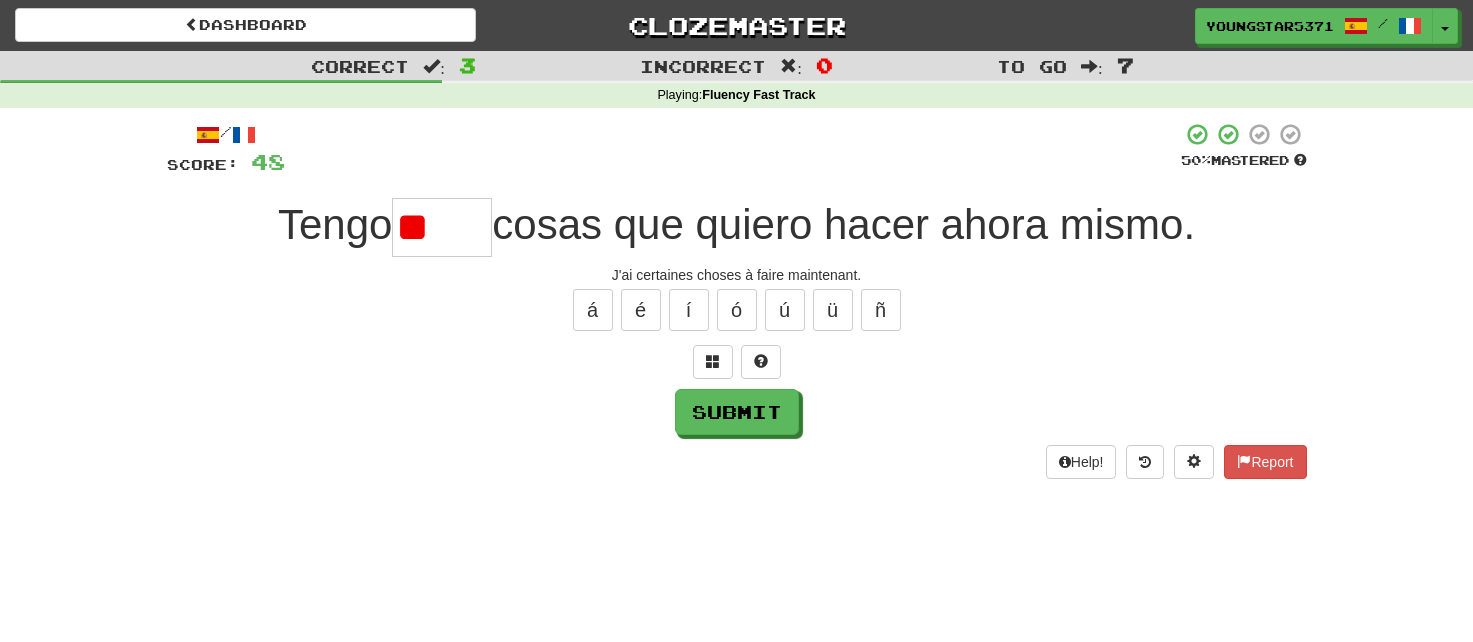 type on "*" 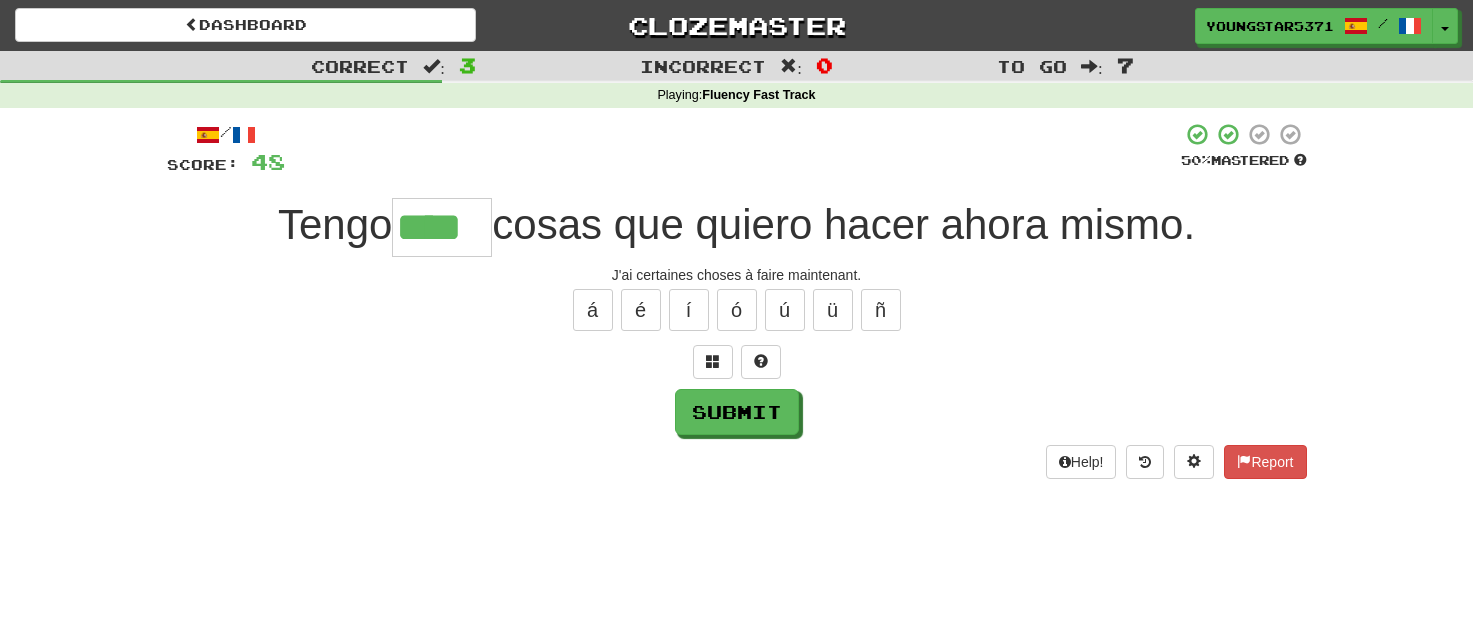 type on "****" 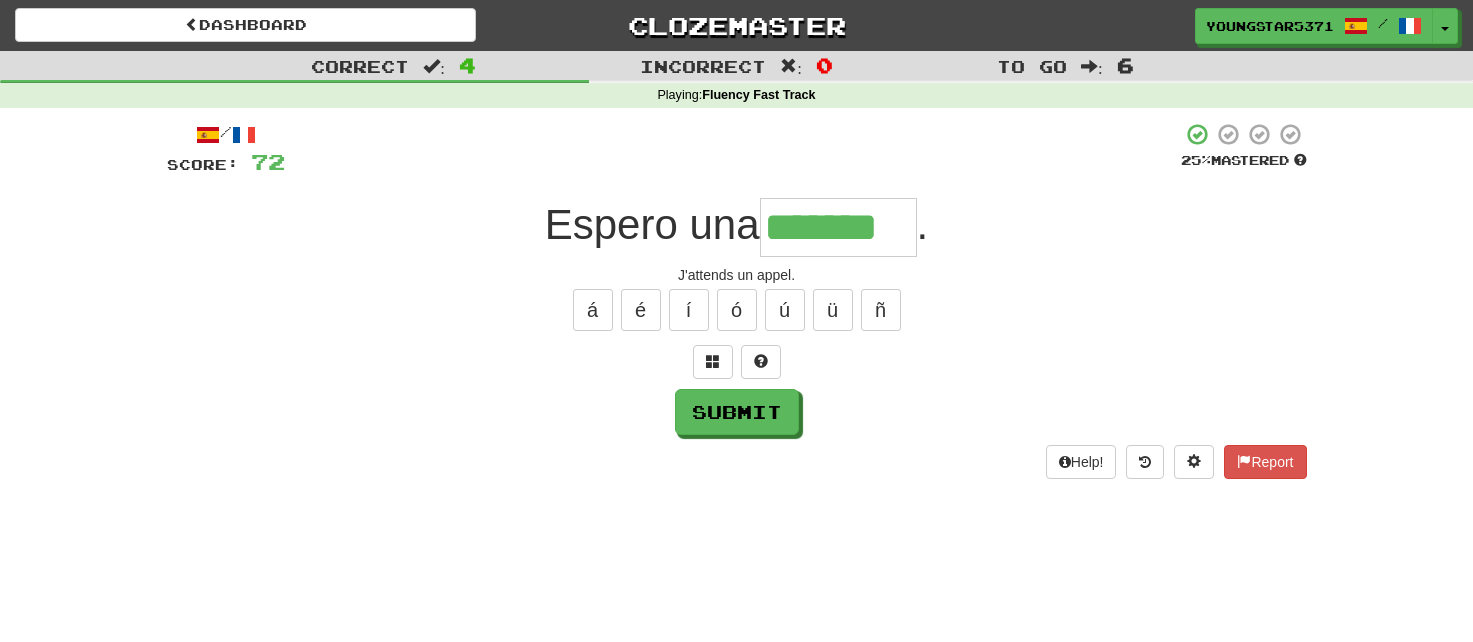 type on "*******" 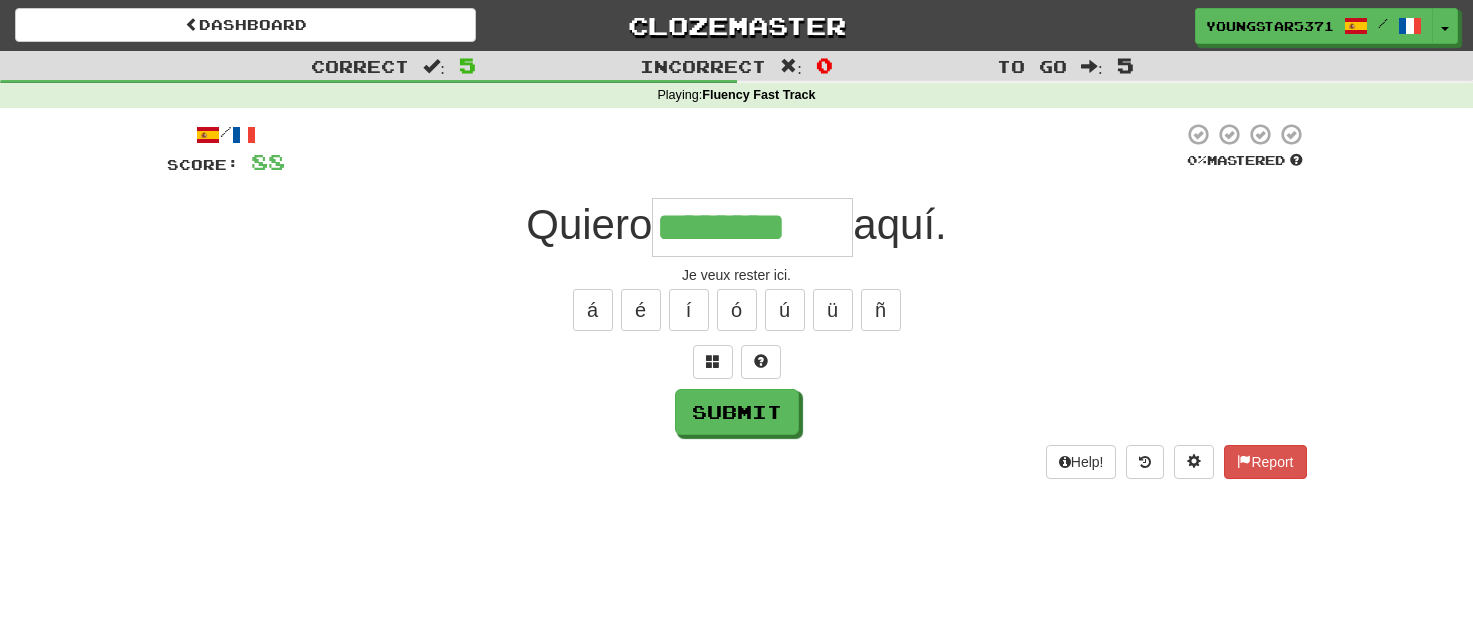 type on "********" 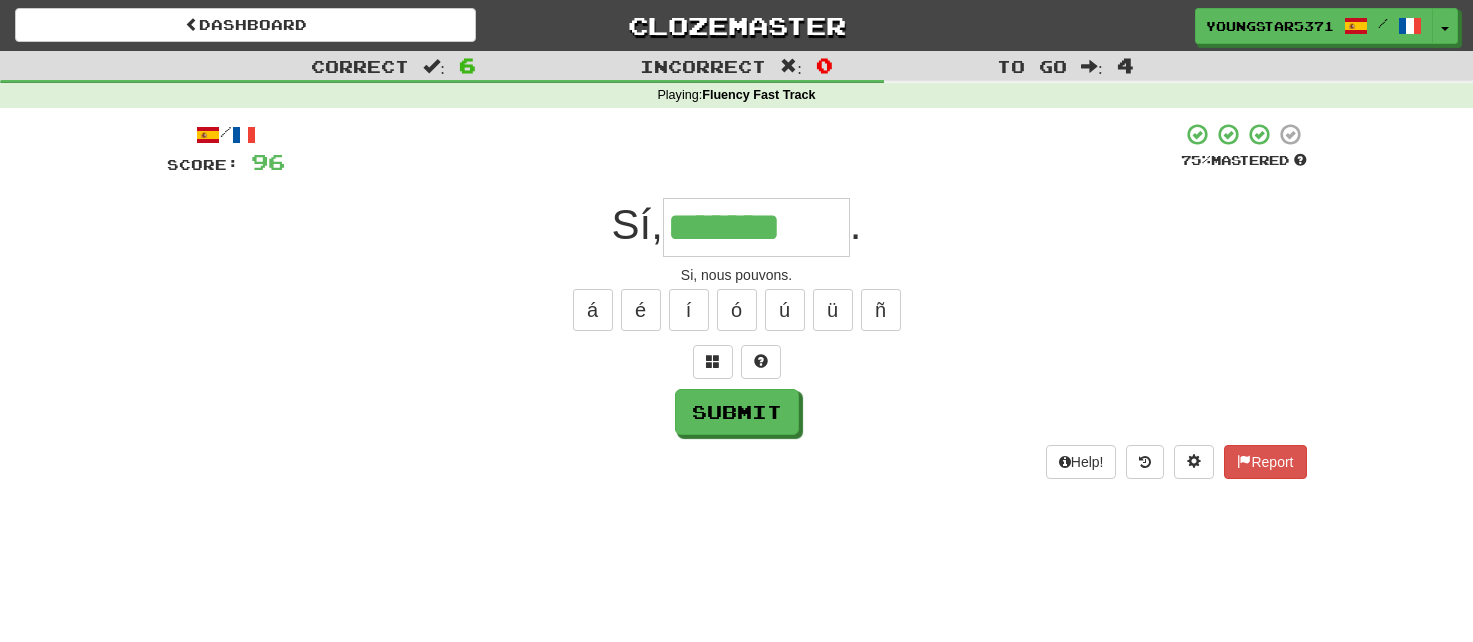 type on "*******" 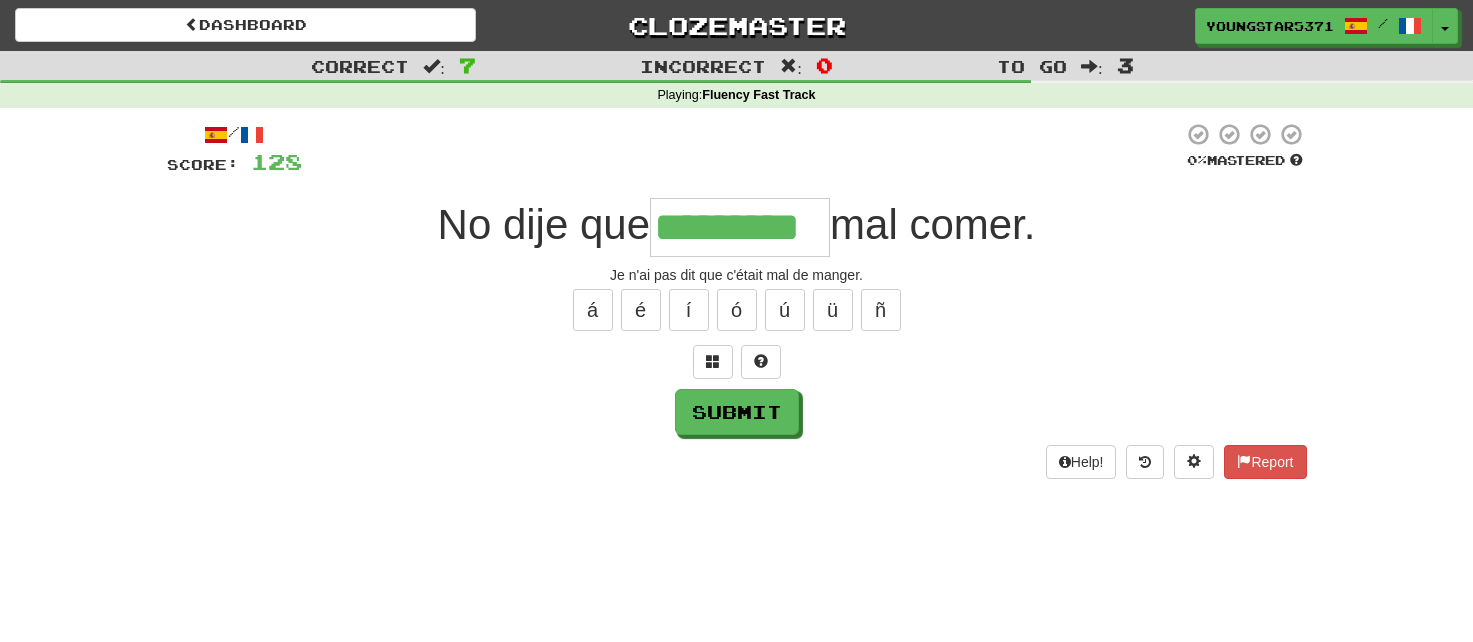 type on "*********" 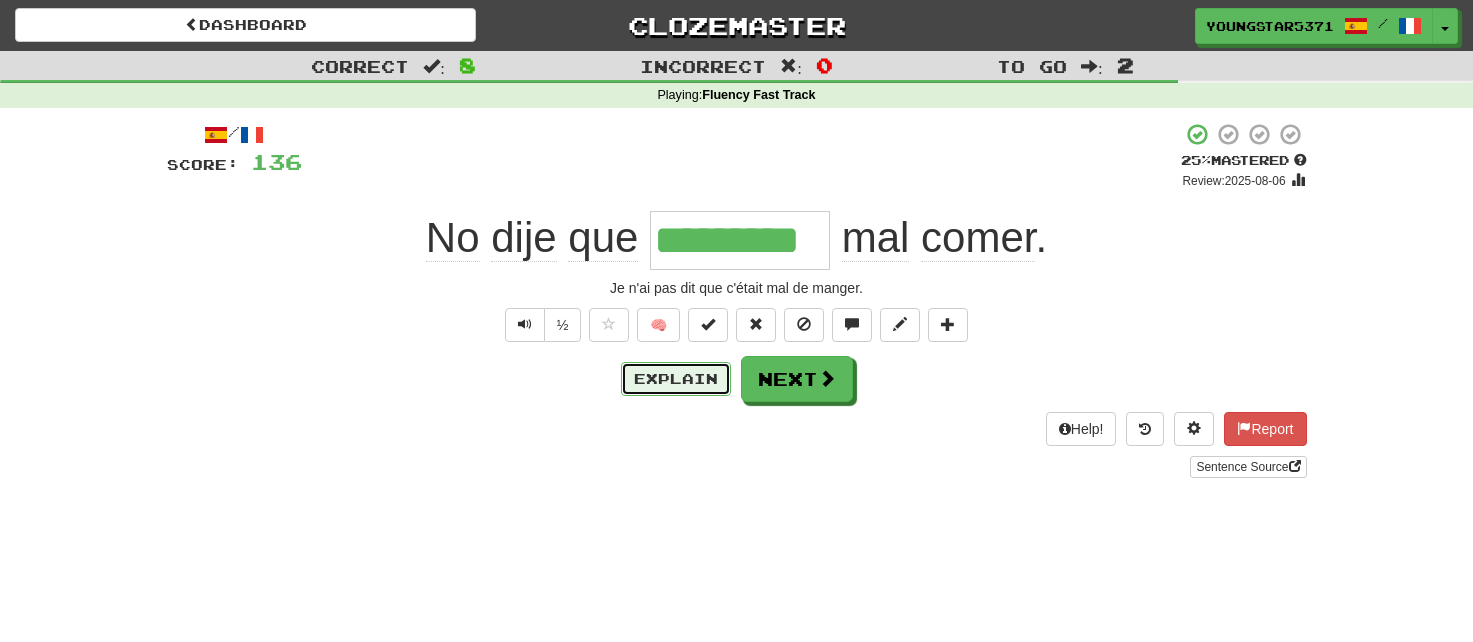 click on "Explain" at bounding box center (676, 379) 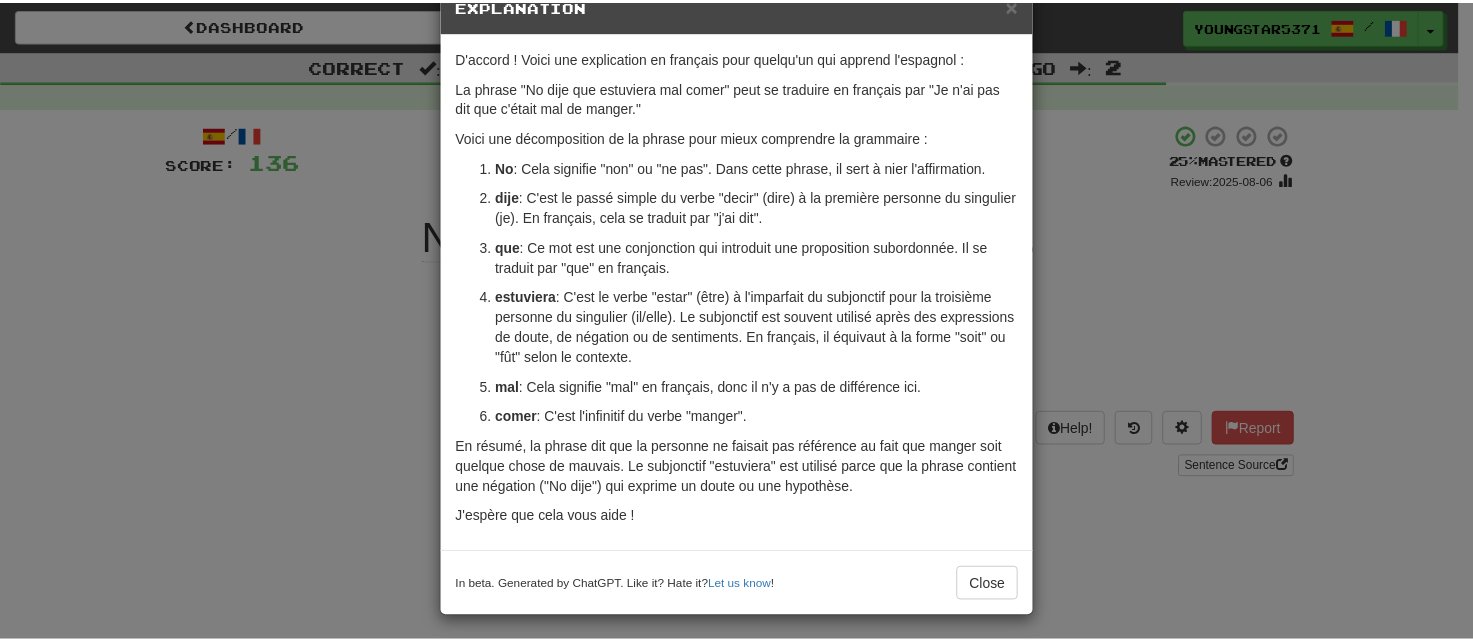 scroll, scrollTop: 56, scrollLeft: 0, axis: vertical 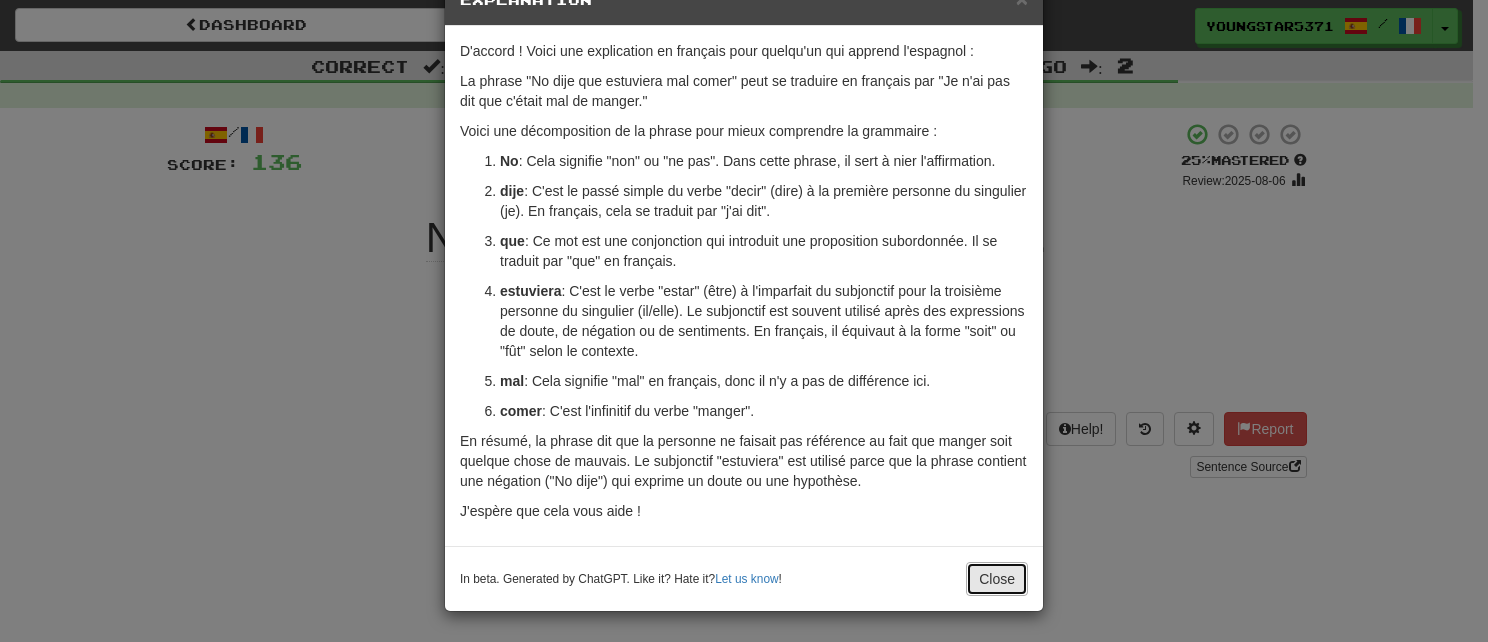 click on "Close" at bounding box center [997, 579] 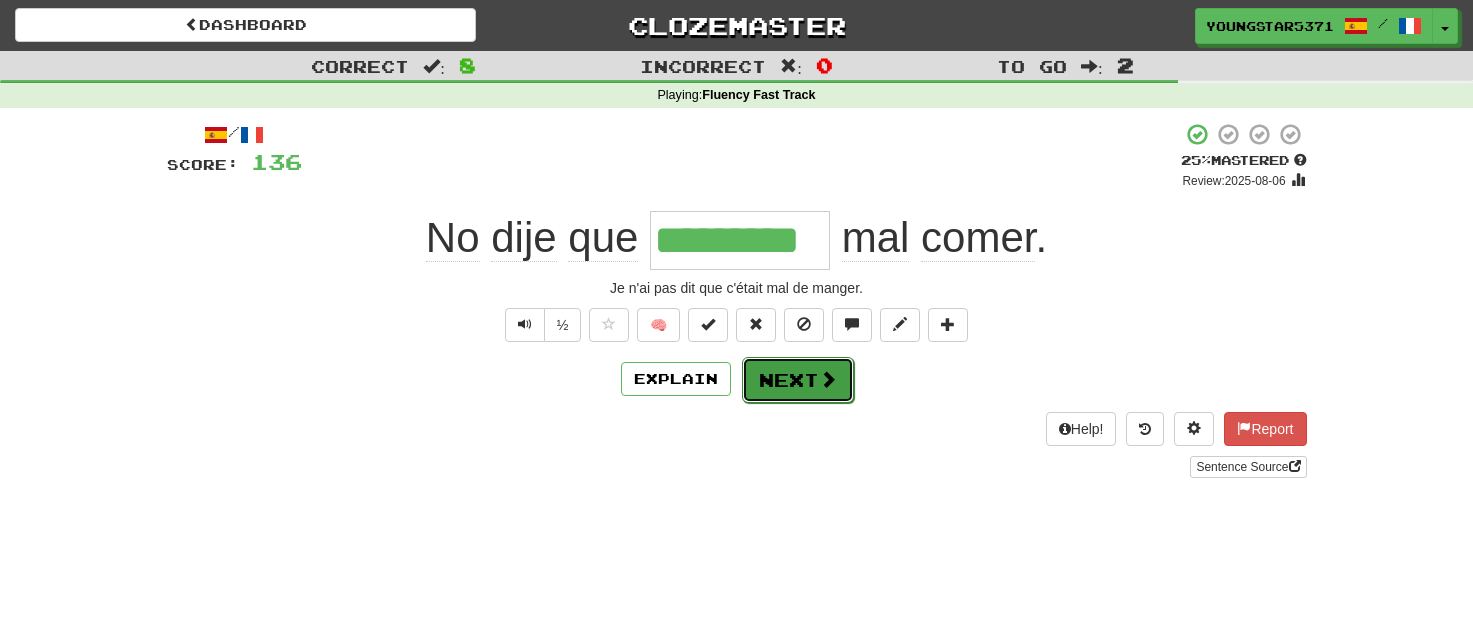 click on "Next" at bounding box center (798, 380) 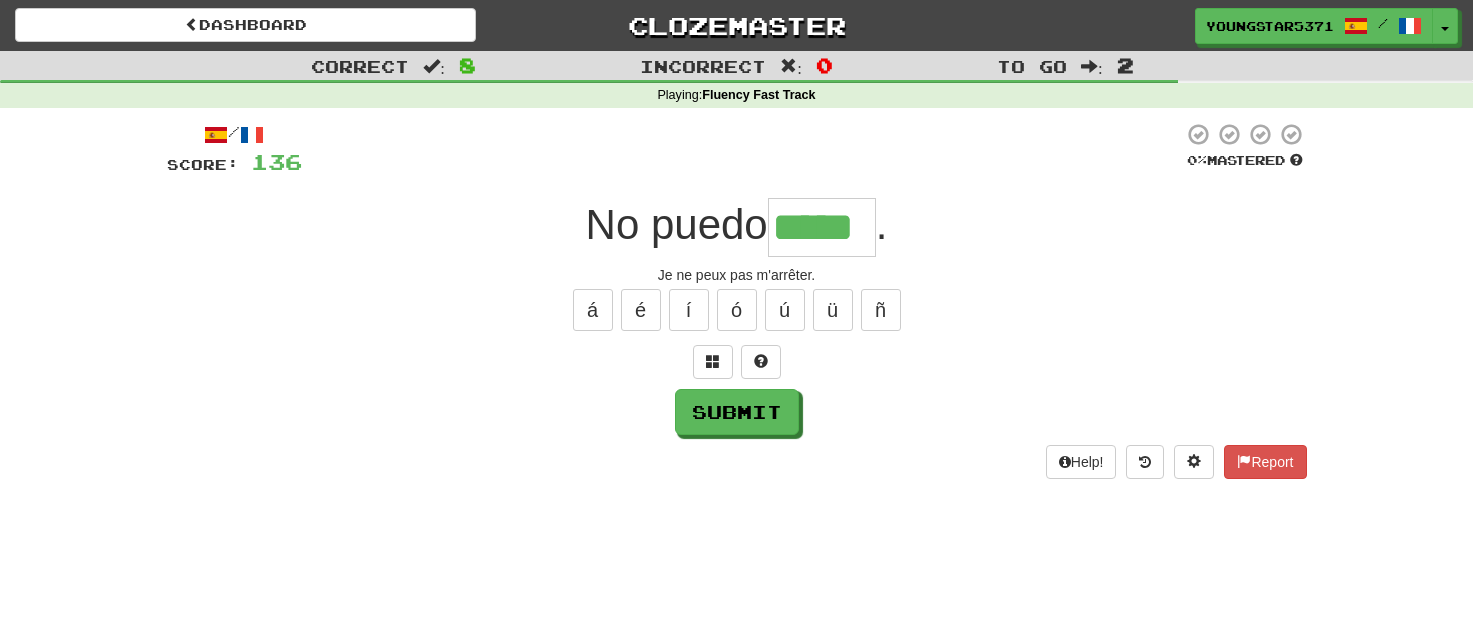 type on "*****" 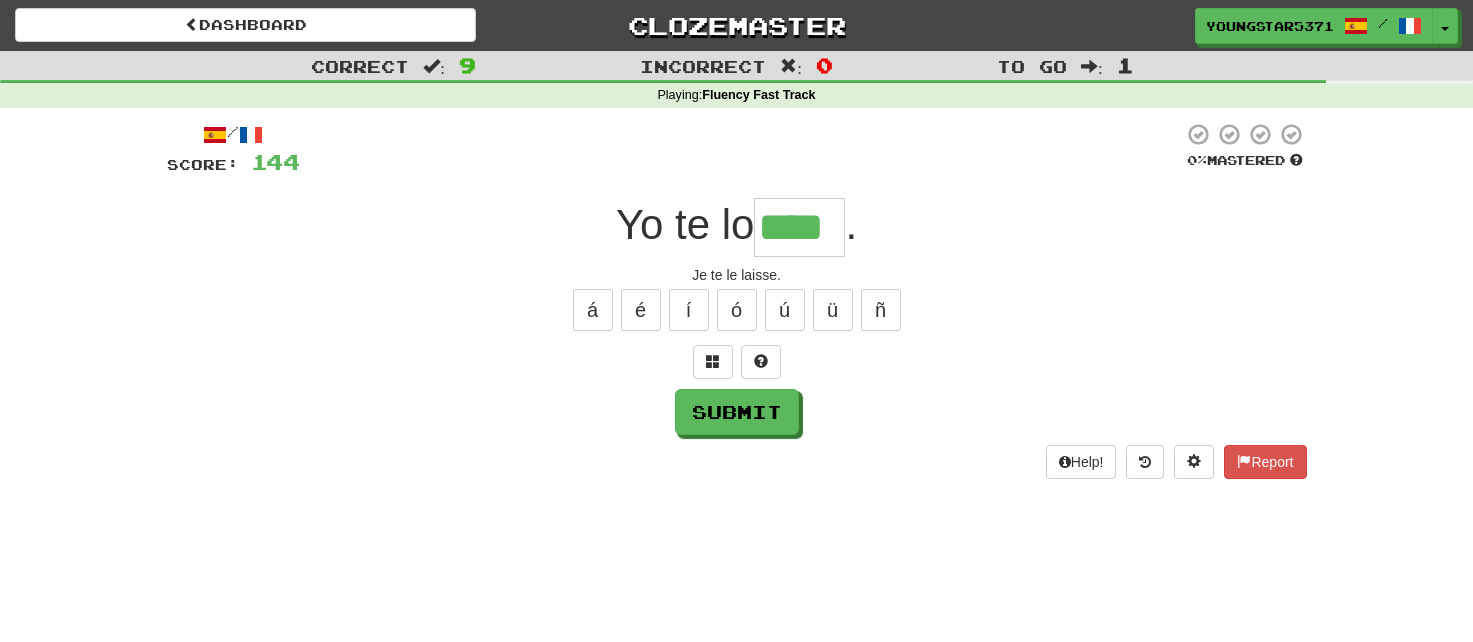 type on "****" 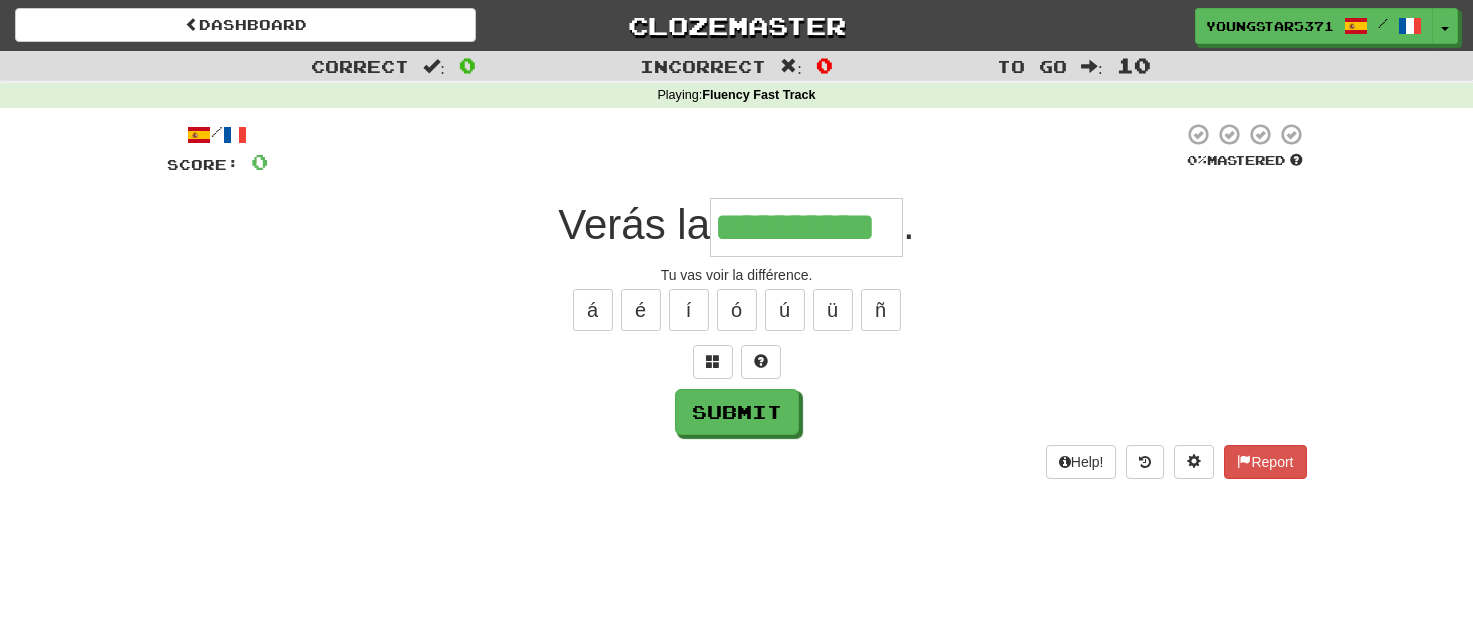 type on "**********" 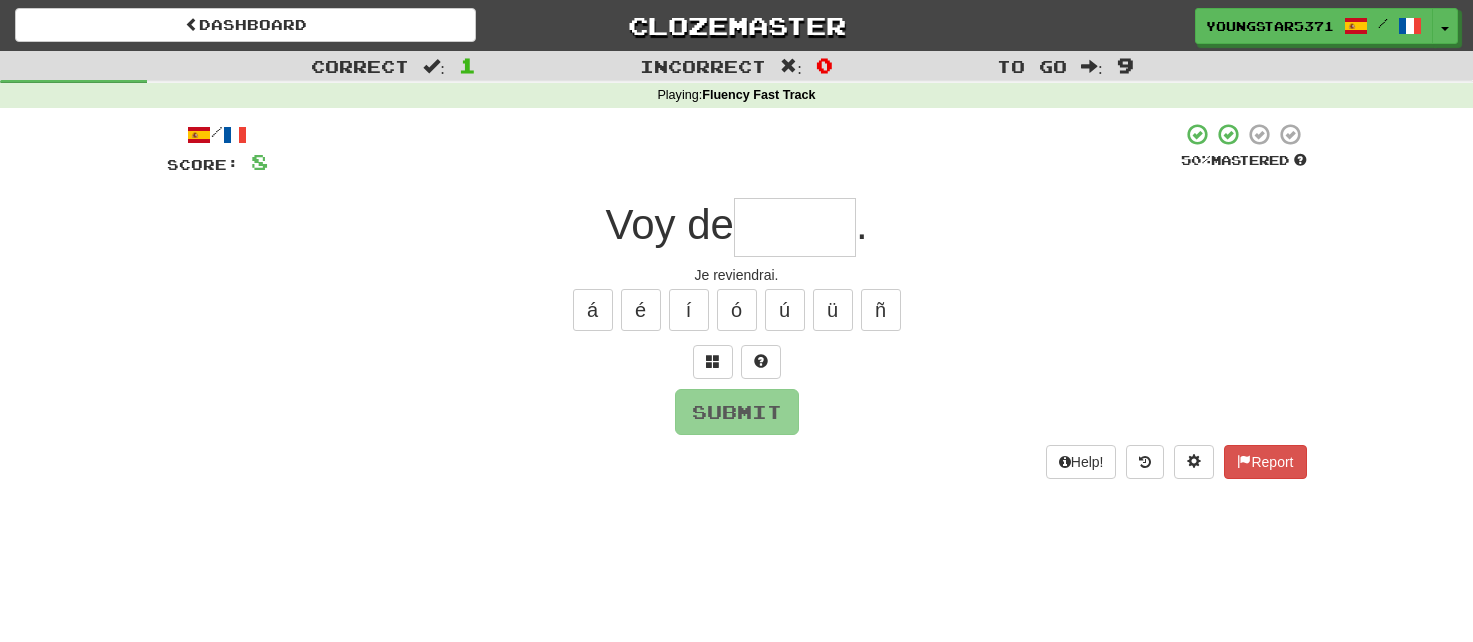 type on "*" 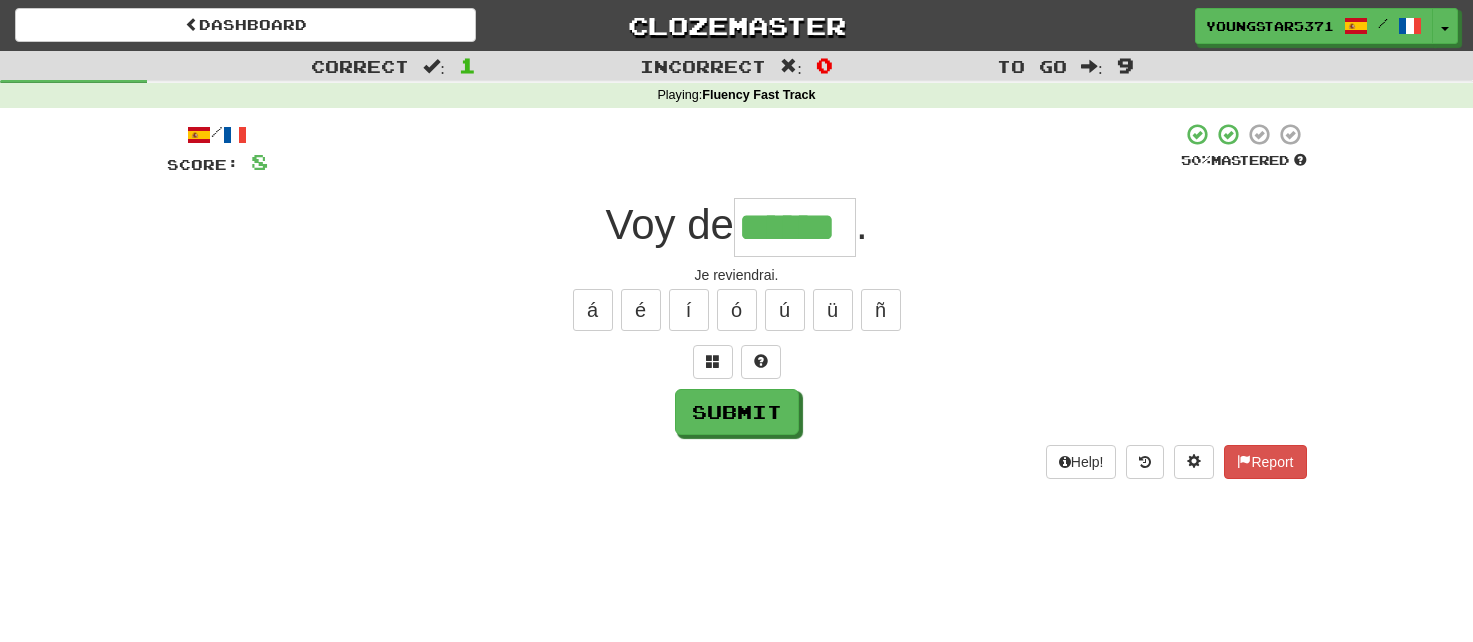 type on "******" 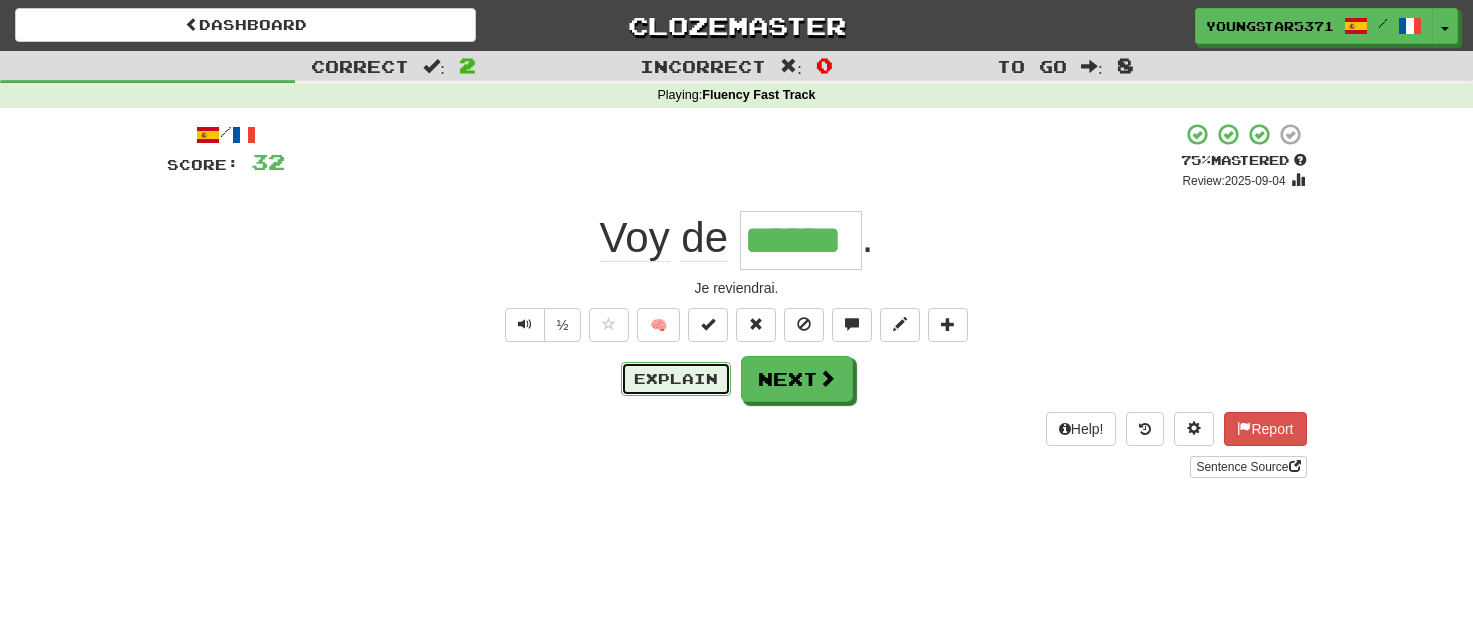 click on "Explain" at bounding box center (676, 379) 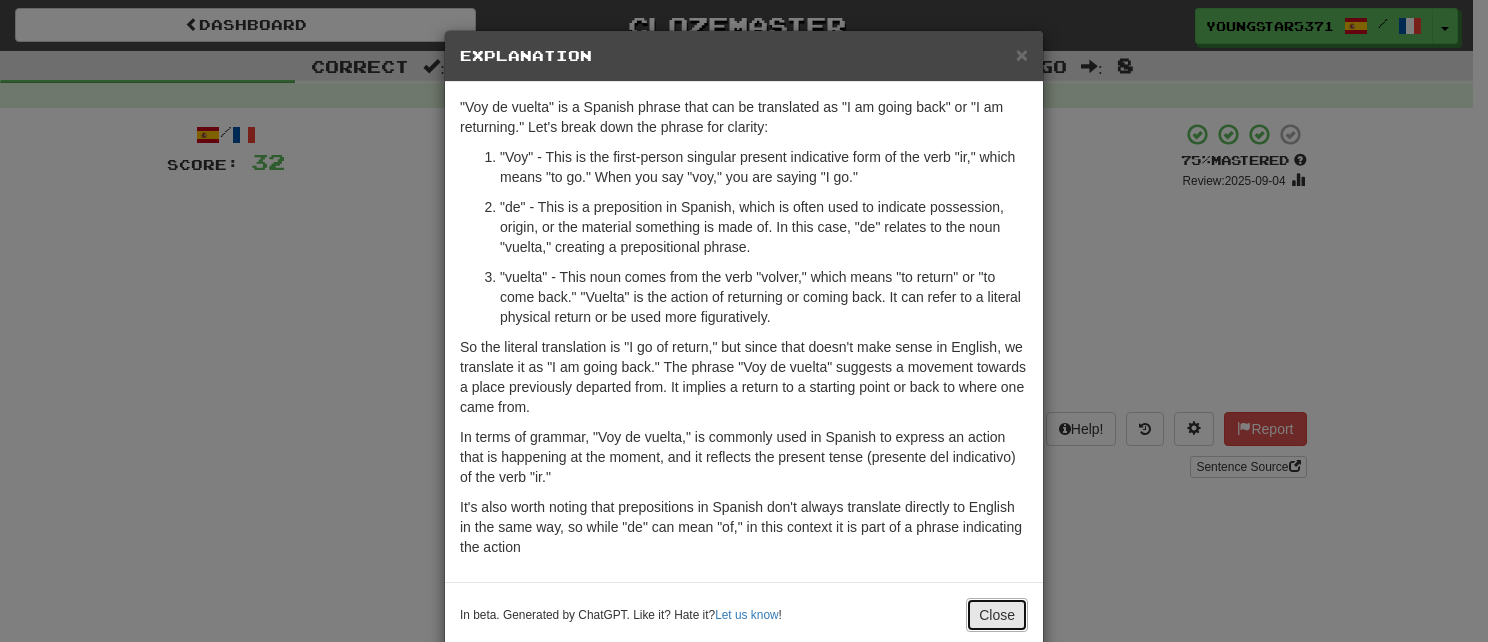 click on "Close" at bounding box center [997, 615] 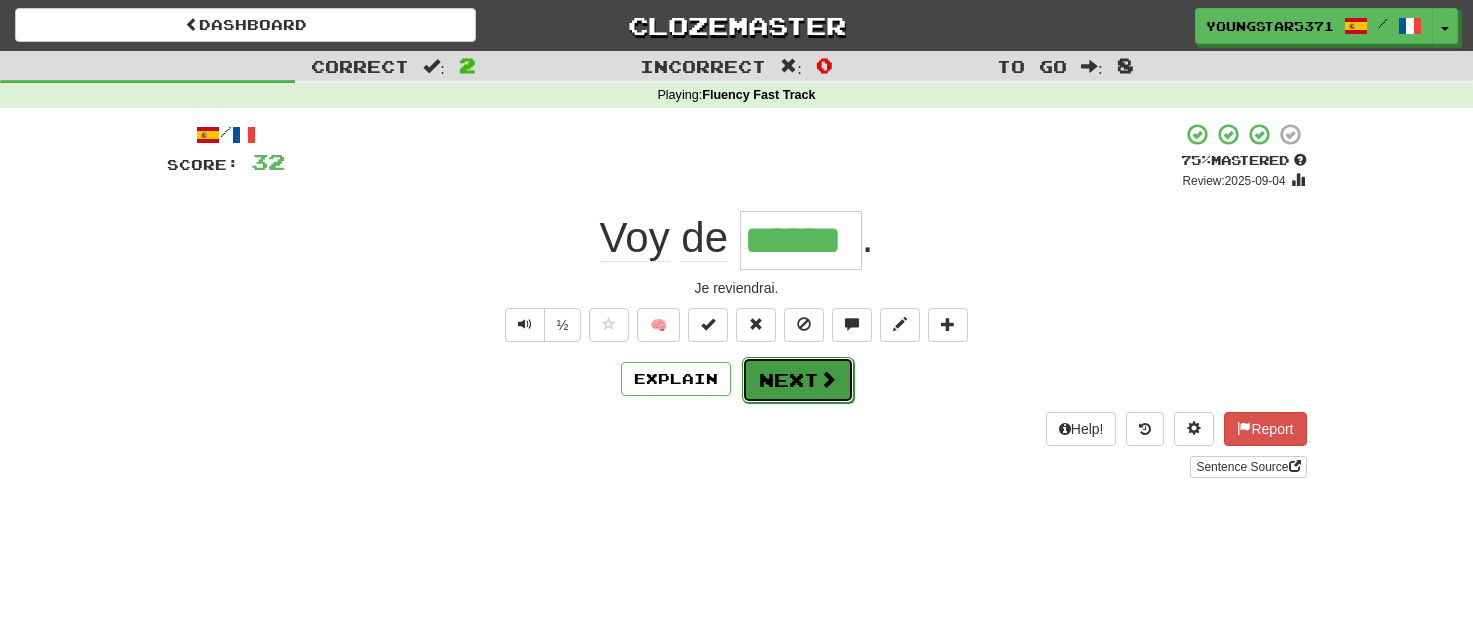 click on "Next" at bounding box center (798, 380) 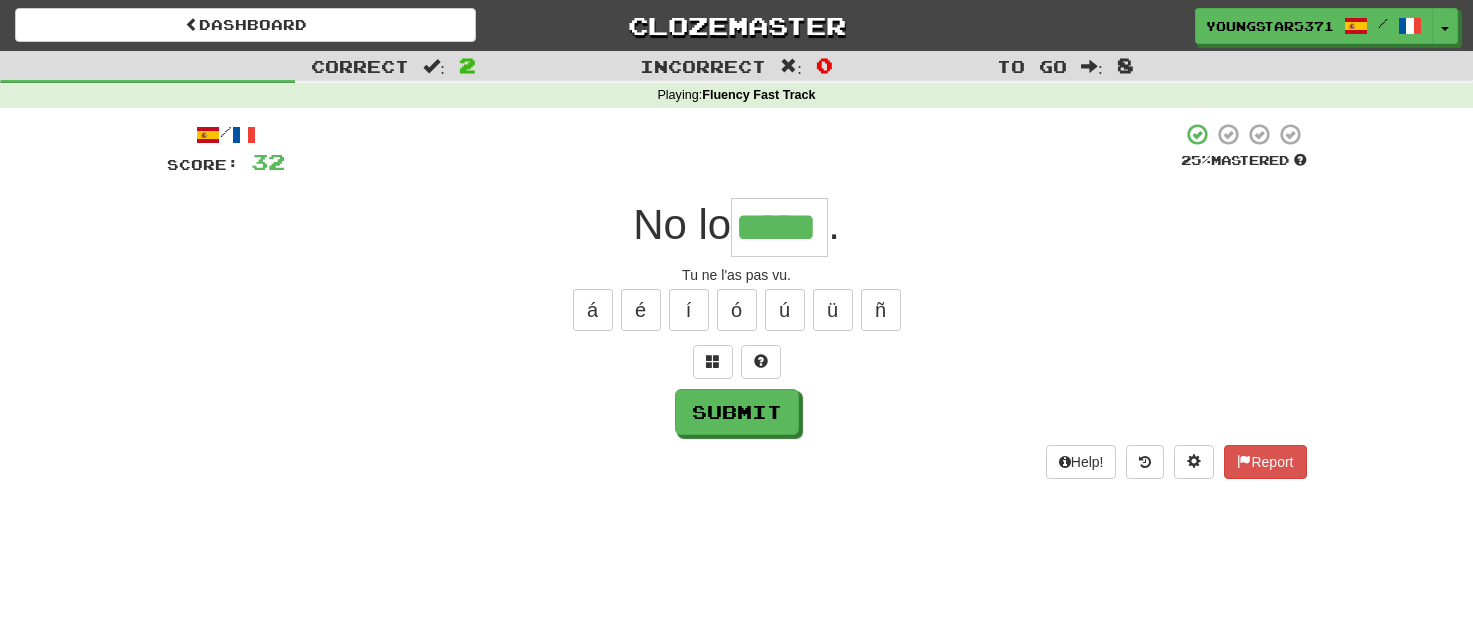 type on "*****" 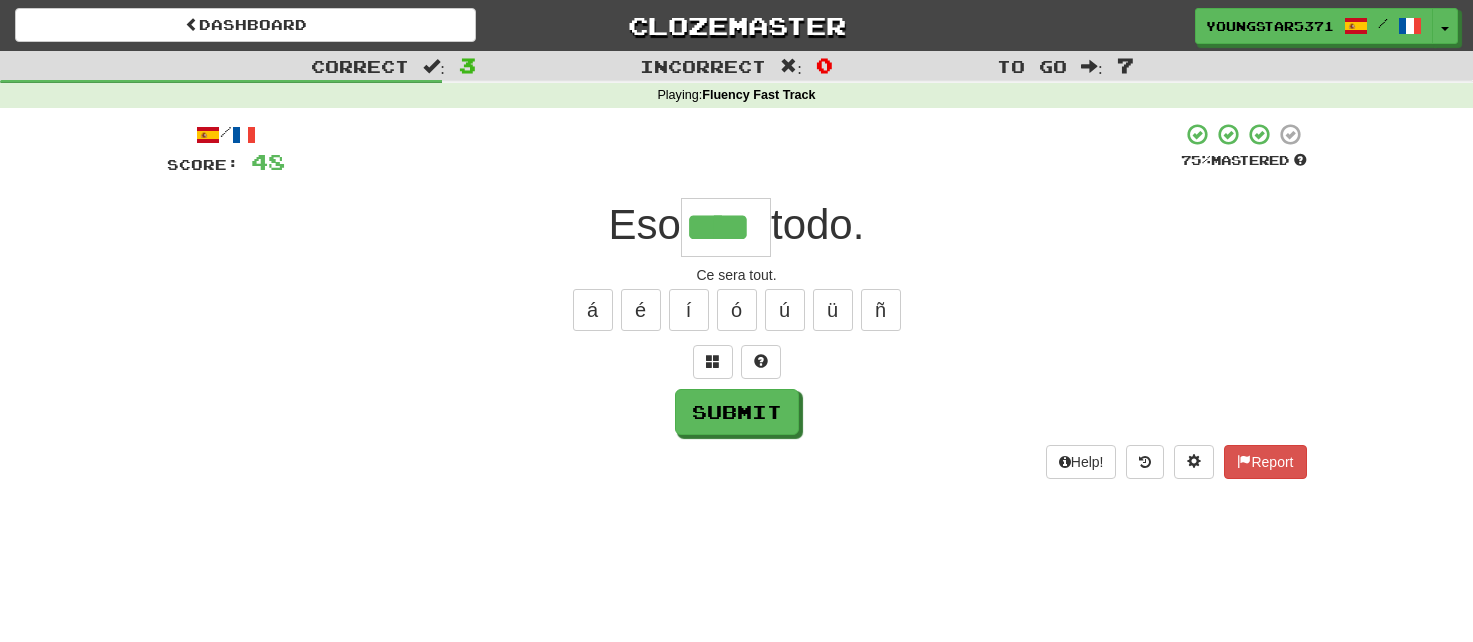 type on "****" 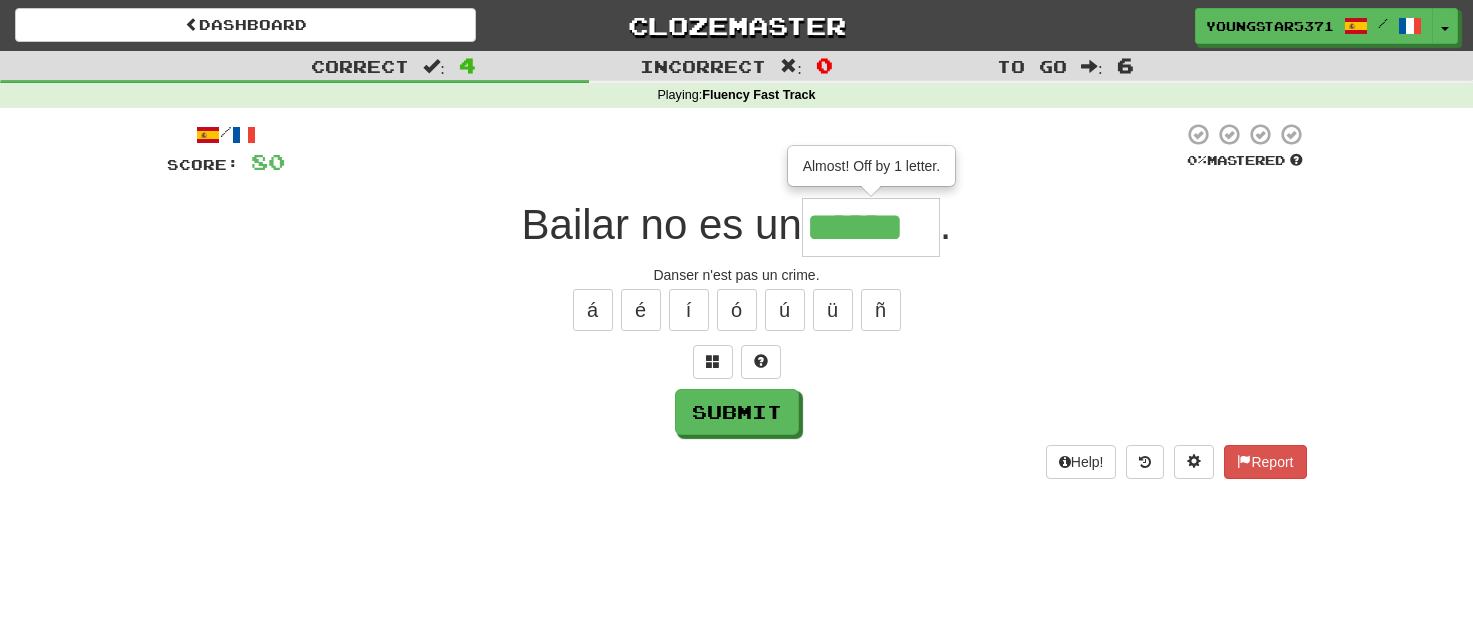 type on "******" 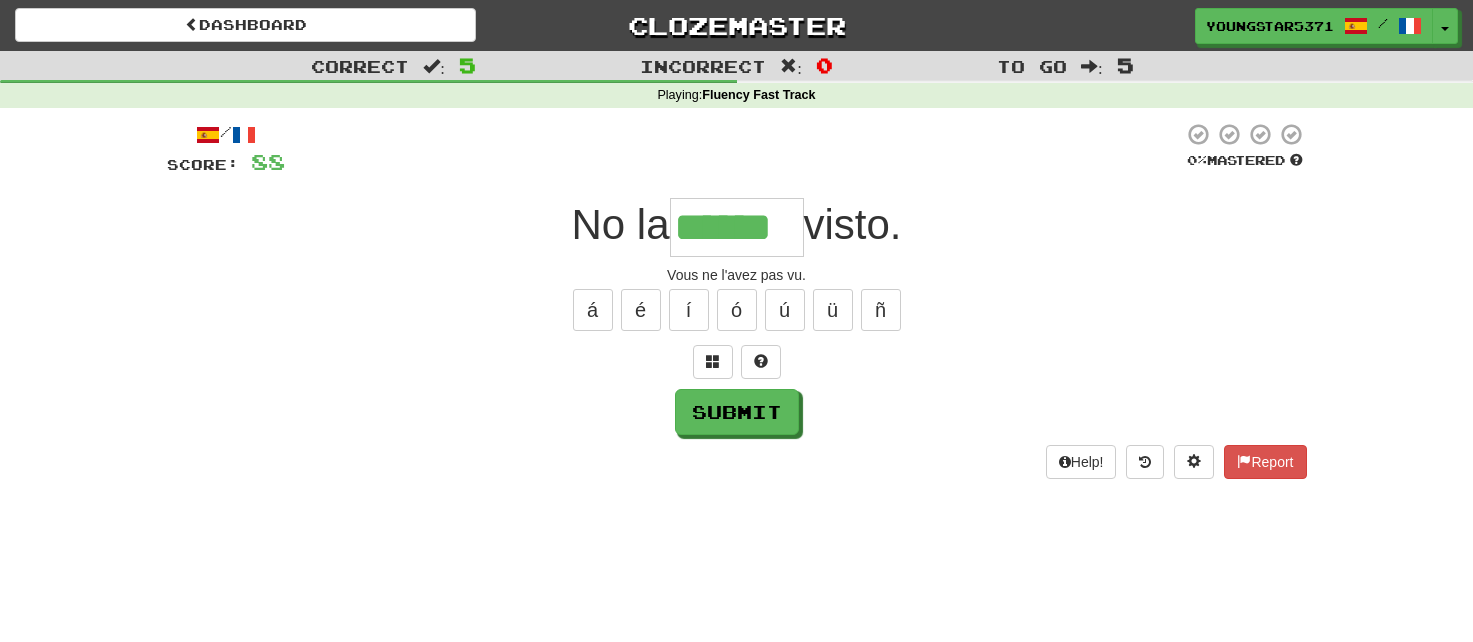 type on "******" 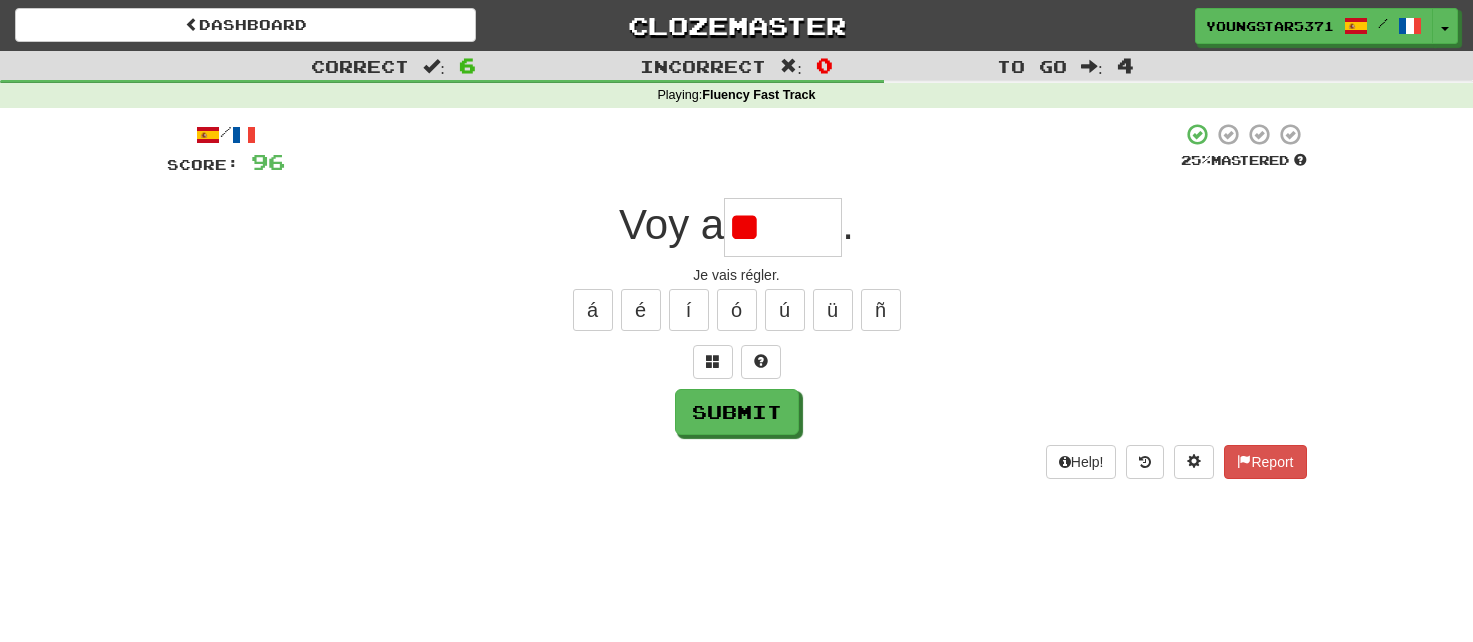 type on "*" 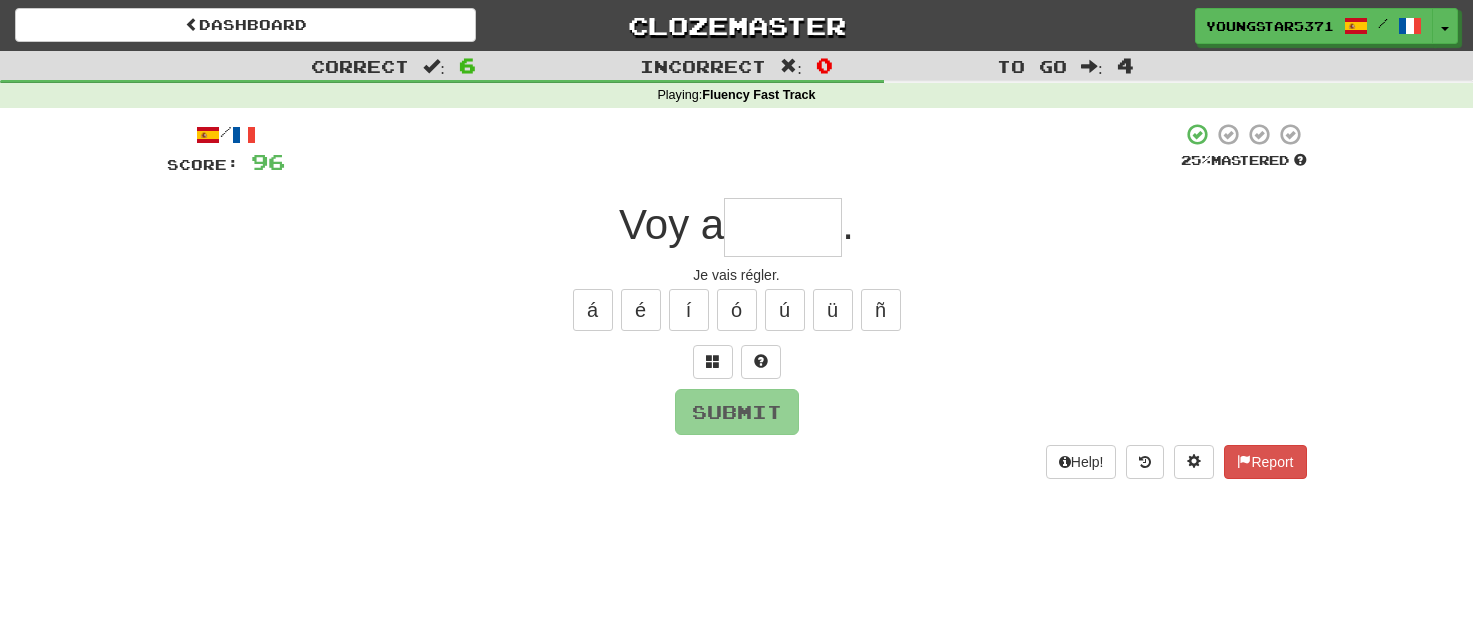 type on "*" 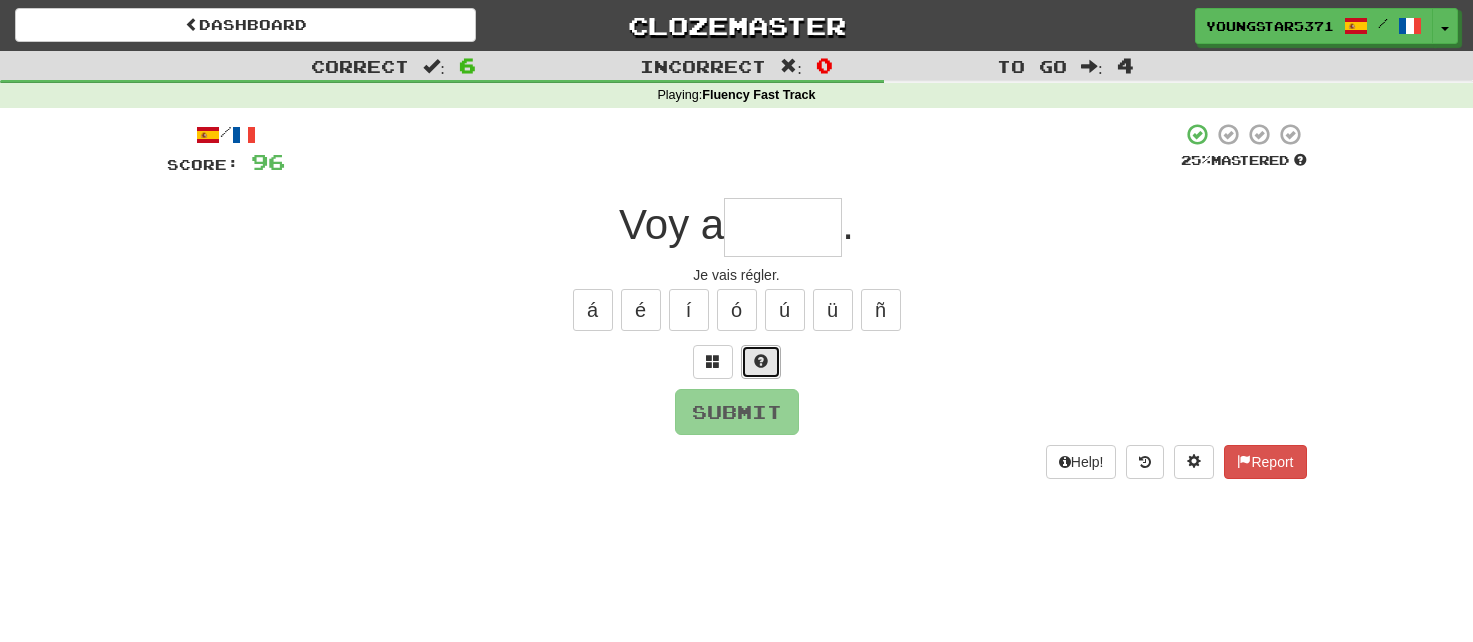 click at bounding box center [761, 362] 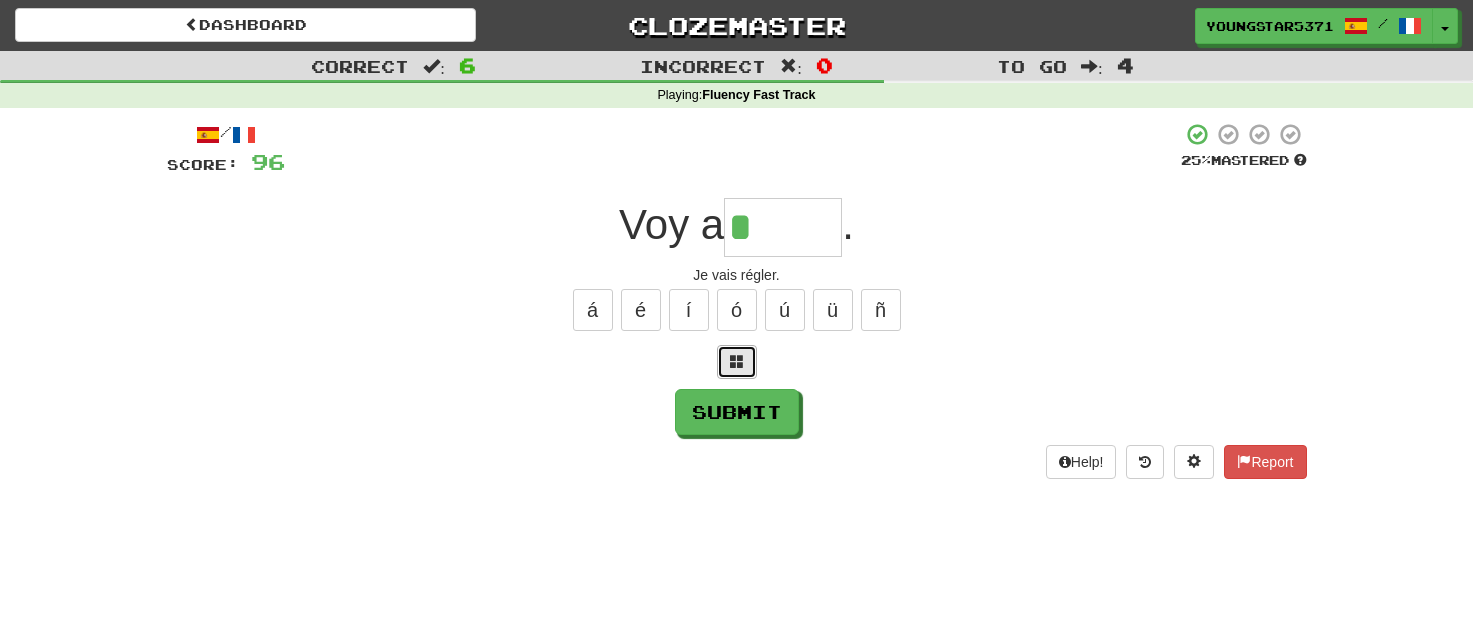 click at bounding box center (737, 362) 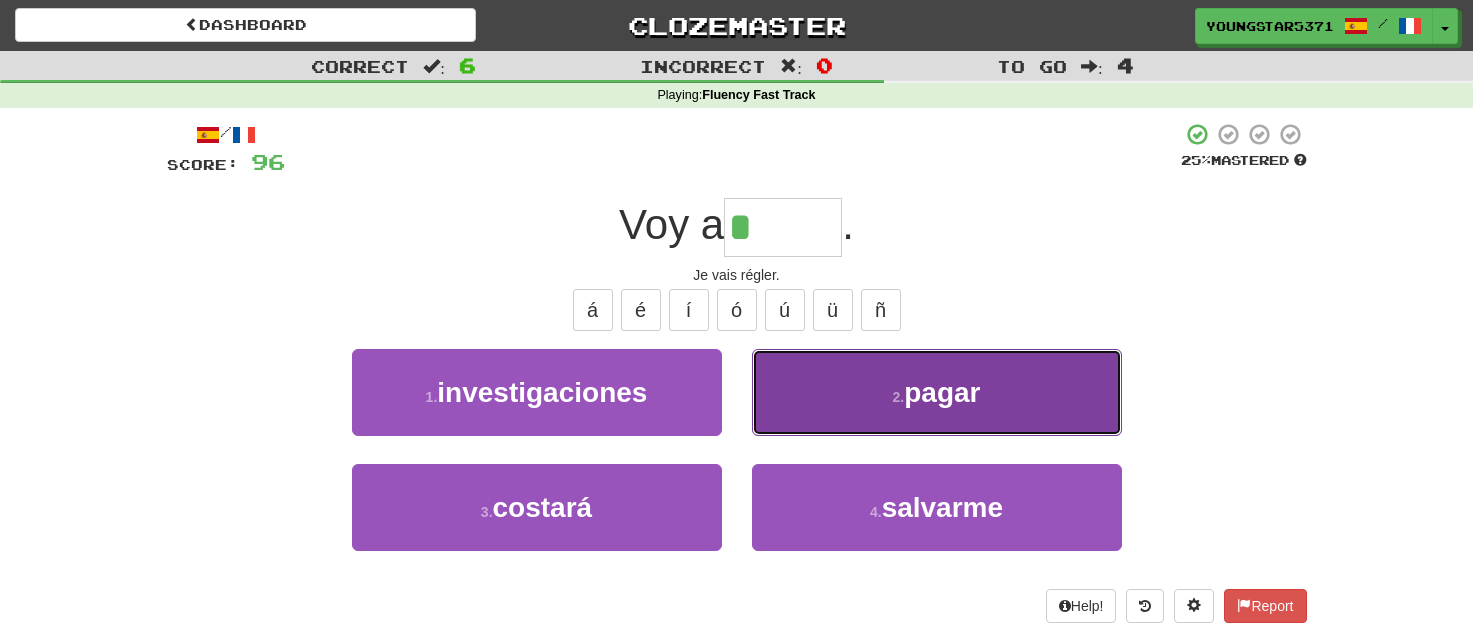 click on "2 .  pagar" at bounding box center (937, 392) 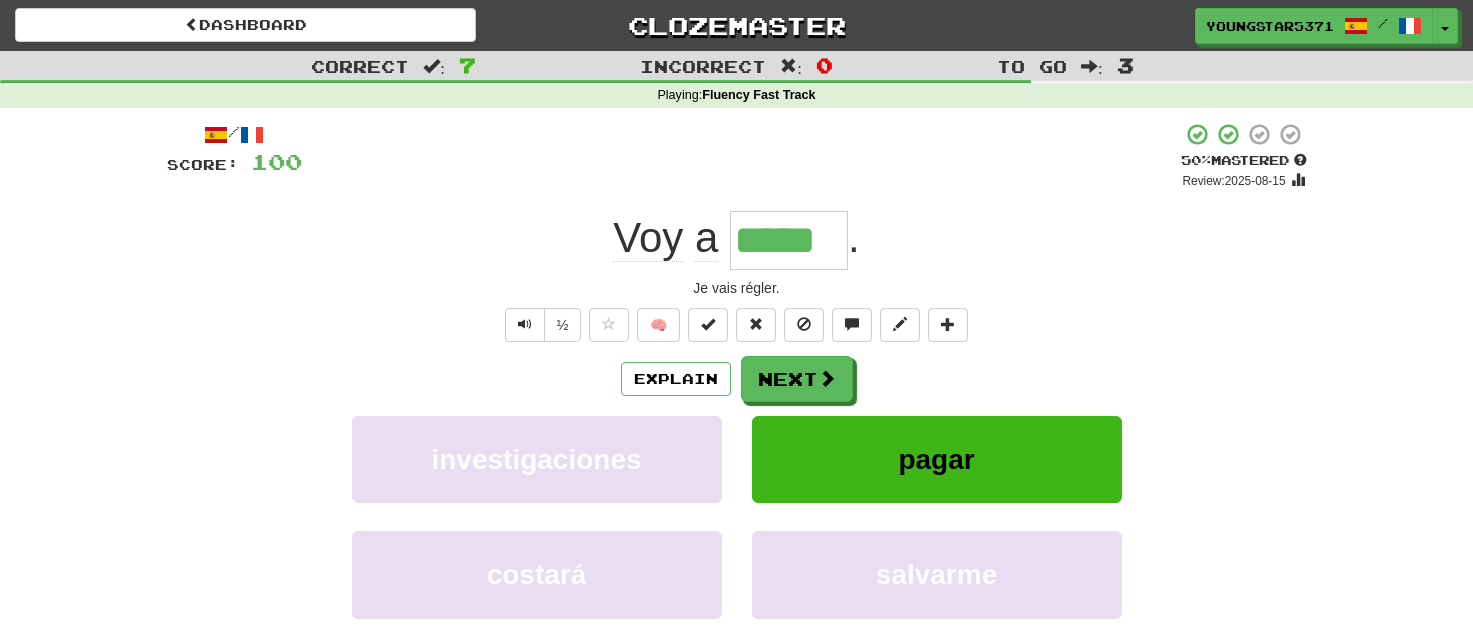 click on "Explain Next" at bounding box center (737, 379) 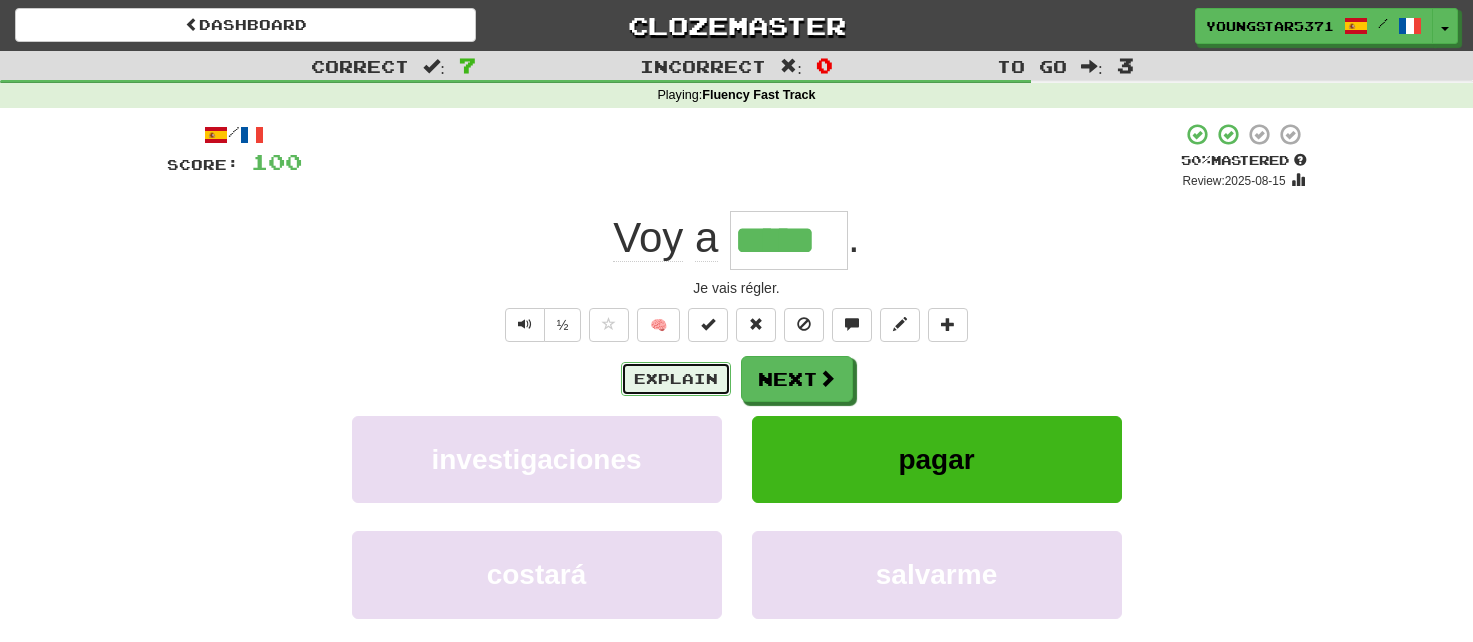 click on "Explain" at bounding box center [676, 379] 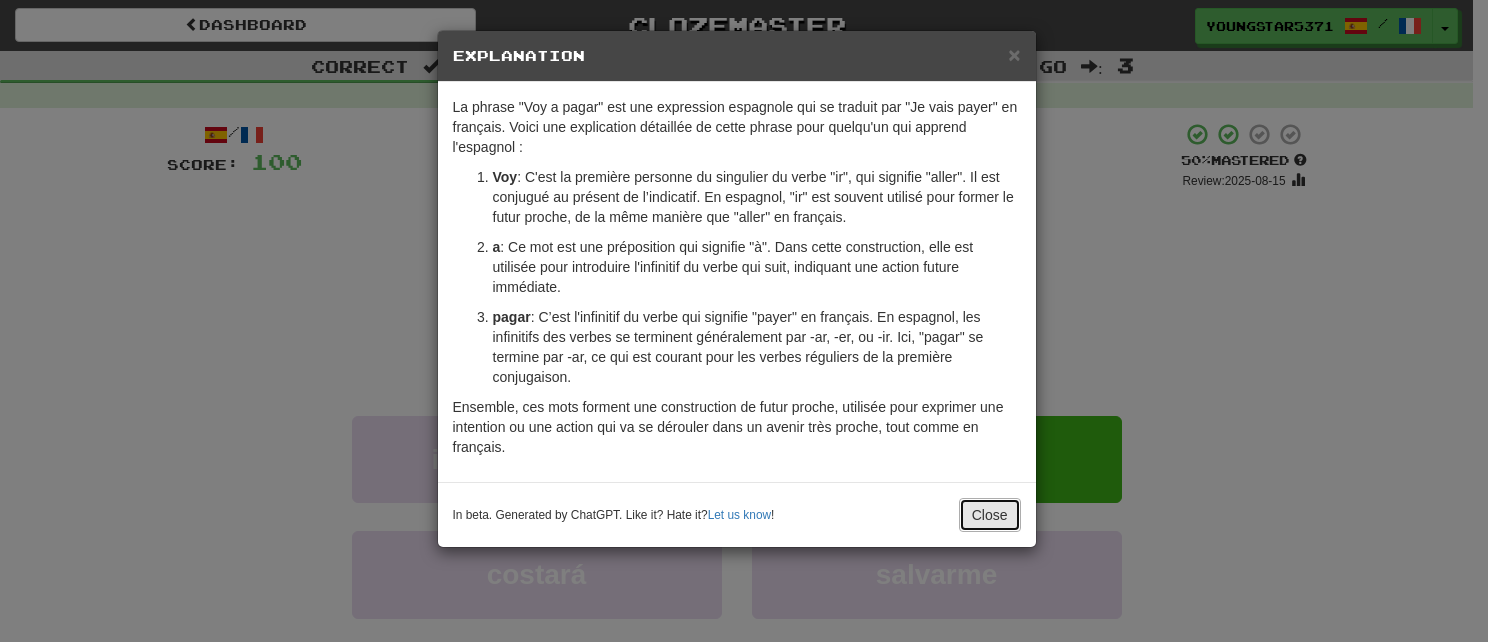 click on "Close" at bounding box center [990, 515] 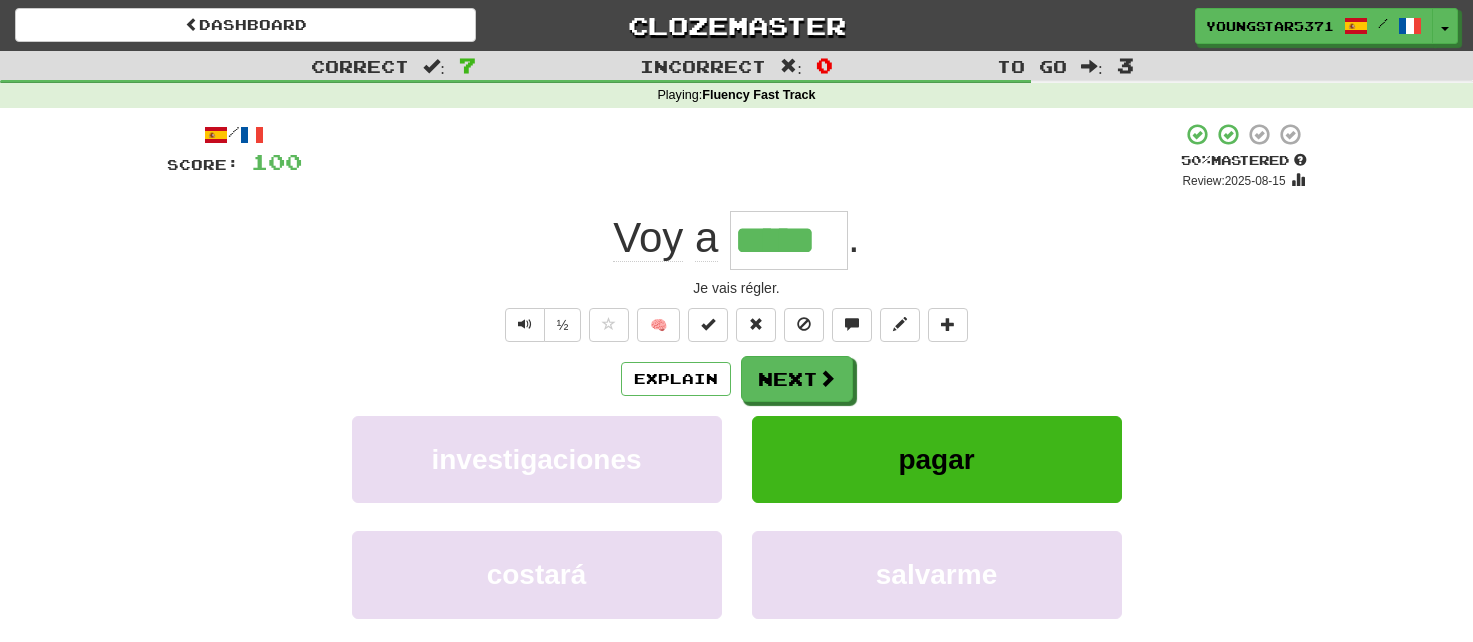 click on "Explain Next" at bounding box center (737, 379) 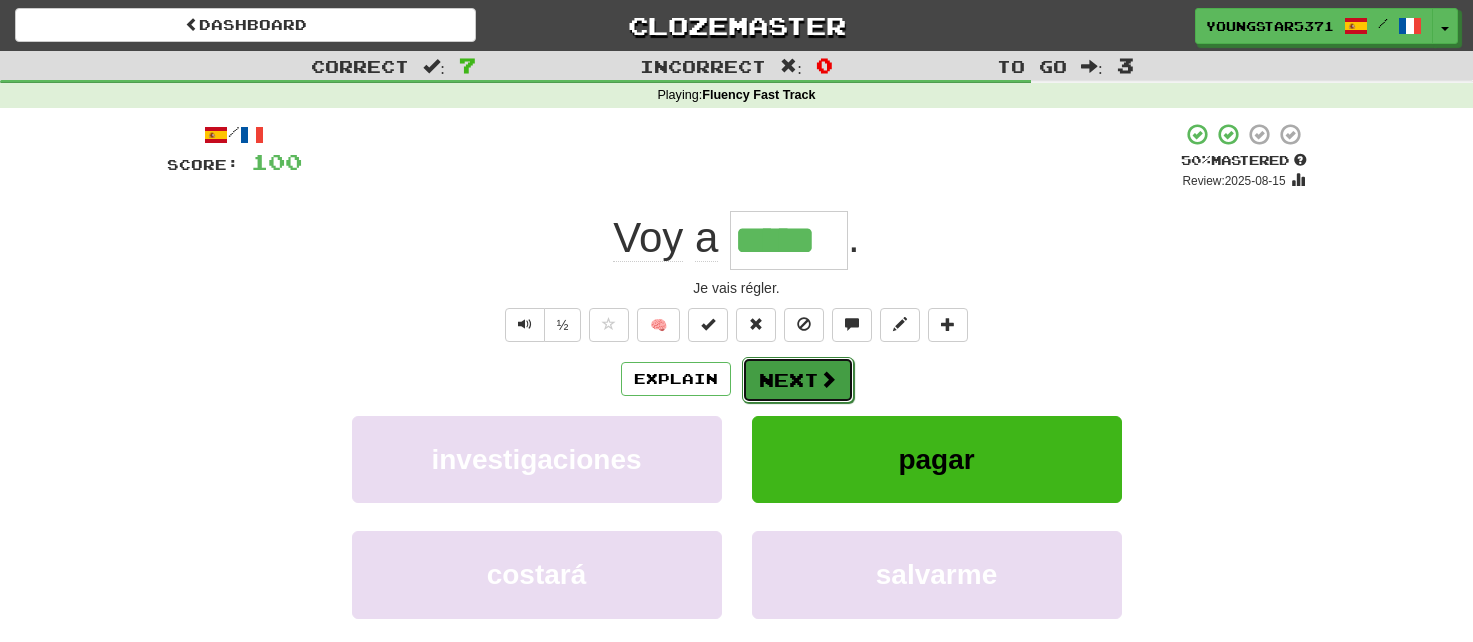 click on "Next" at bounding box center (798, 380) 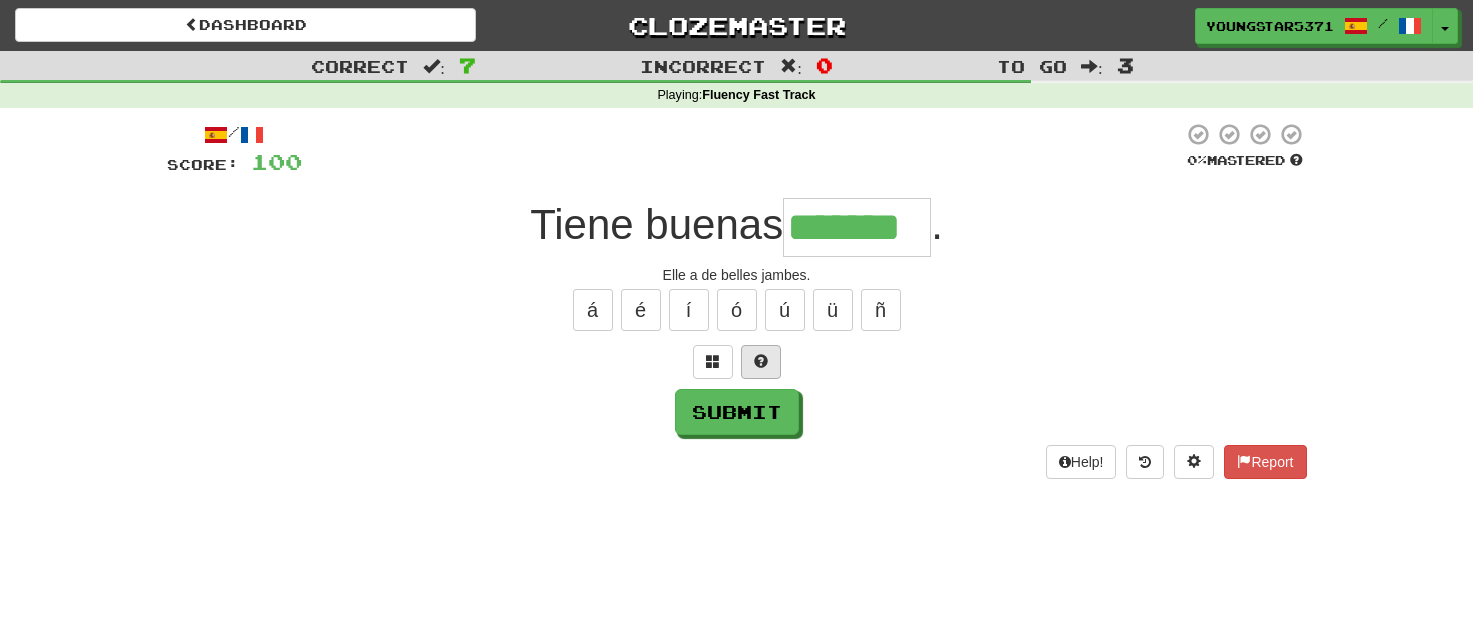 type on "*******" 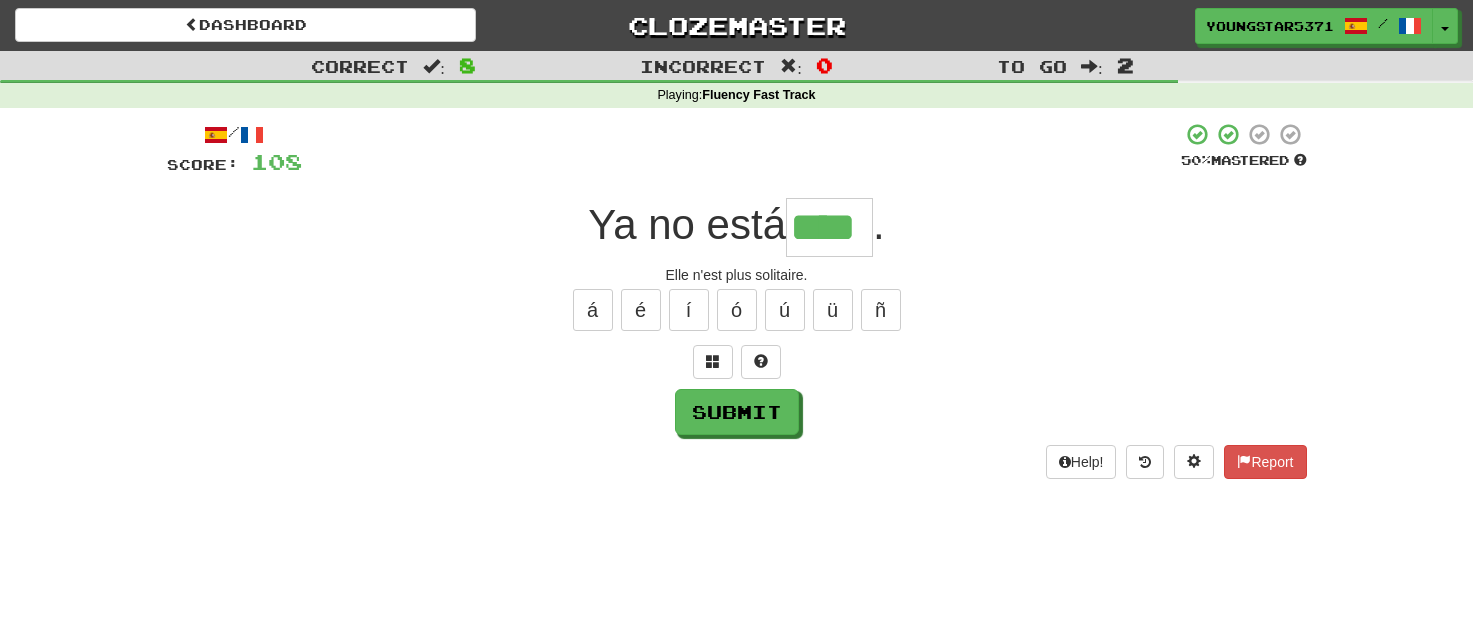 type on "****" 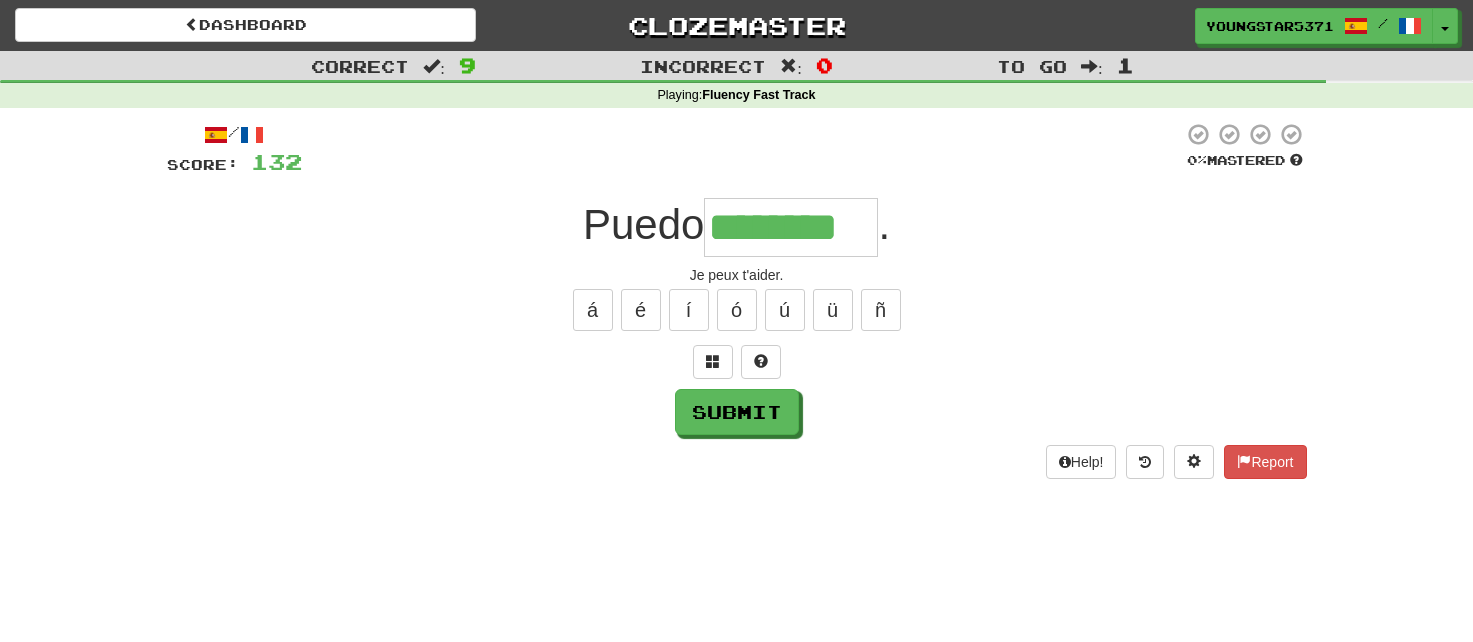 type on "********" 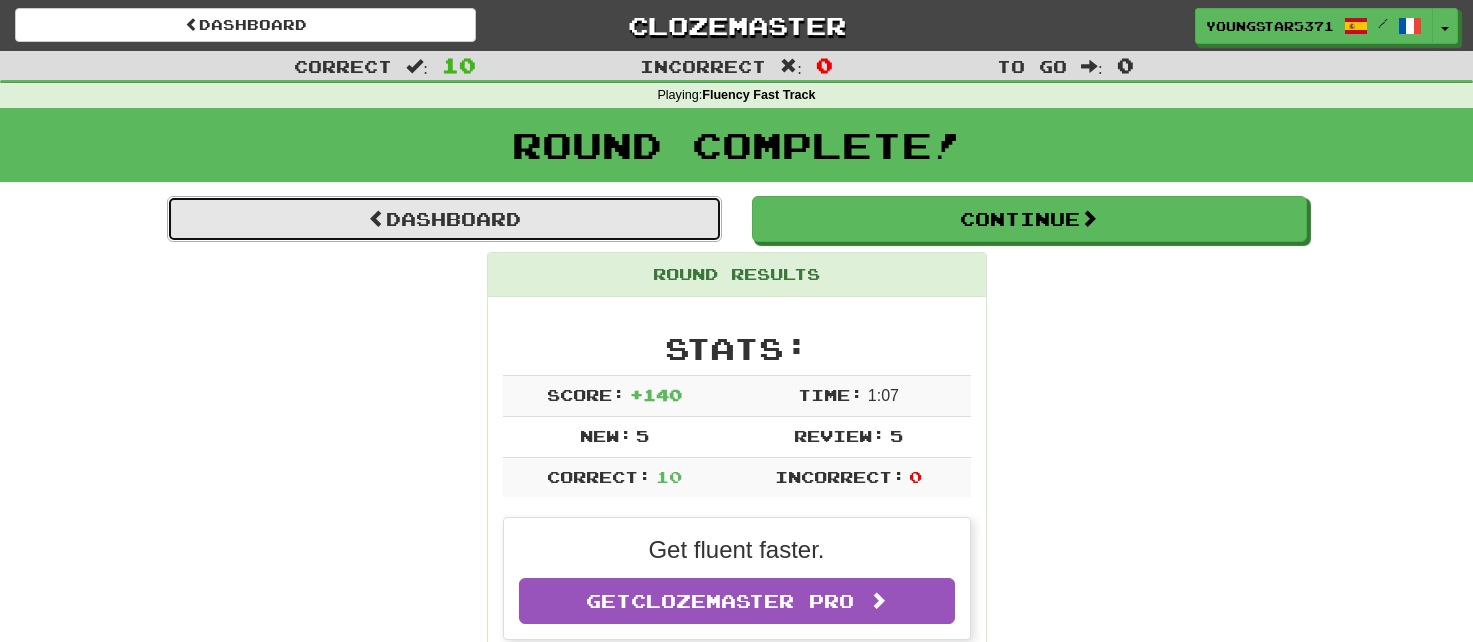 click on "Dashboard" at bounding box center [444, 219] 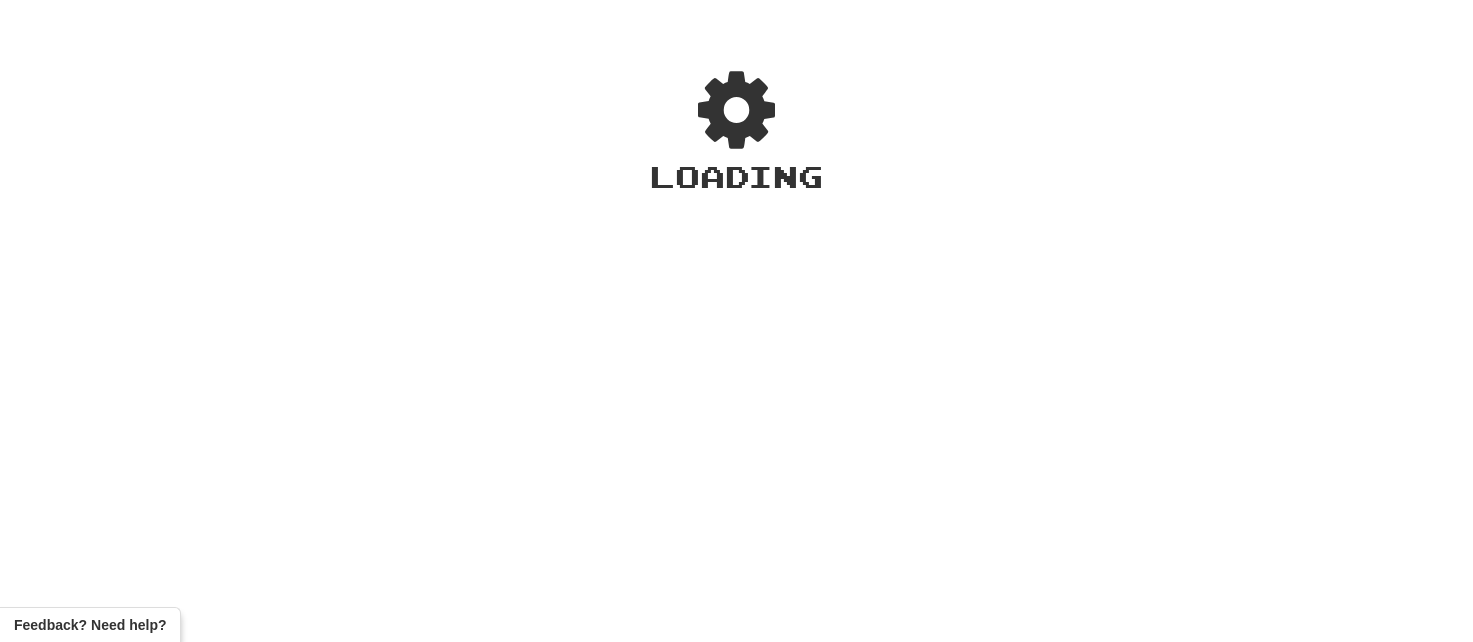 scroll, scrollTop: 0, scrollLeft: 0, axis: both 